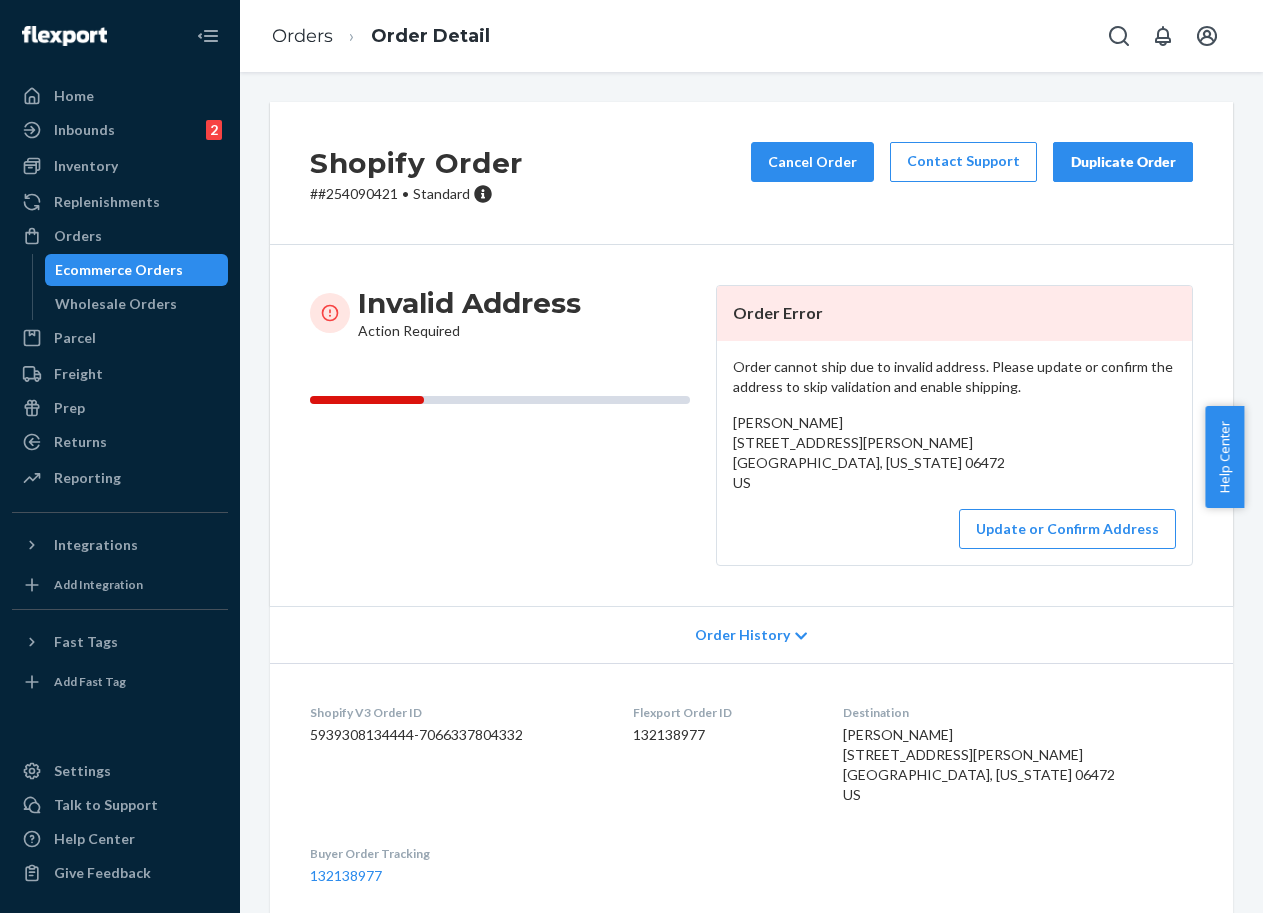 scroll, scrollTop: 0, scrollLeft: 0, axis: both 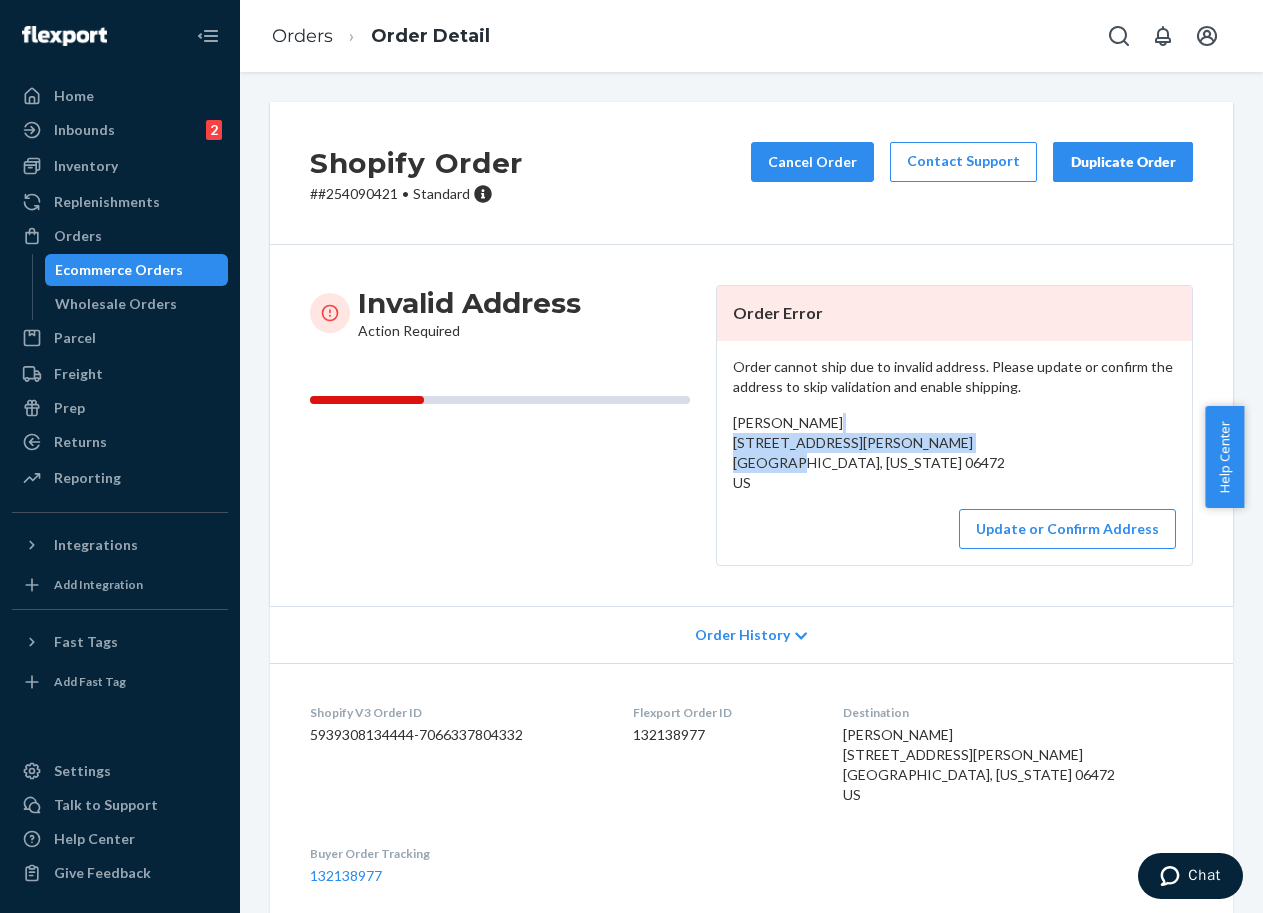 drag, startPoint x: 921, startPoint y: 459, endPoint x: 708, endPoint y: 437, distance: 214.13313 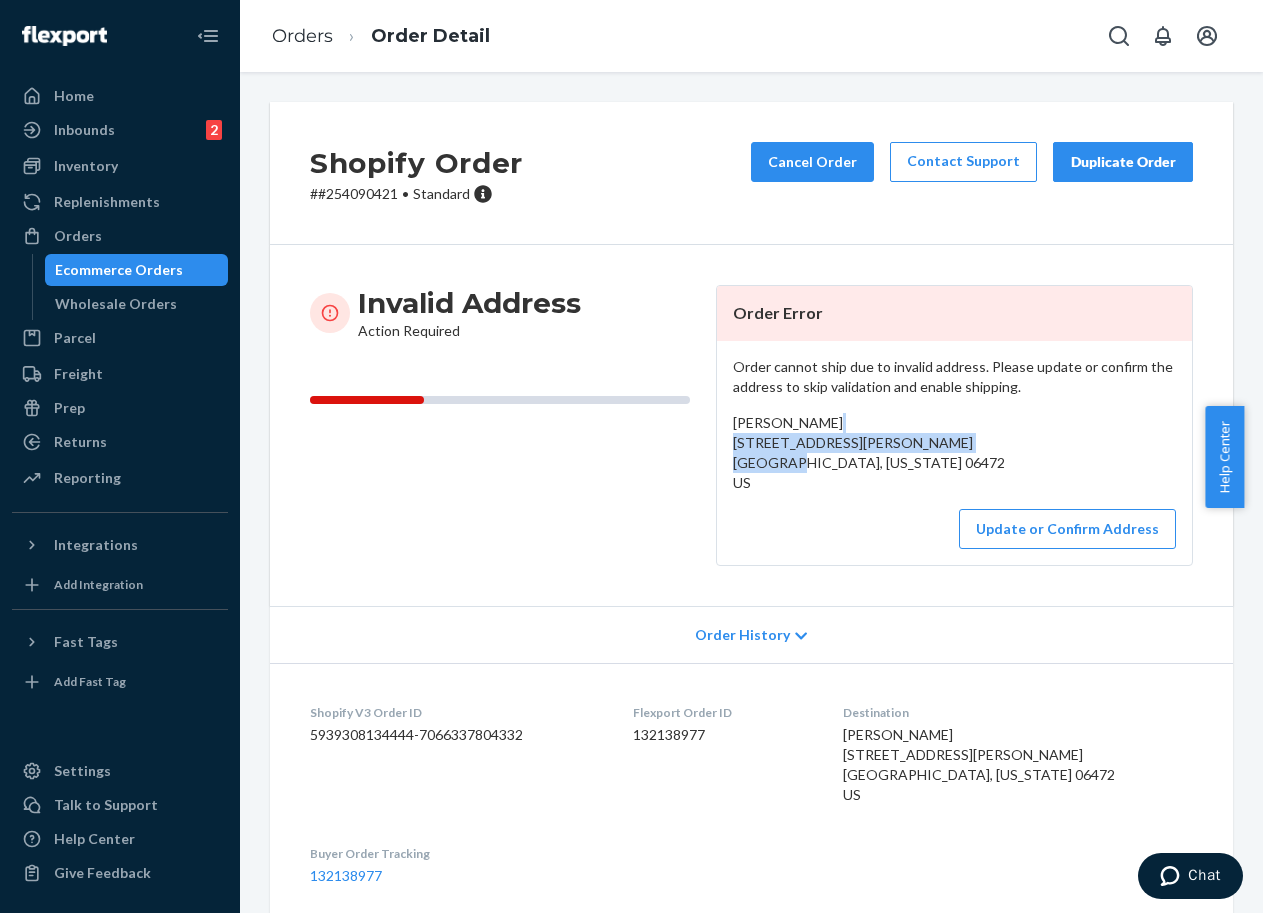 click on "Order cannot ship due to invalid address. Please update or confirm the address to skip validation and enable shipping. [PERSON_NAME]
[STREET_ADDRESS][PERSON_NAME]
[GEOGRAPHIC_DATA][US_STATE]
US Update or Confirm Address" at bounding box center (954, 453) 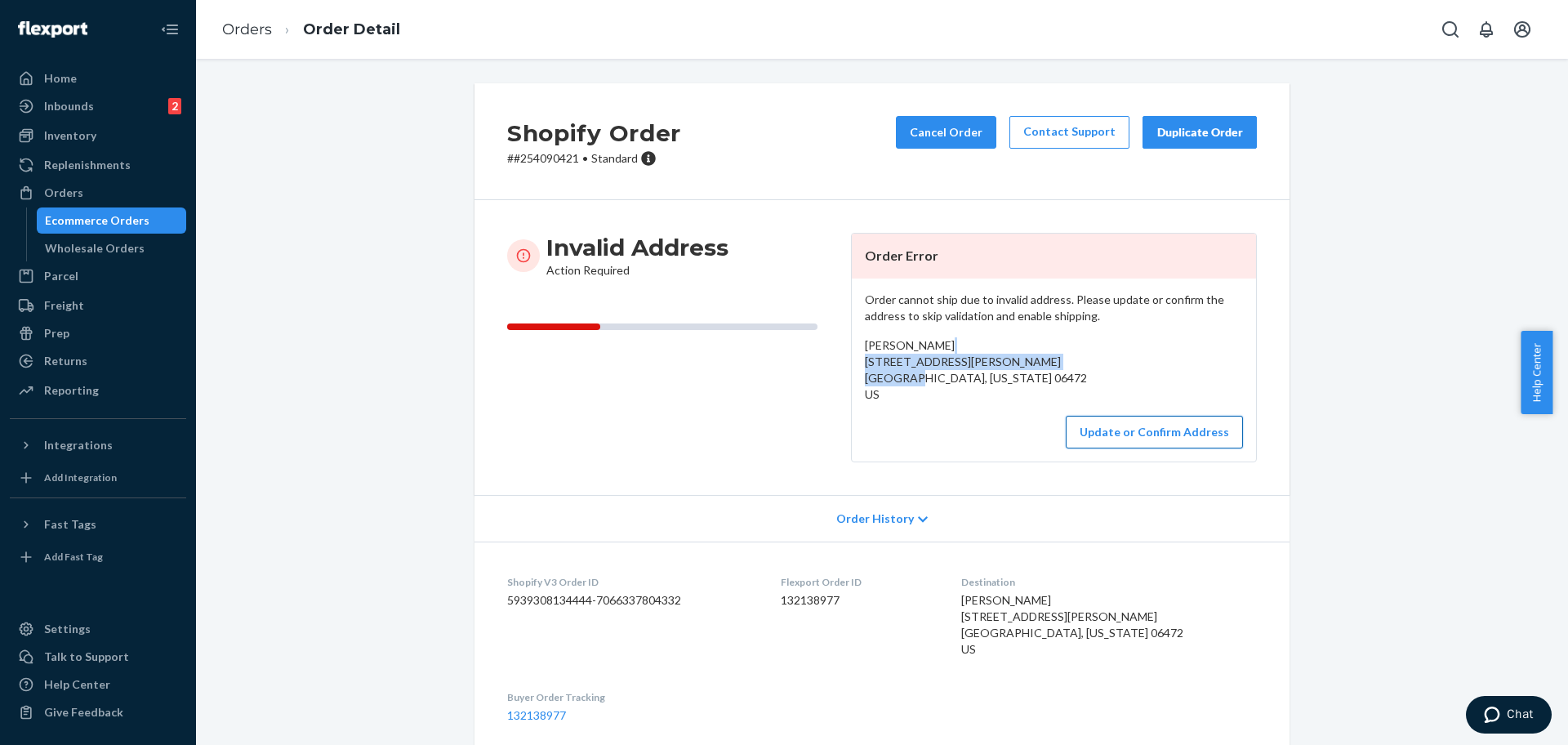 click on "Update or Confirm Address" at bounding box center (1154, 432) 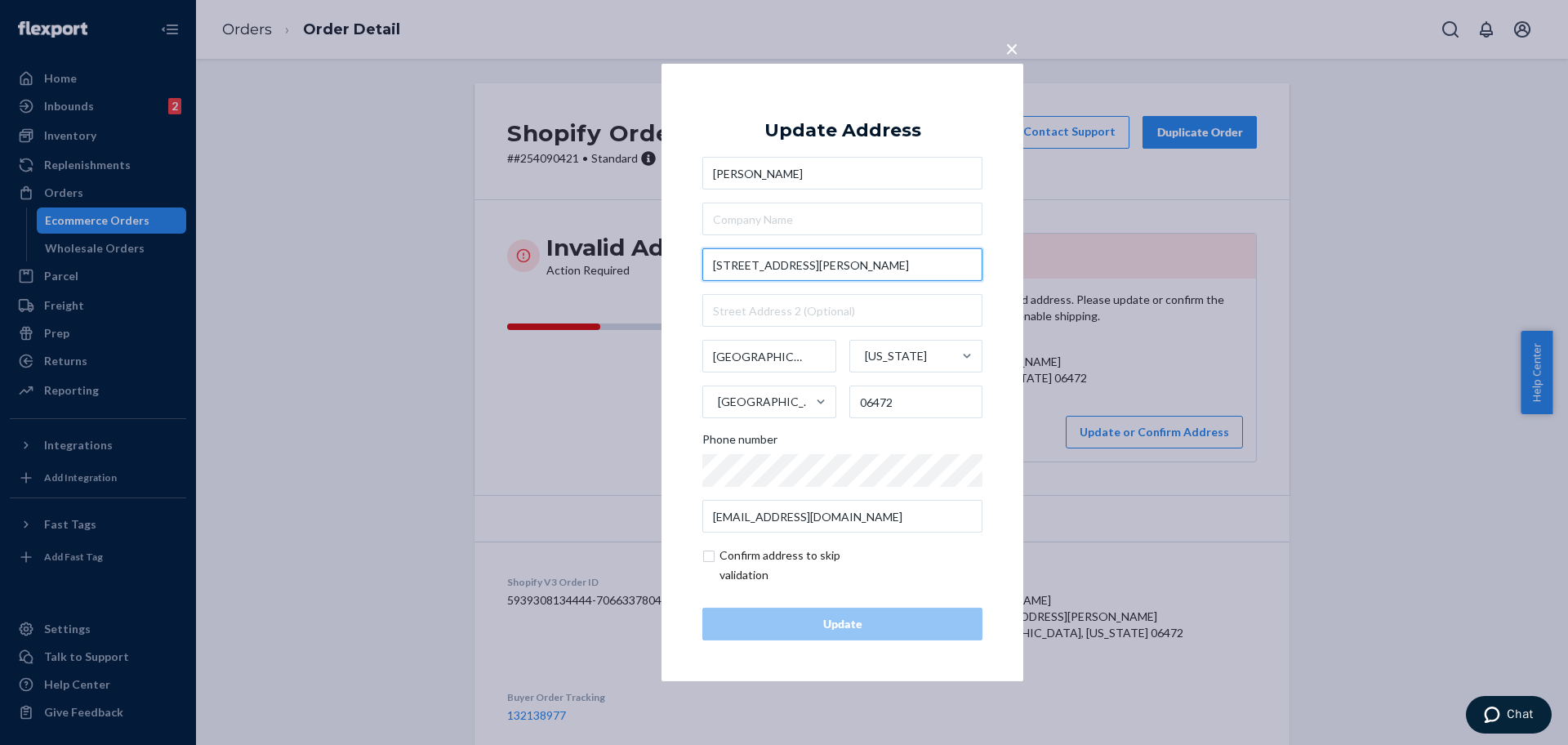 click on "[STREET_ADDRESS][PERSON_NAME]" at bounding box center [842, 265] 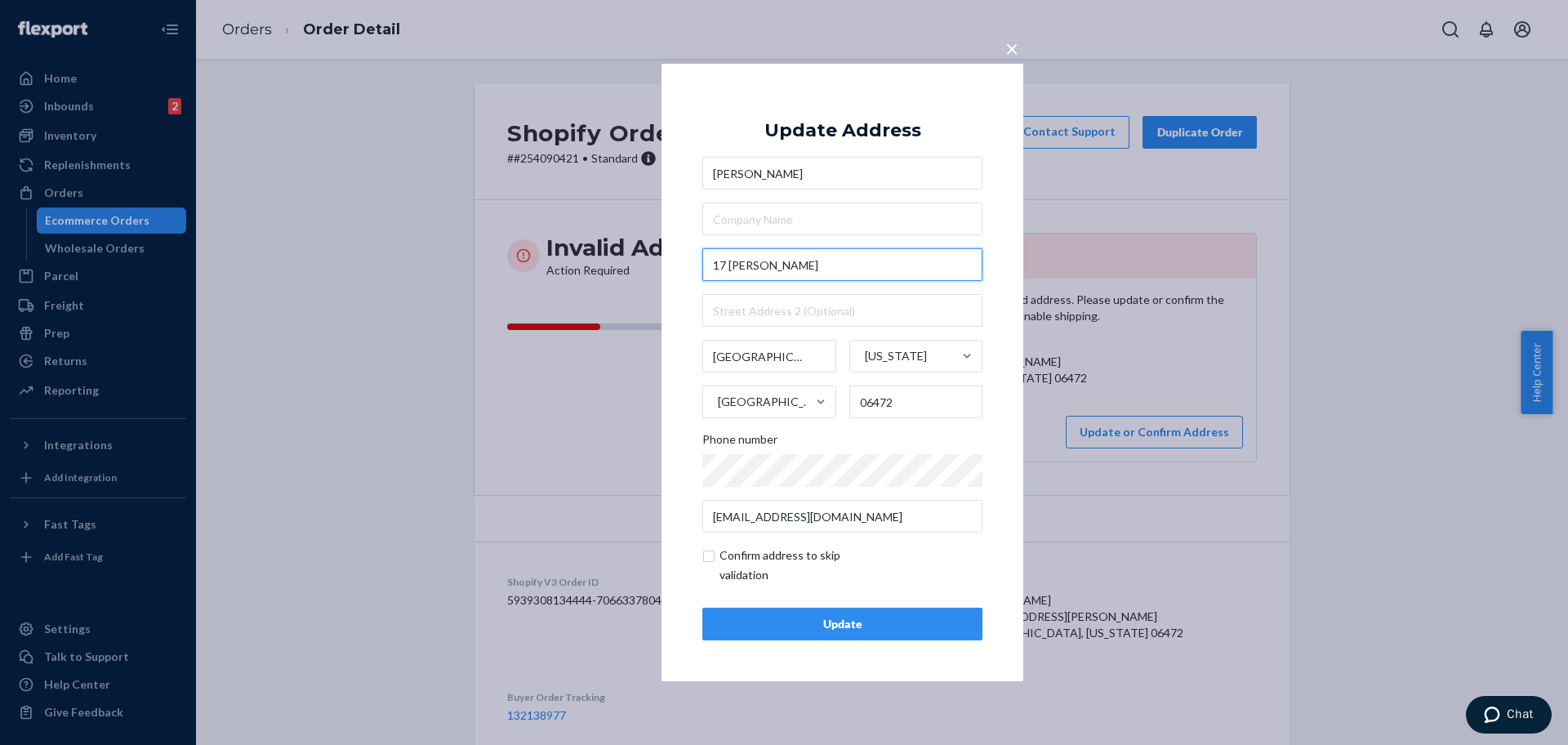 type on "17 [PERSON_NAME]" 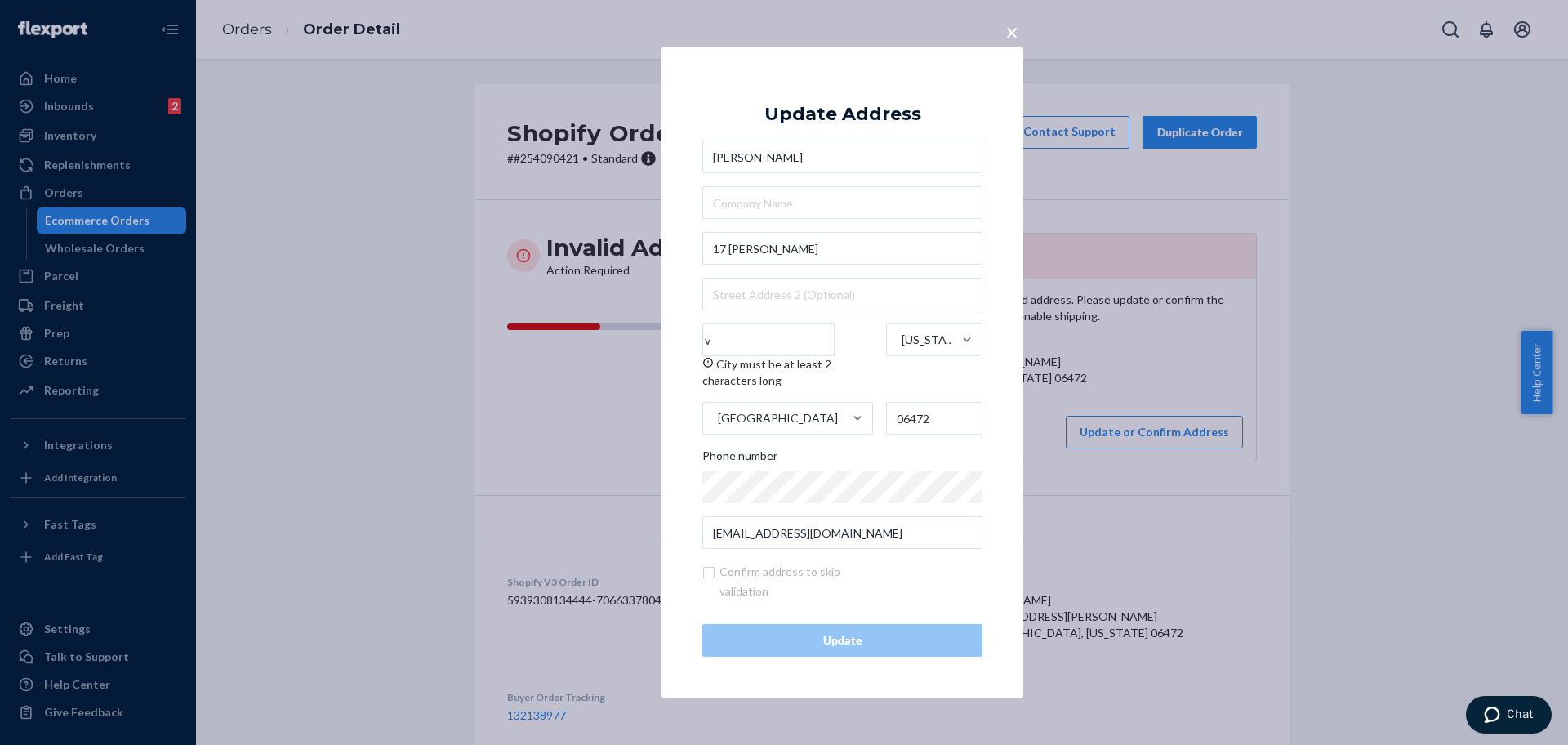 paste on "North Branford" 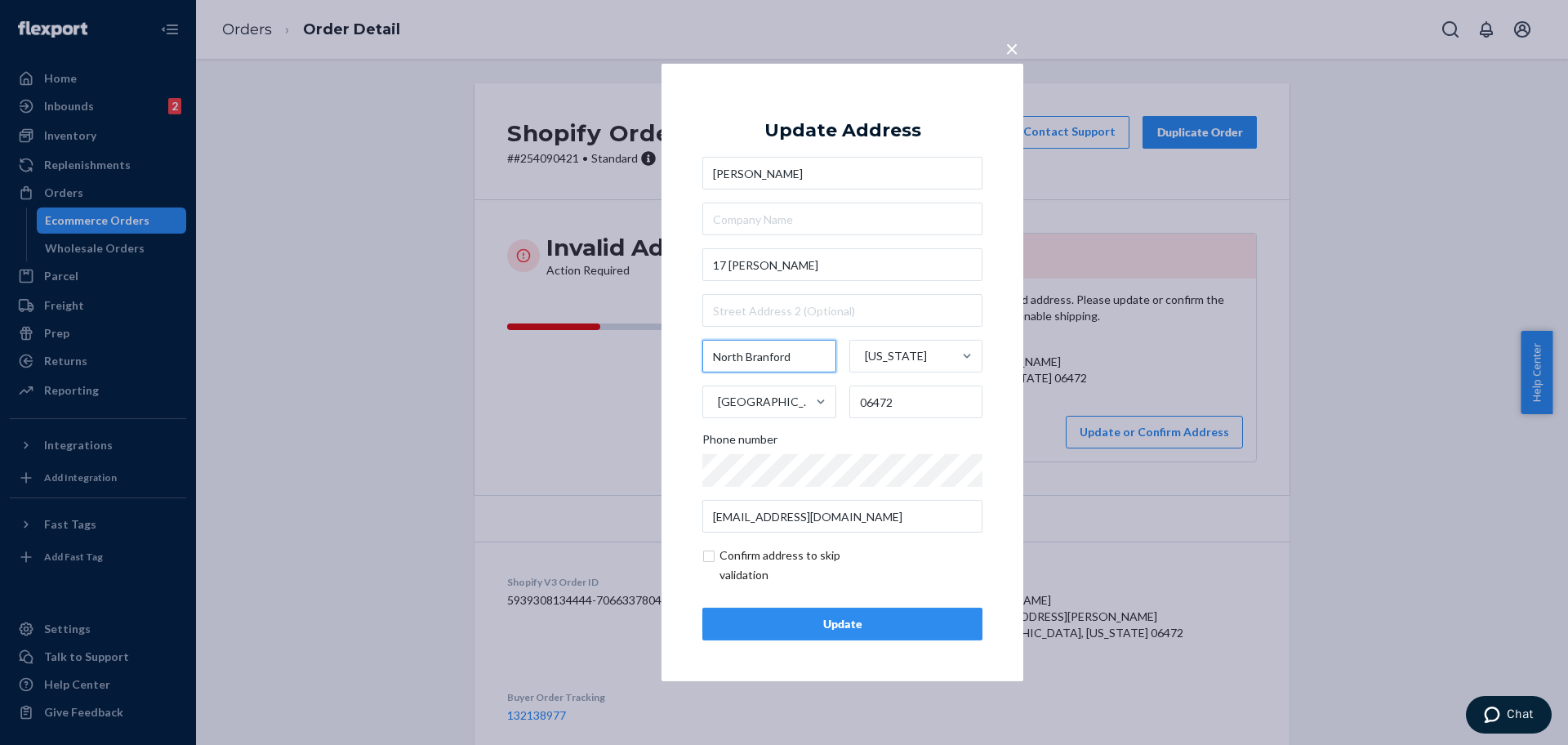 type on "North Branford" 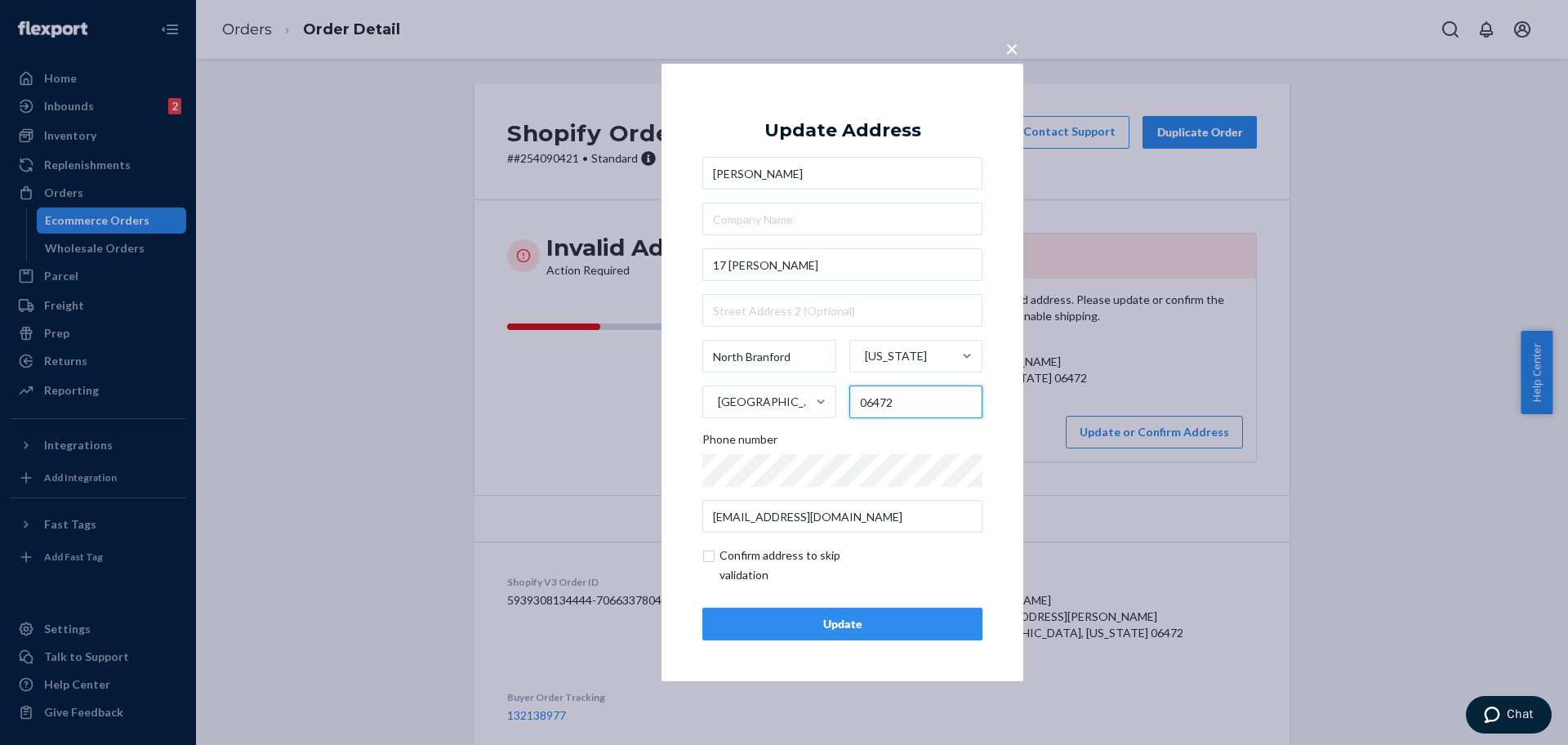 click on "06472" at bounding box center [916, 402] 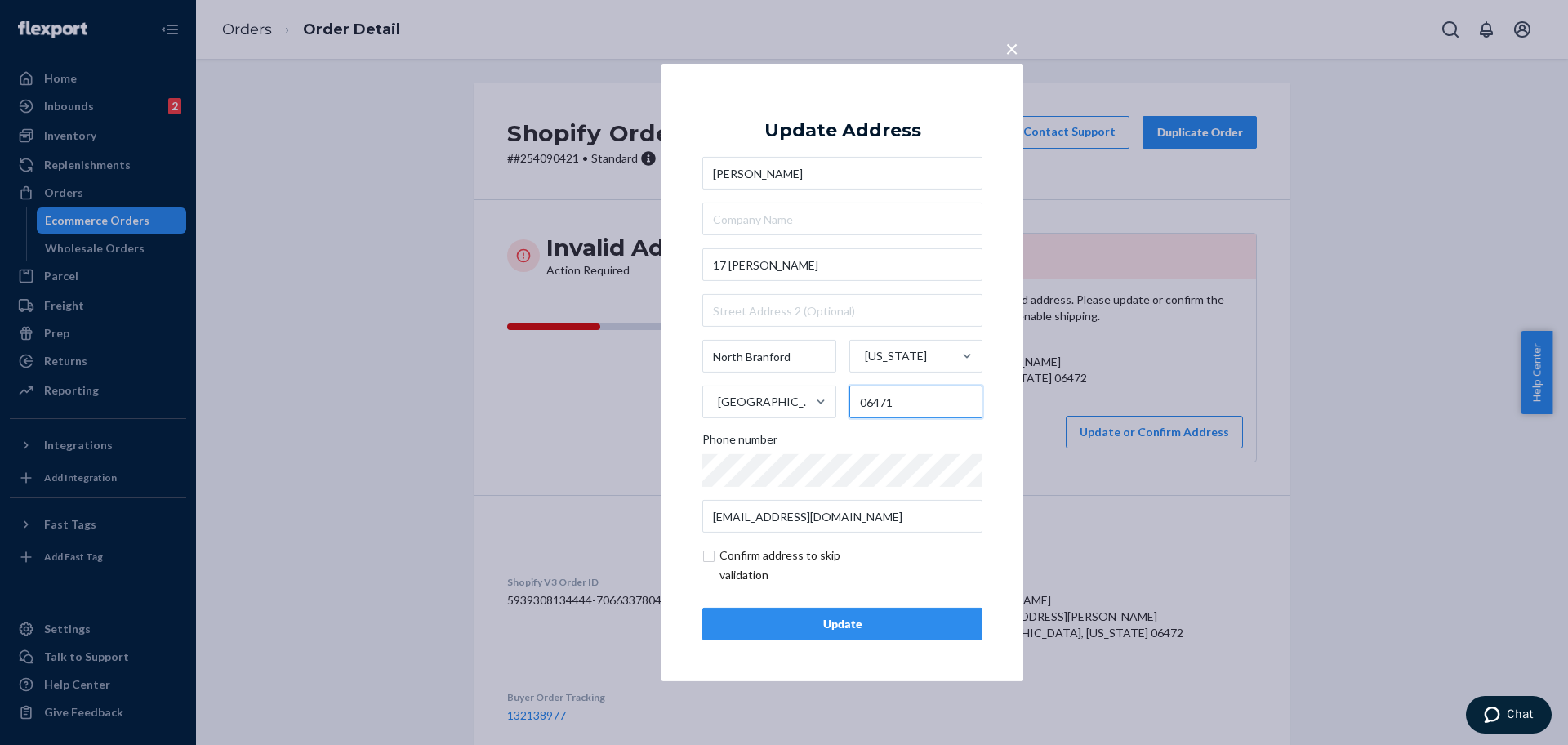 type on "06471" 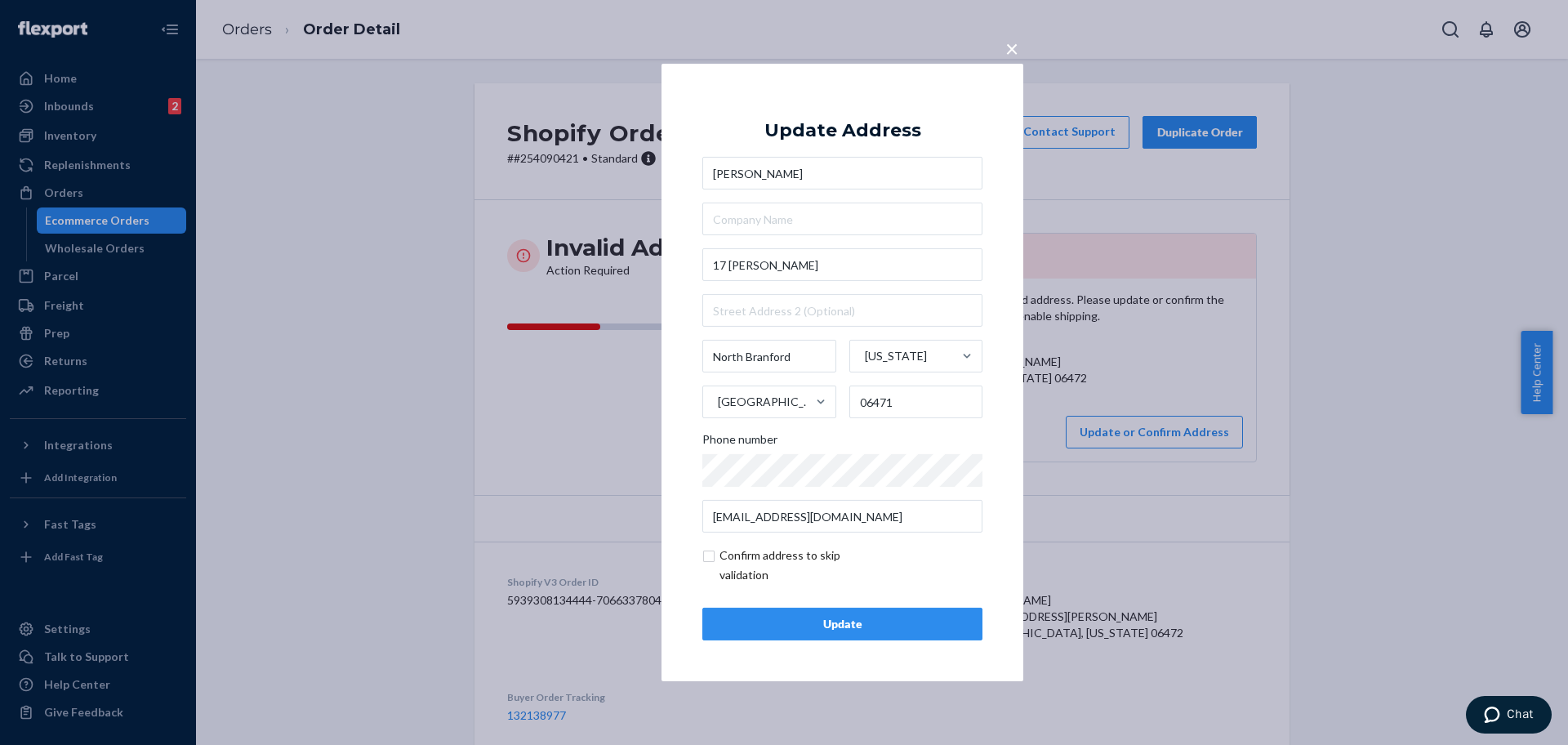 click on "Update" at bounding box center (842, 624) 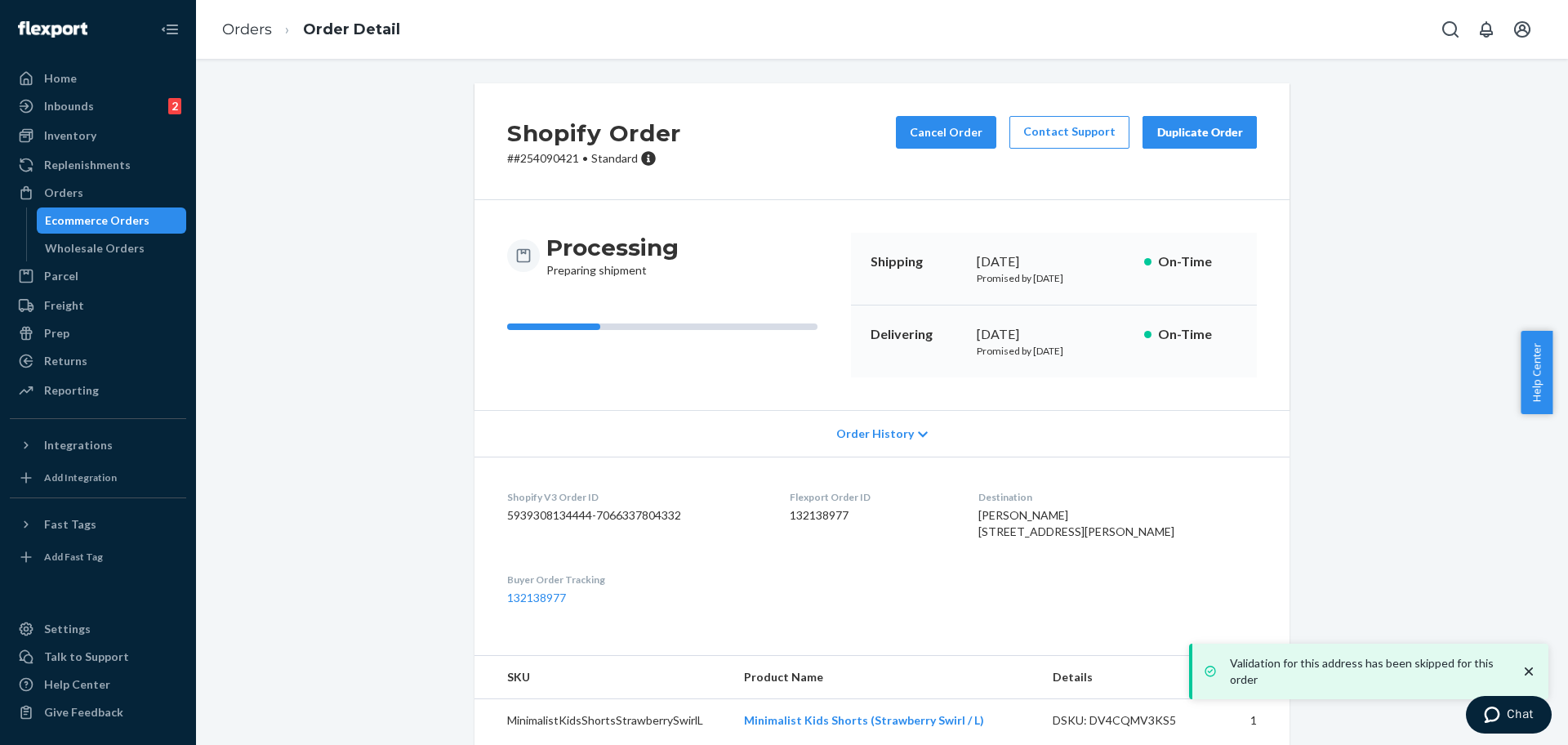 drag, startPoint x: 612, startPoint y: 341, endPoint x: 630, endPoint y: 344, distance: 18.248288 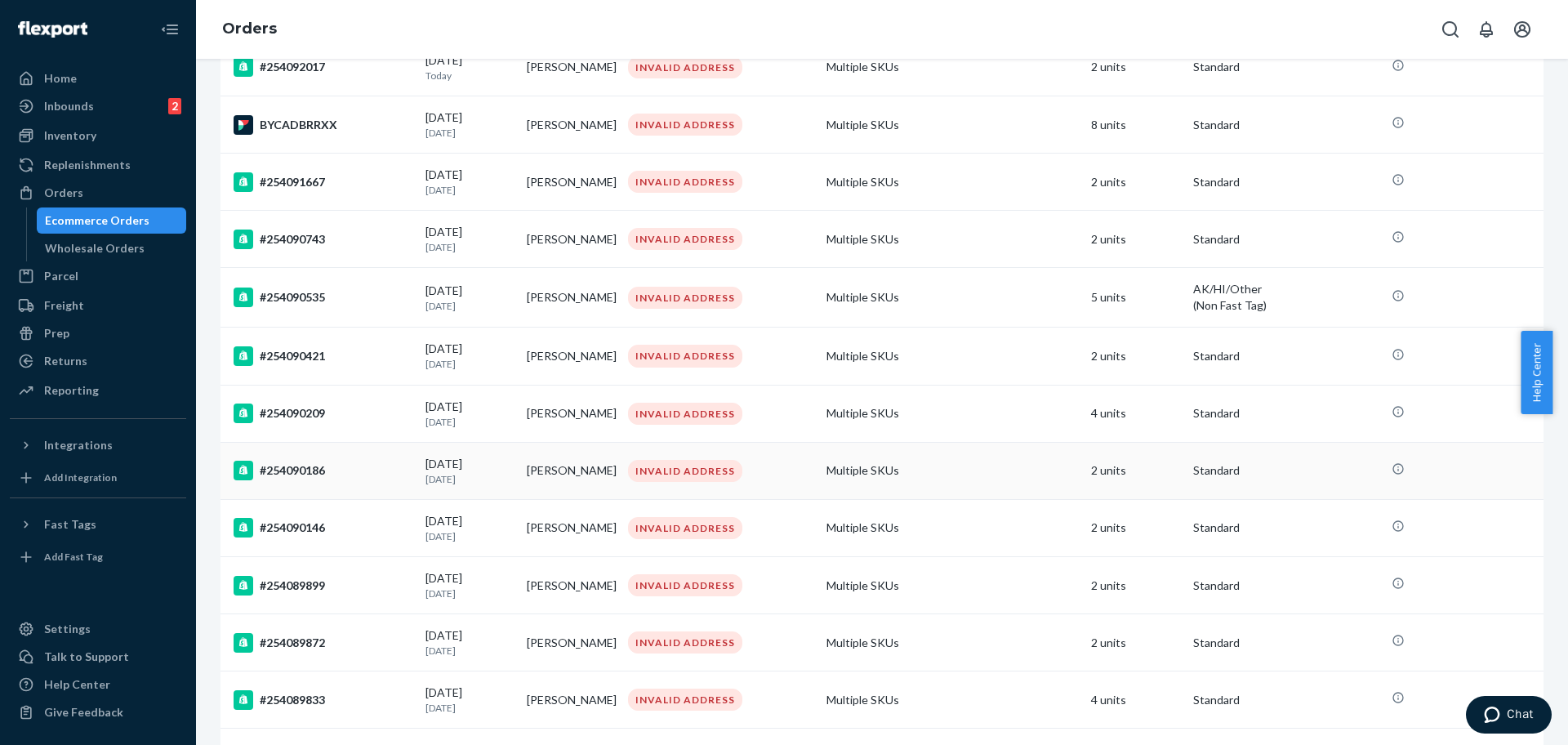 scroll, scrollTop: 408, scrollLeft: 0, axis: vertical 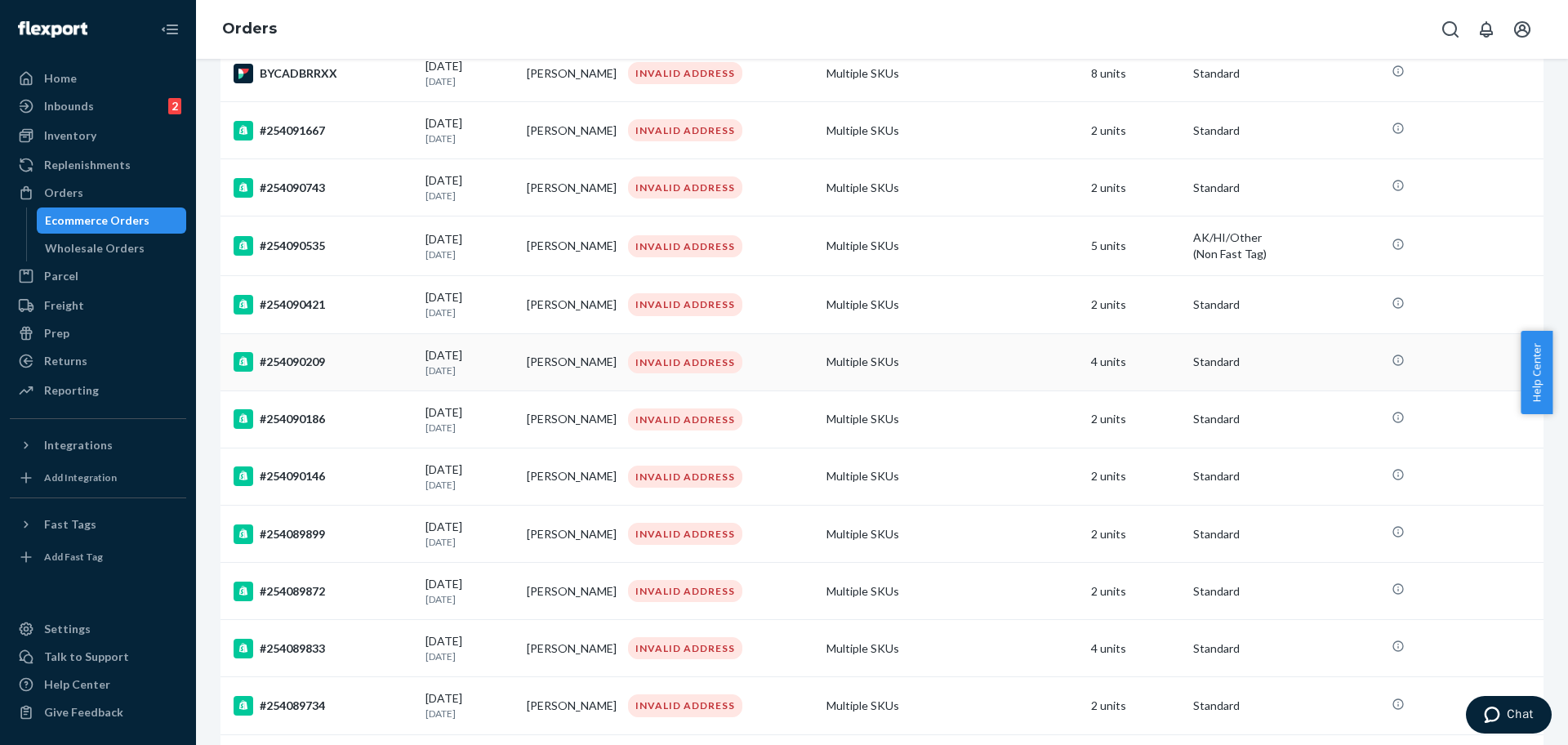 click on "#254090209" at bounding box center (319, 362) 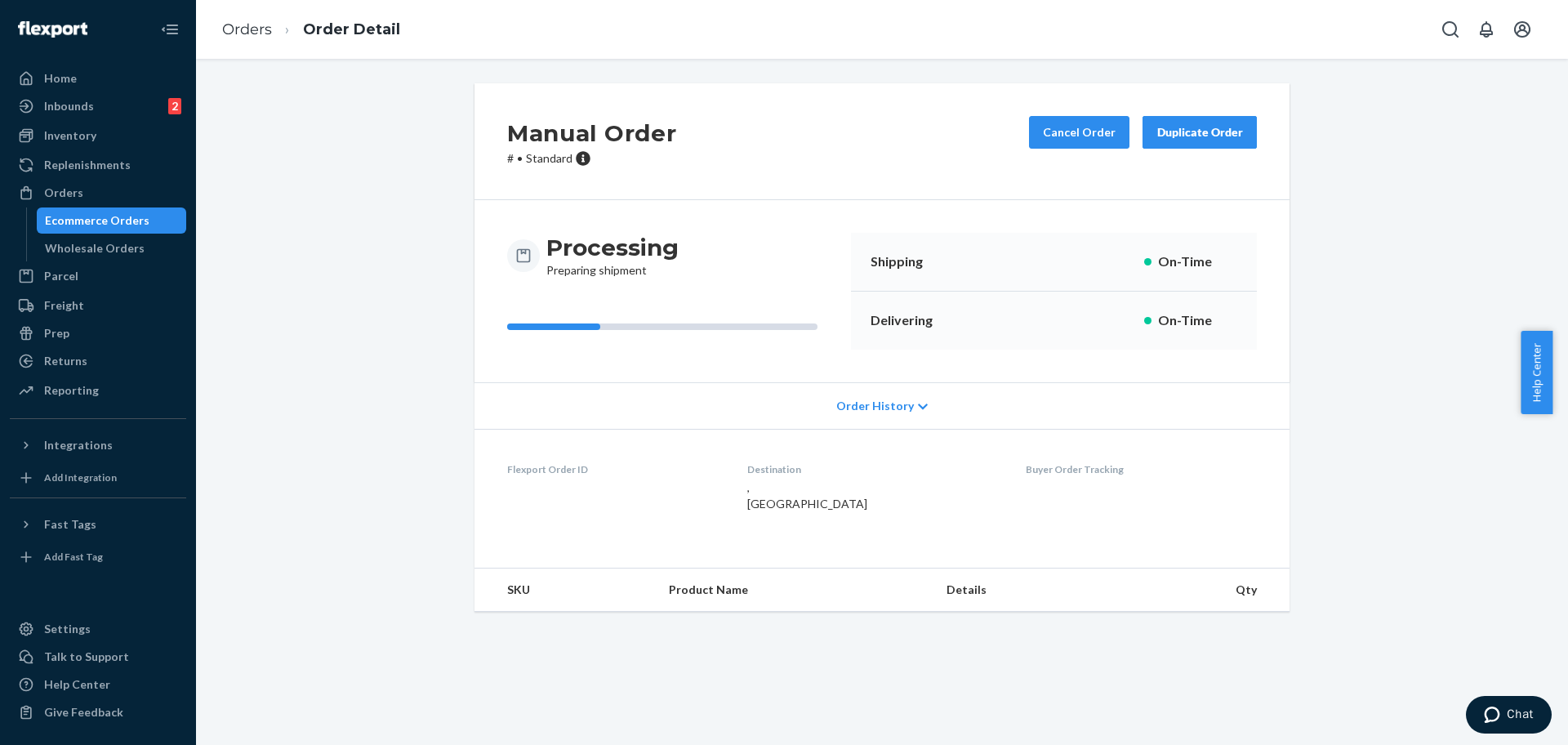 scroll, scrollTop: 0, scrollLeft: 0, axis: both 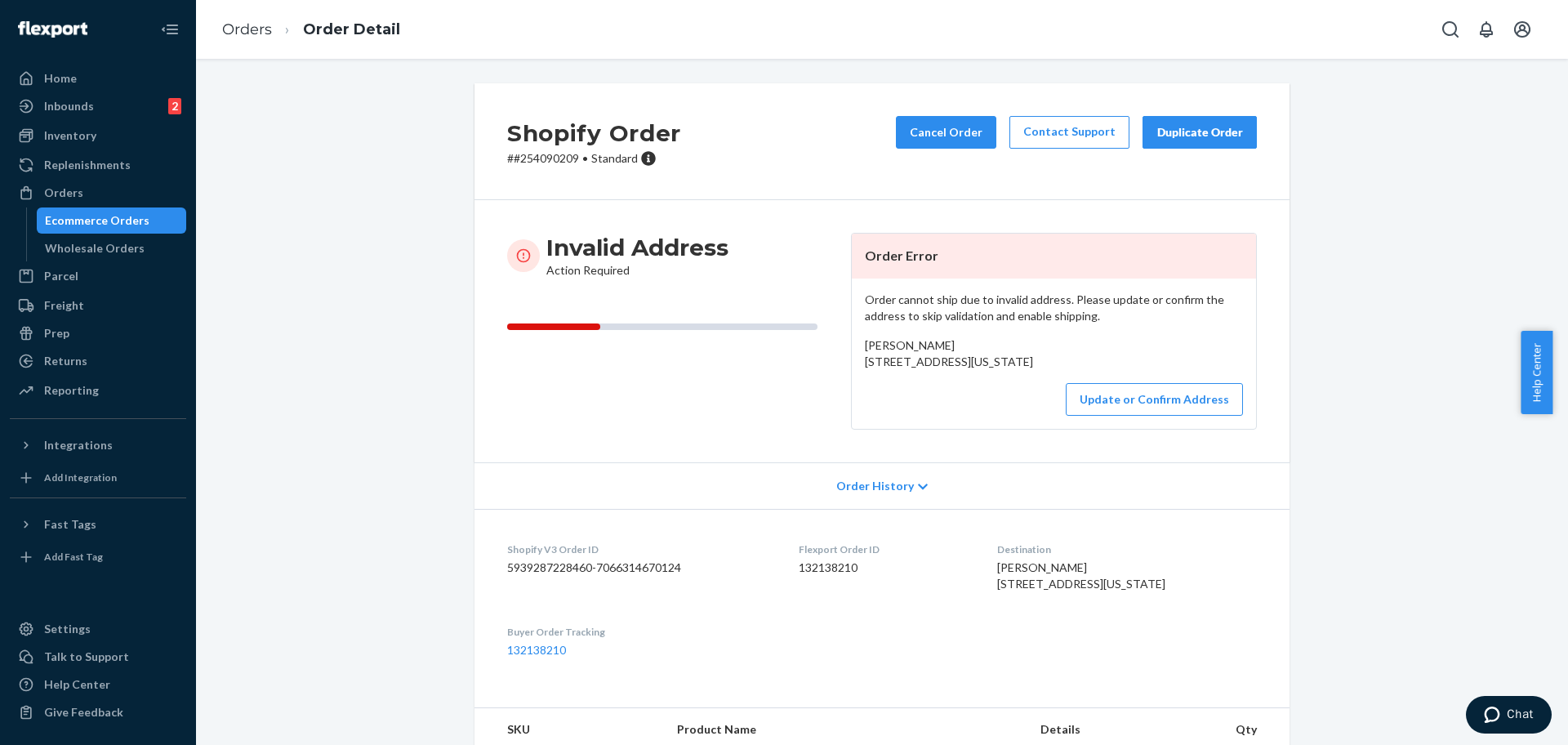 click on "# #254090209 • Standard" at bounding box center (594, 158) 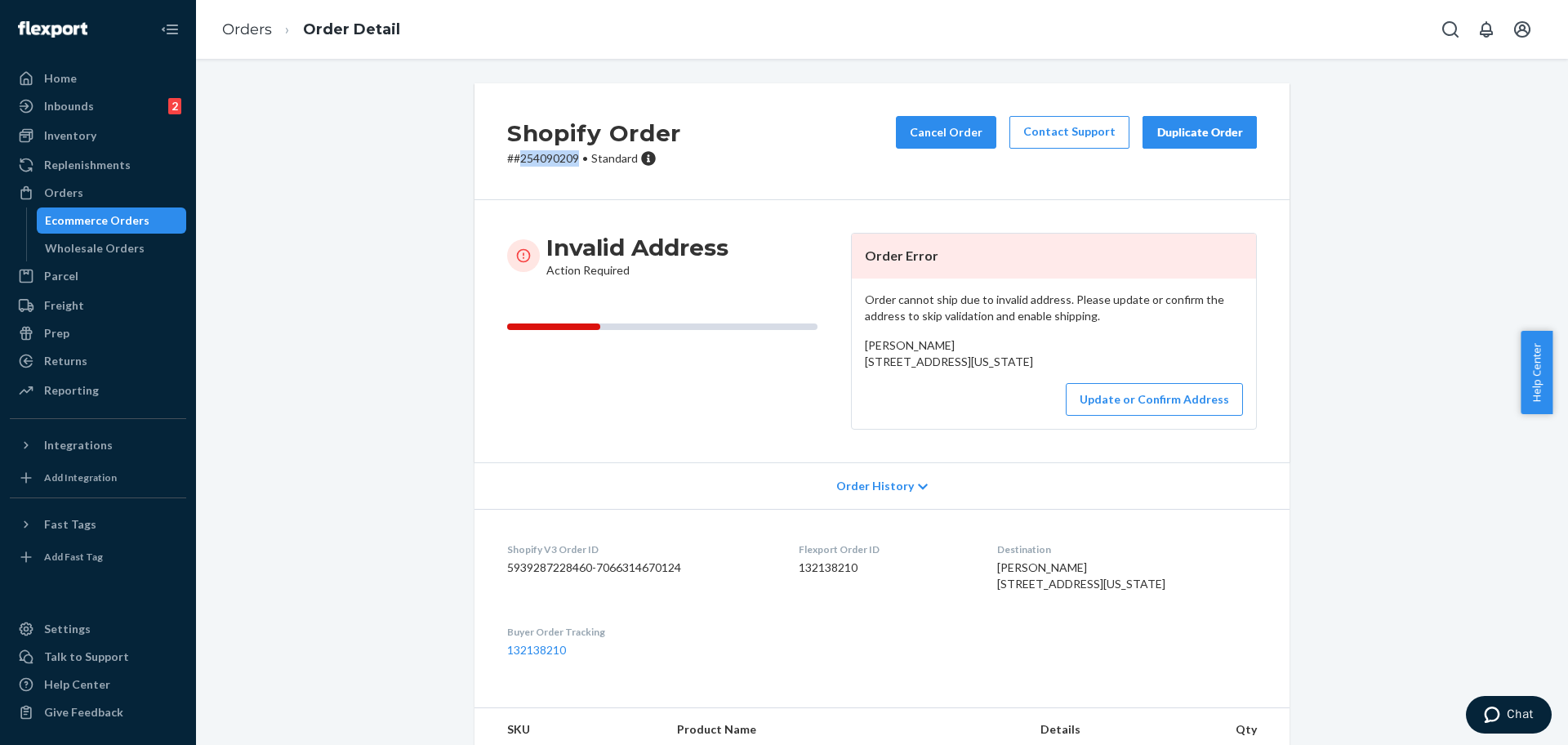 click on "# #254090209 • Standard" at bounding box center [594, 158] 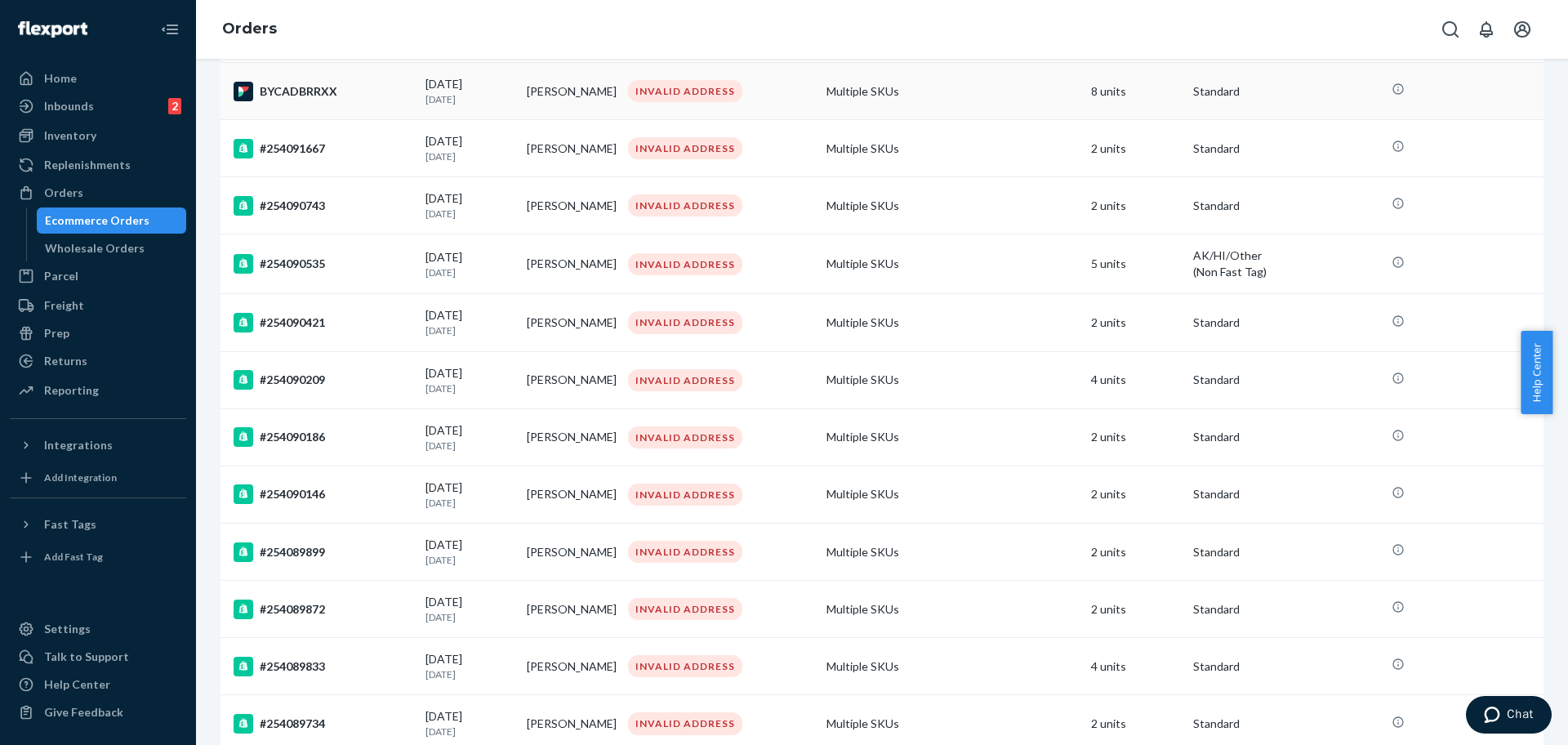 scroll, scrollTop: 408, scrollLeft: 0, axis: vertical 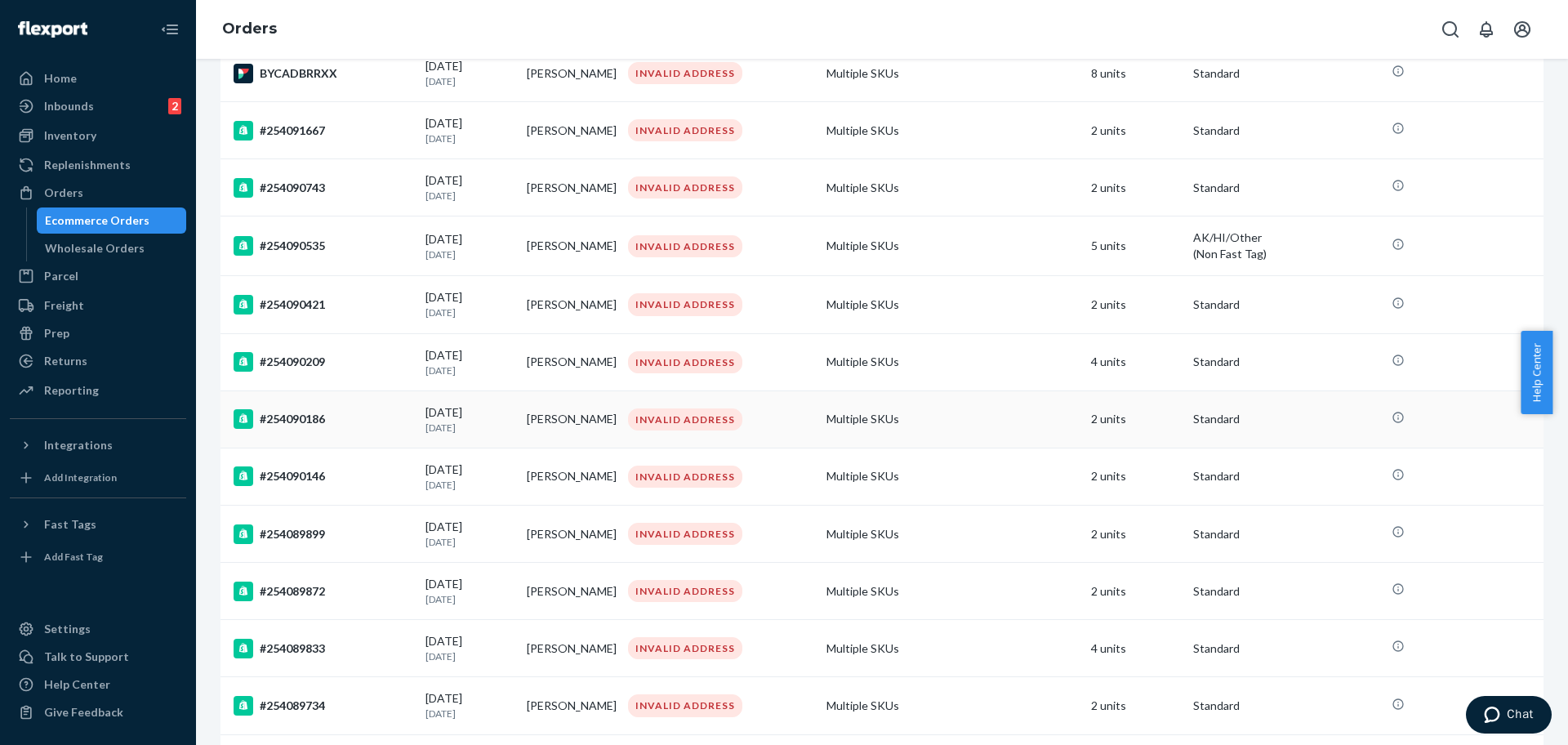 click on "#254090186" at bounding box center (319, 419) 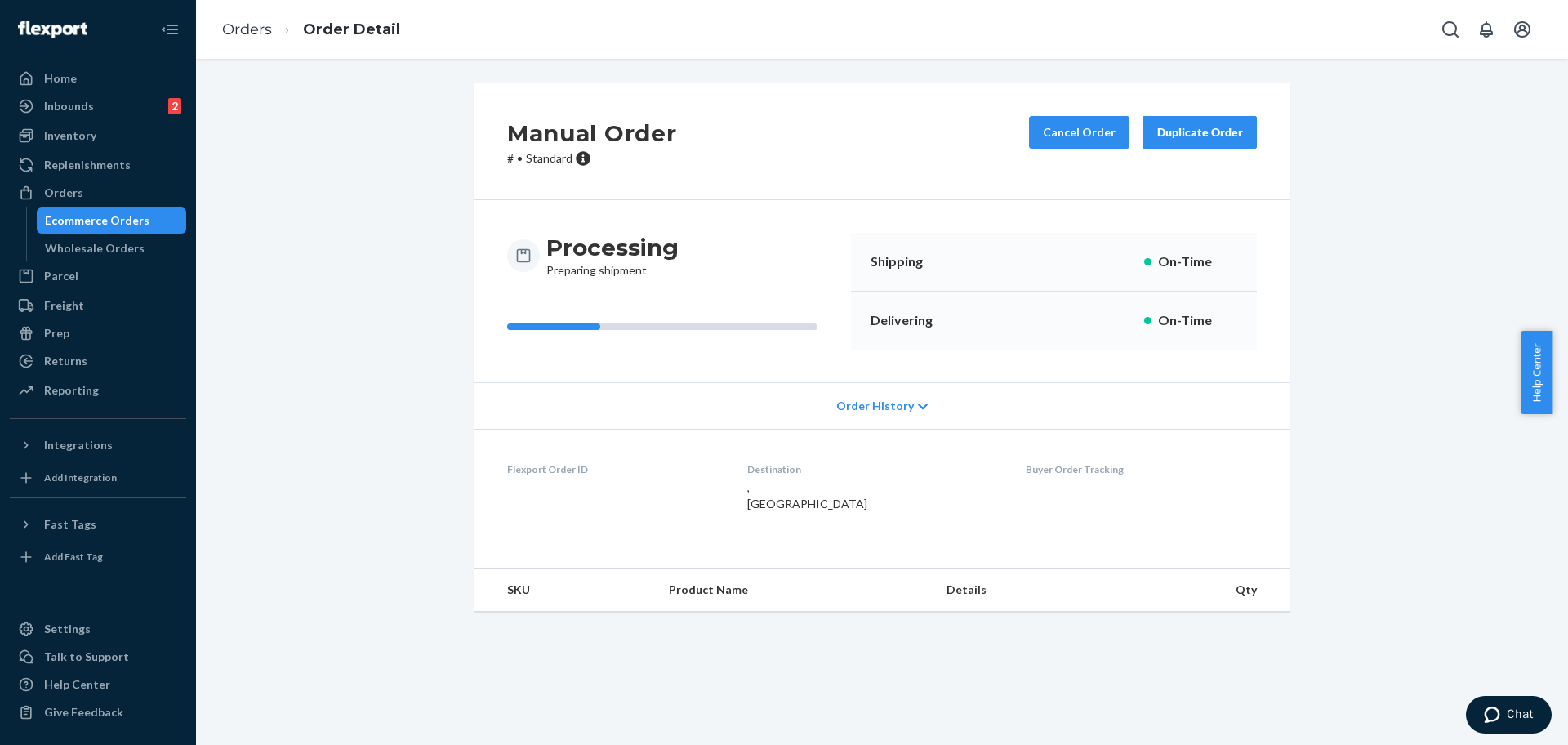 scroll, scrollTop: 0, scrollLeft: 0, axis: both 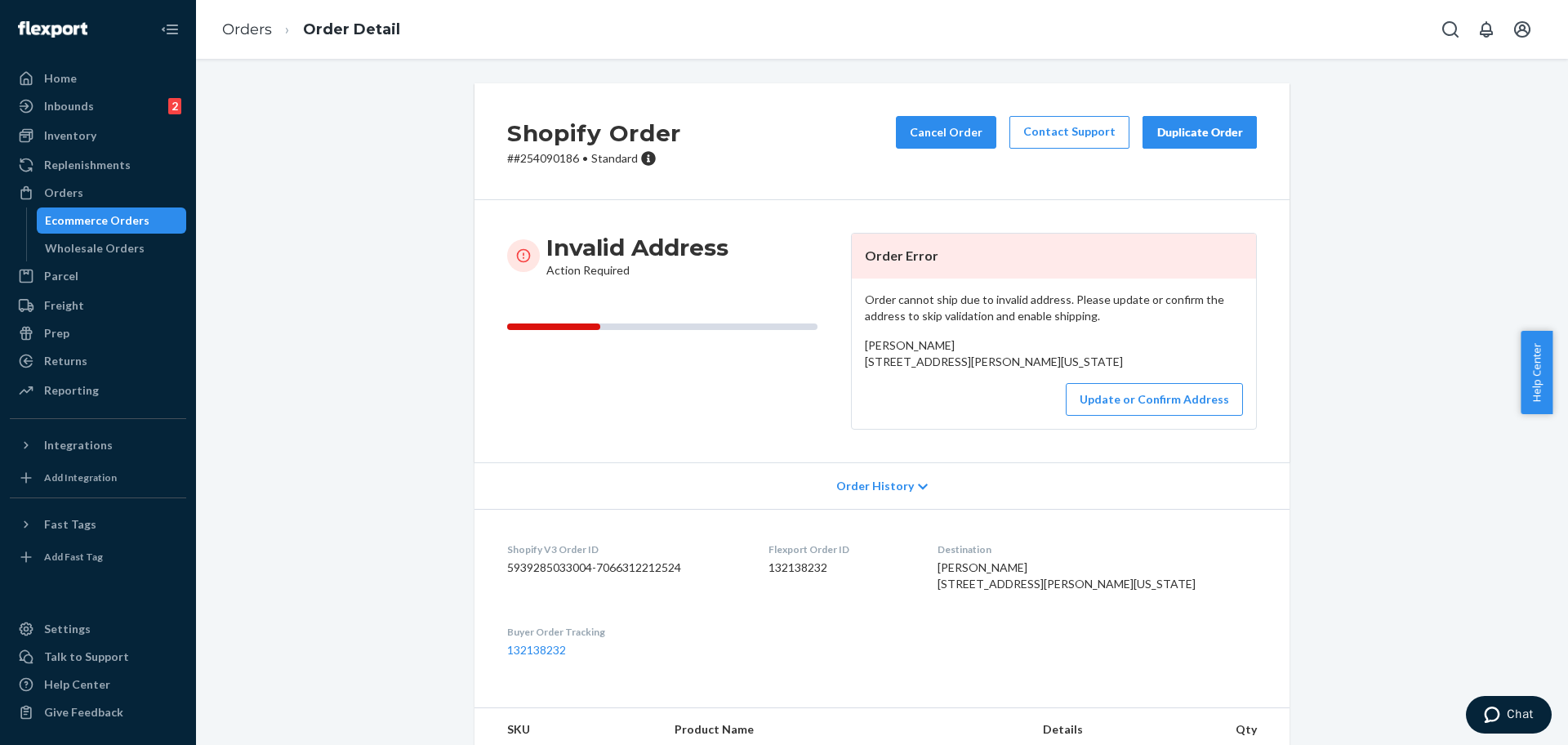 click on "# #254090186 • Standard" at bounding box center [594, 158] 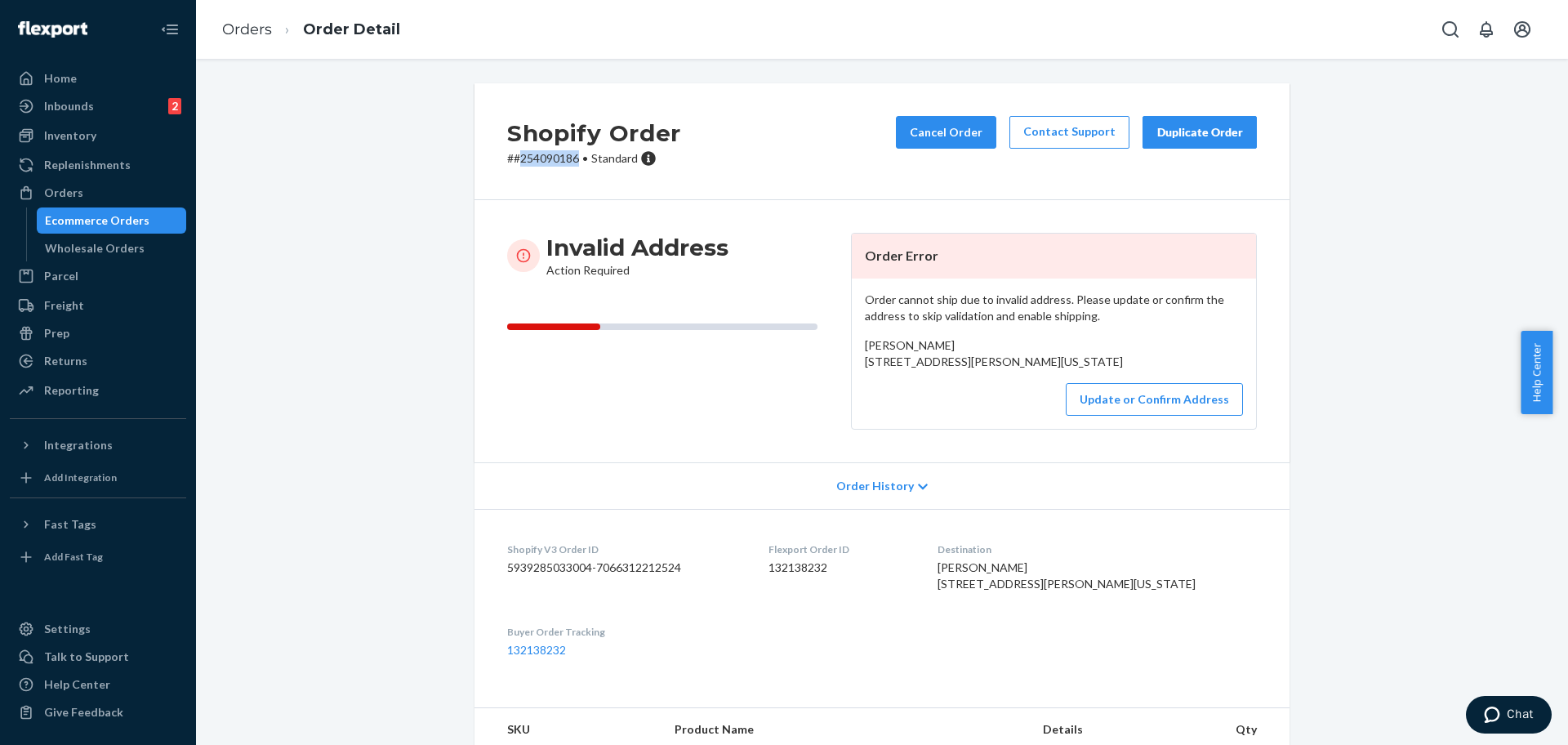 click on "# #254090186 • Standard" at bounding box center (594, 158) 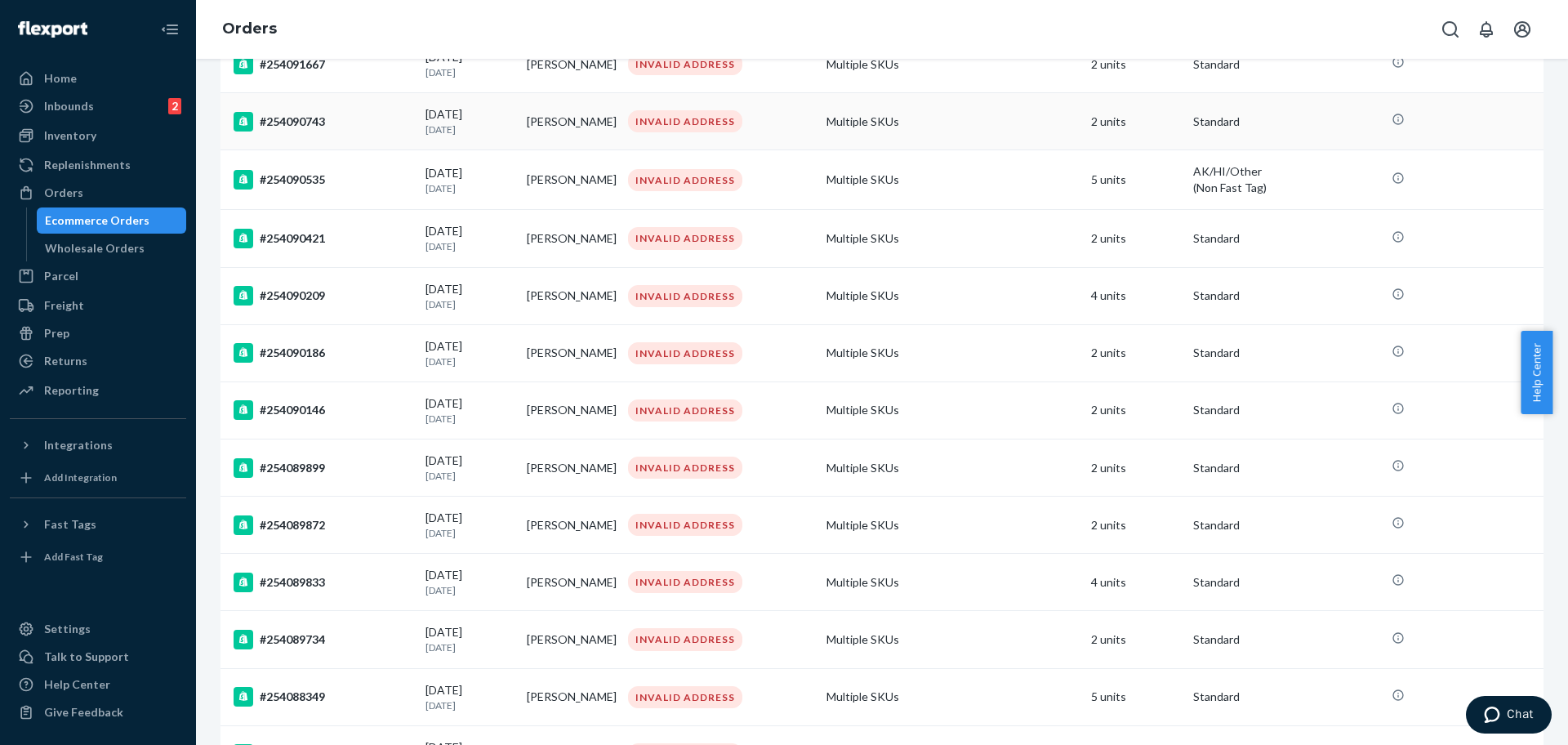 scroll, scrollTop: 511, scrollLeft: 0, axis: vertical 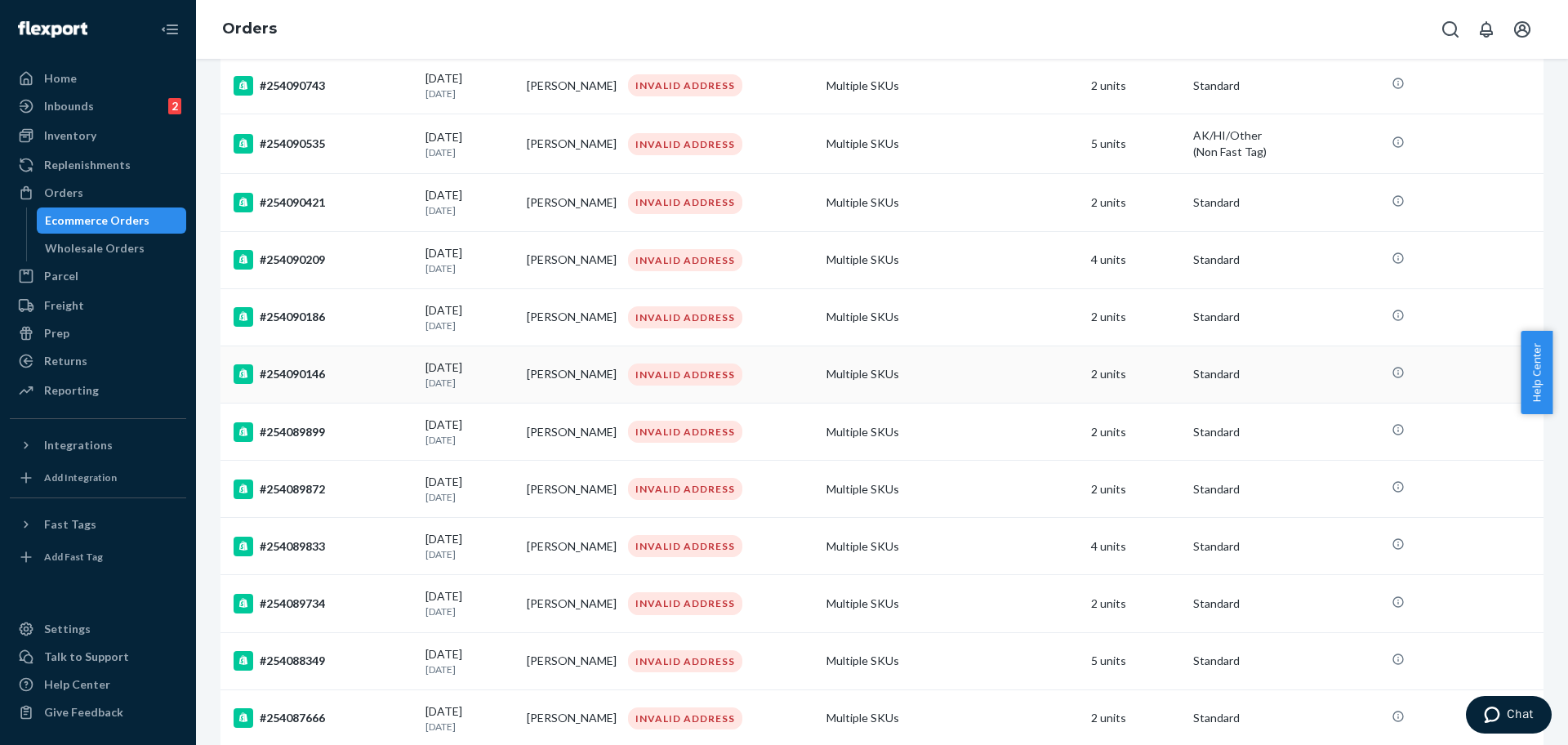 click on "#254090146" at bounding box center [319, 374] 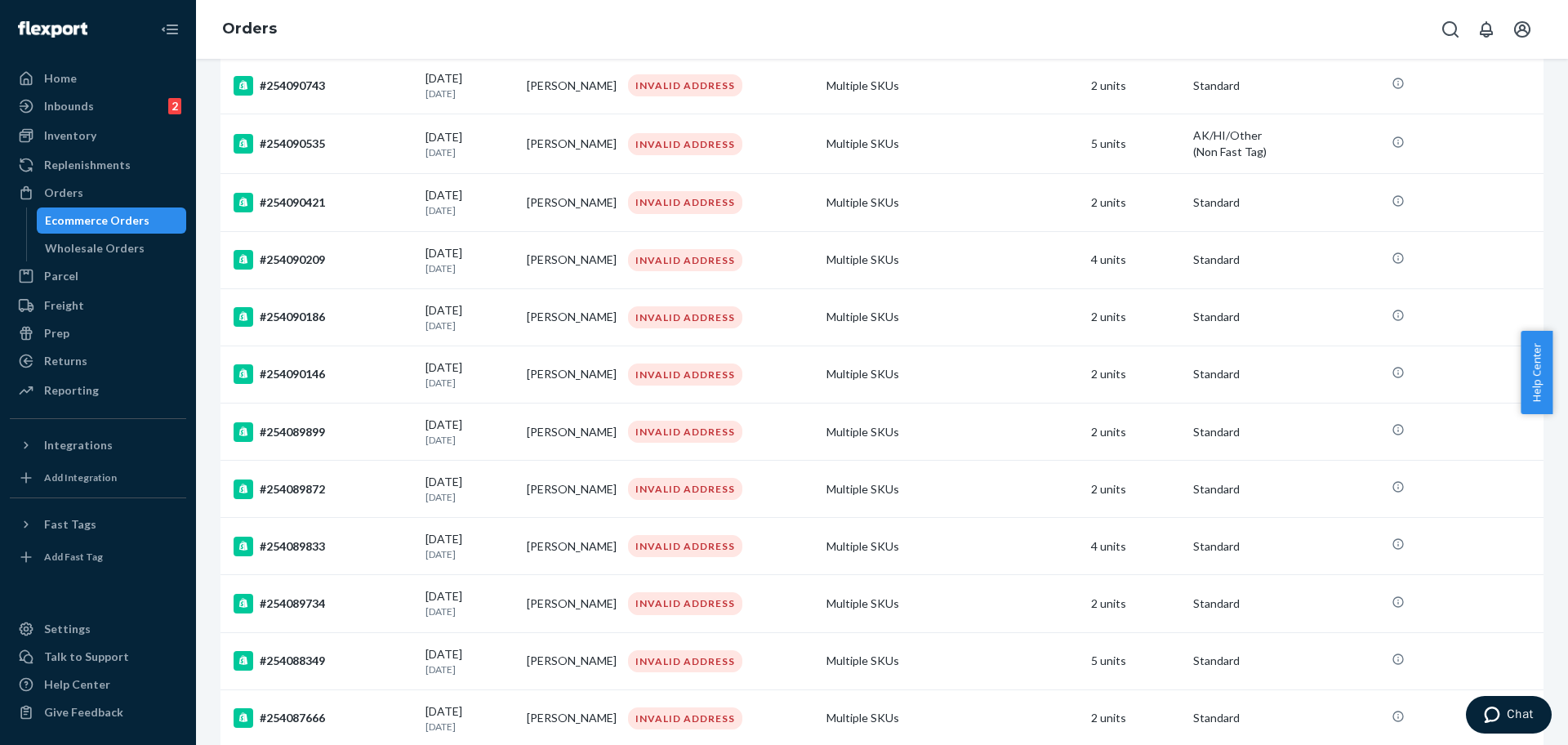 scroll, scrollTop: 0, scrollLeft: 0, axis: both 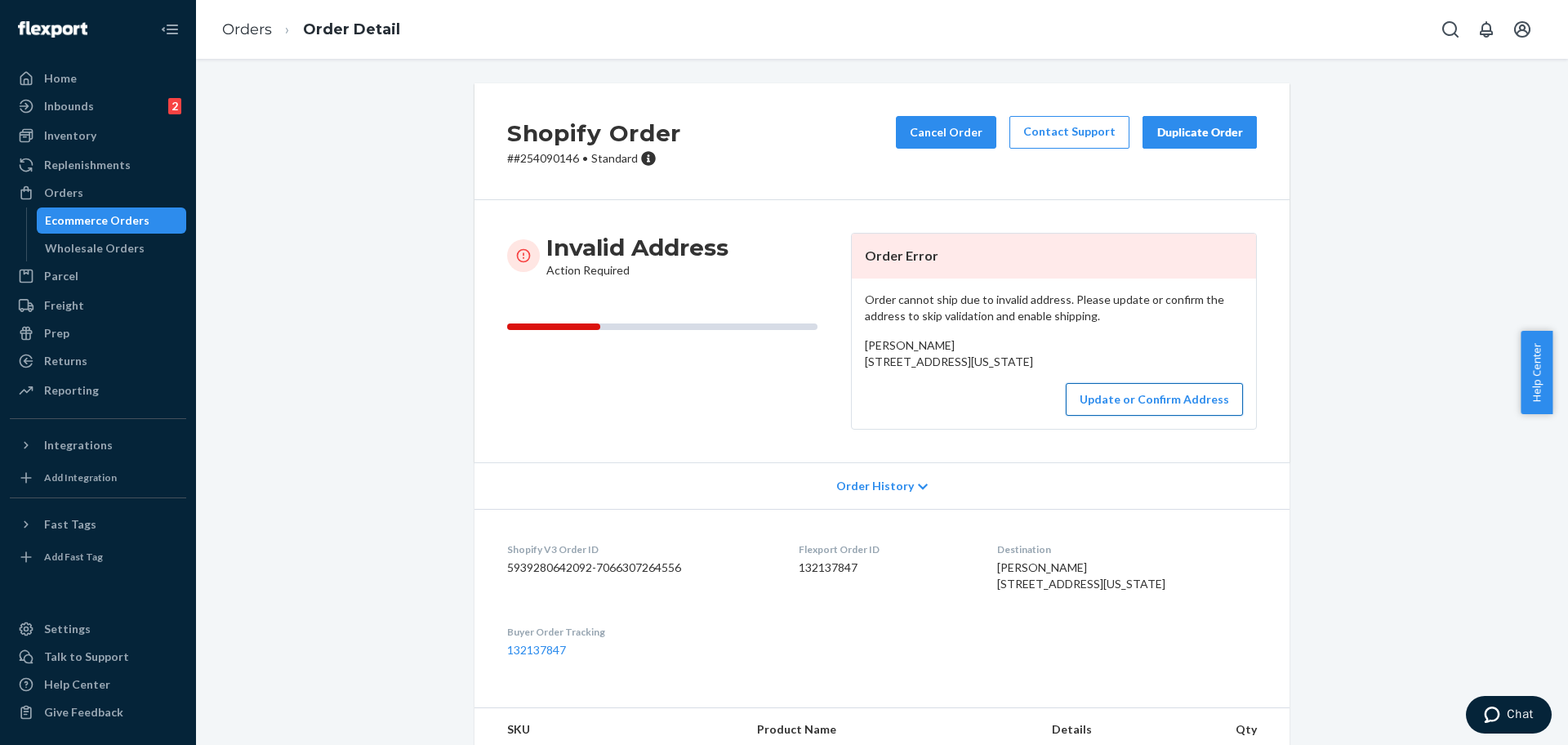click on "Update or Confirm Address" at bounding box center [1154, 399] 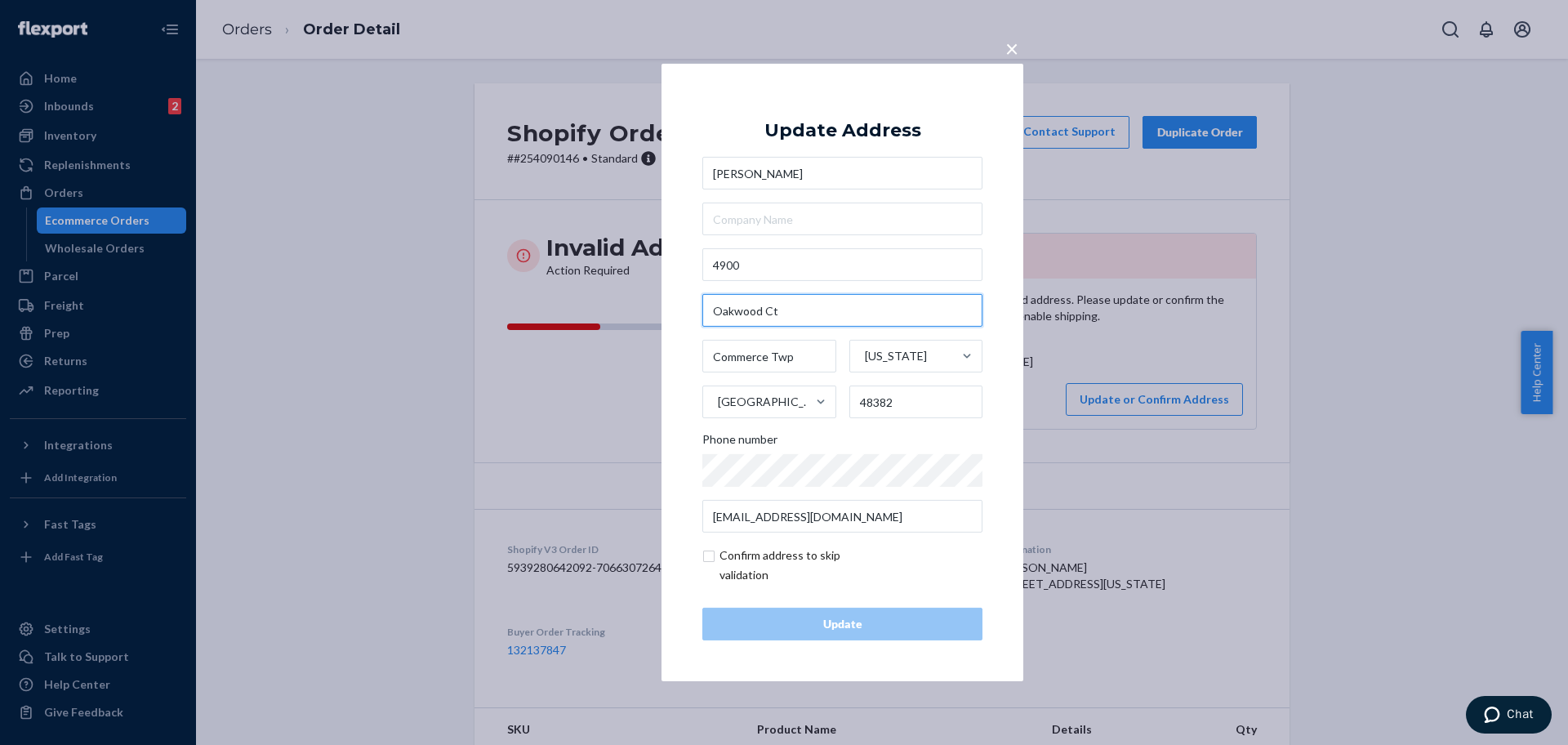click on "Oakwood Ct" at bounding box center (842, 310) 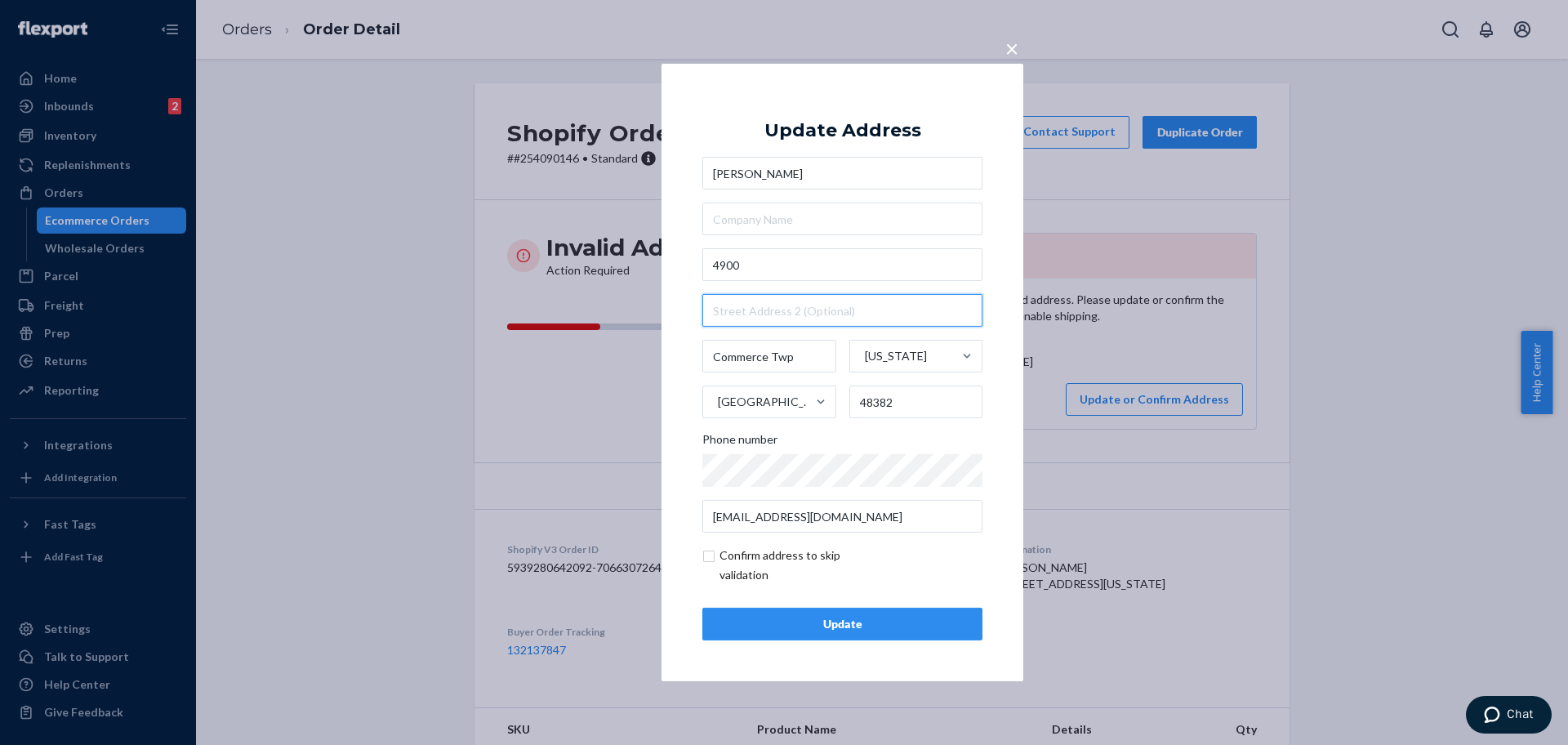 type 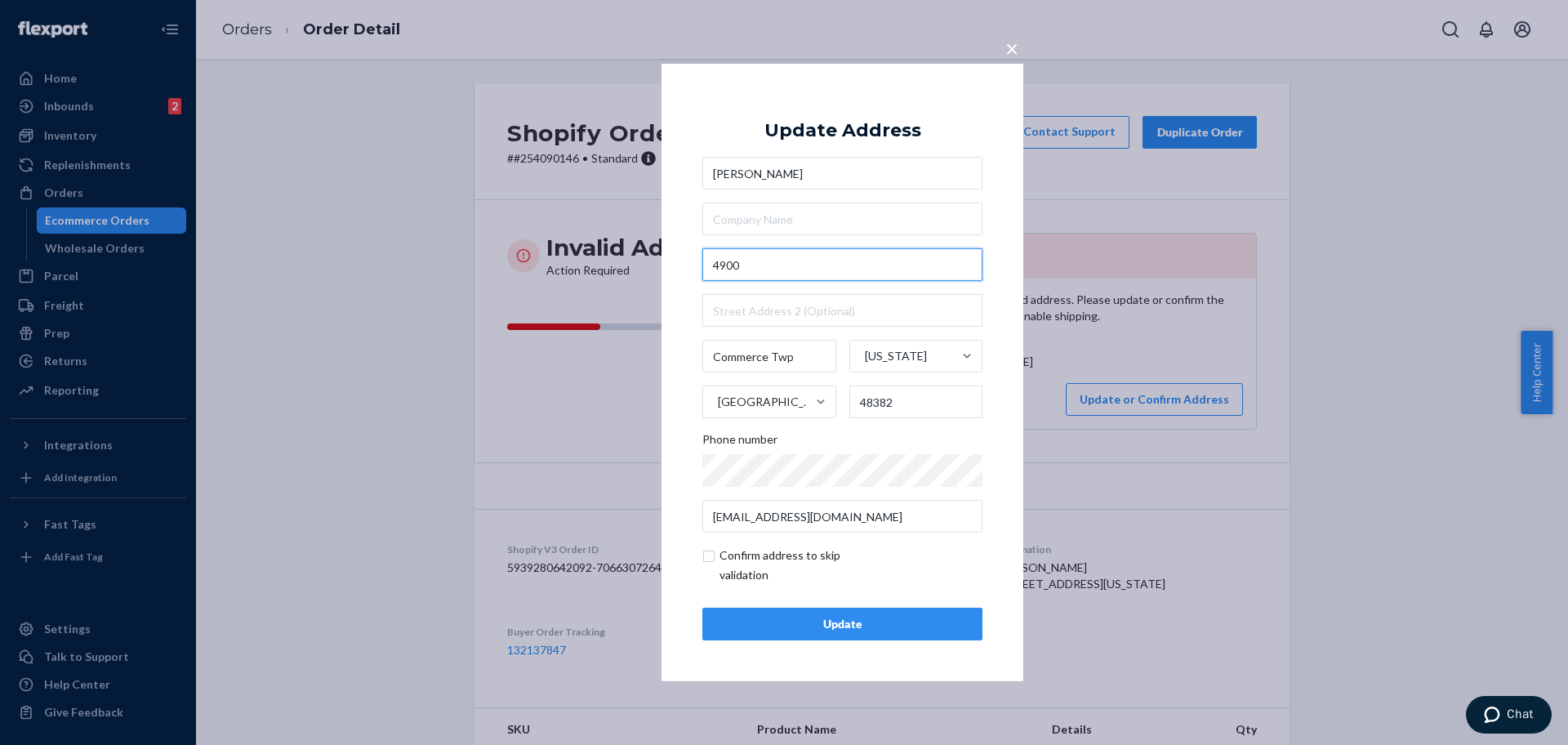 click on "4900" at bounding box center (842, 265) 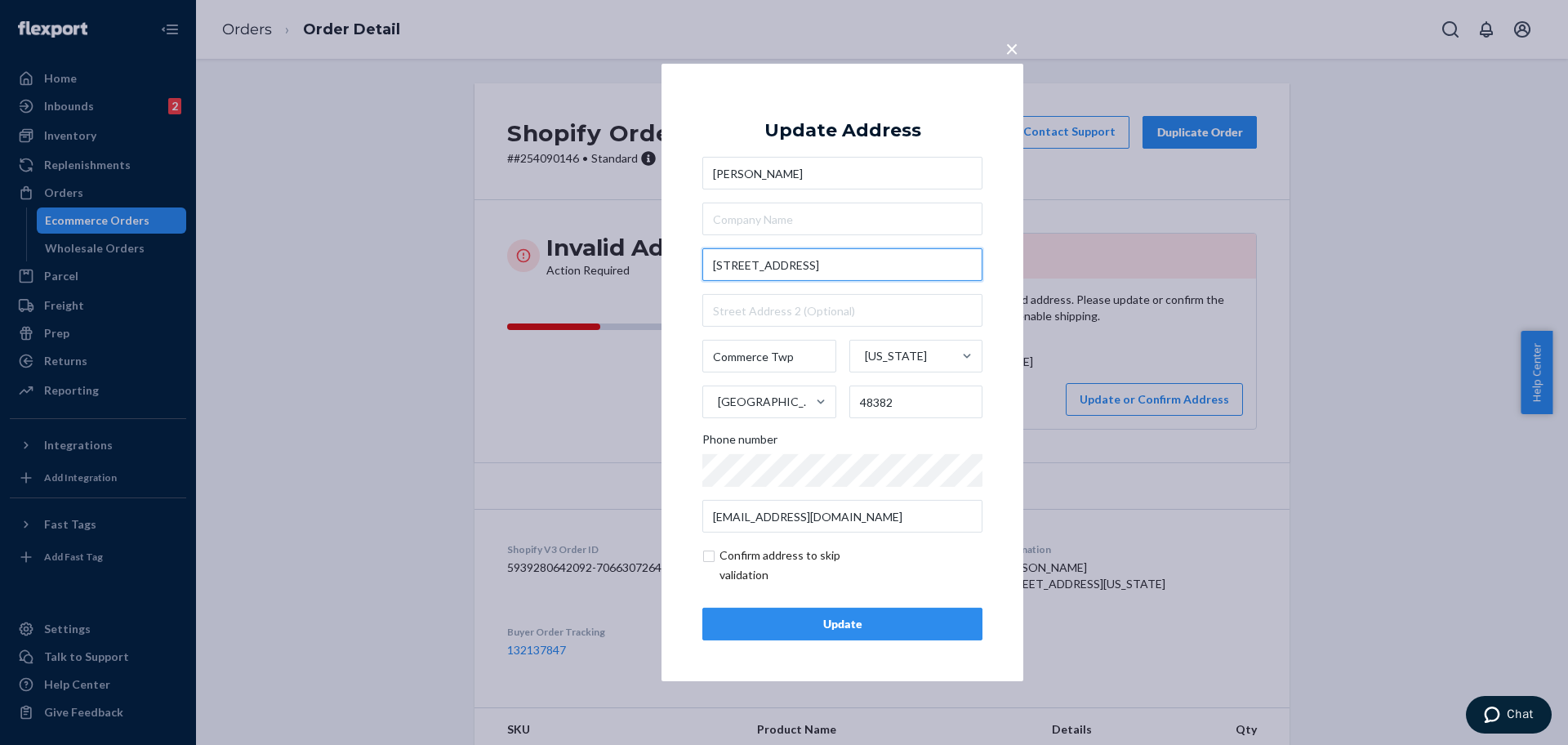 type on "[STREET_ADDRESS]" 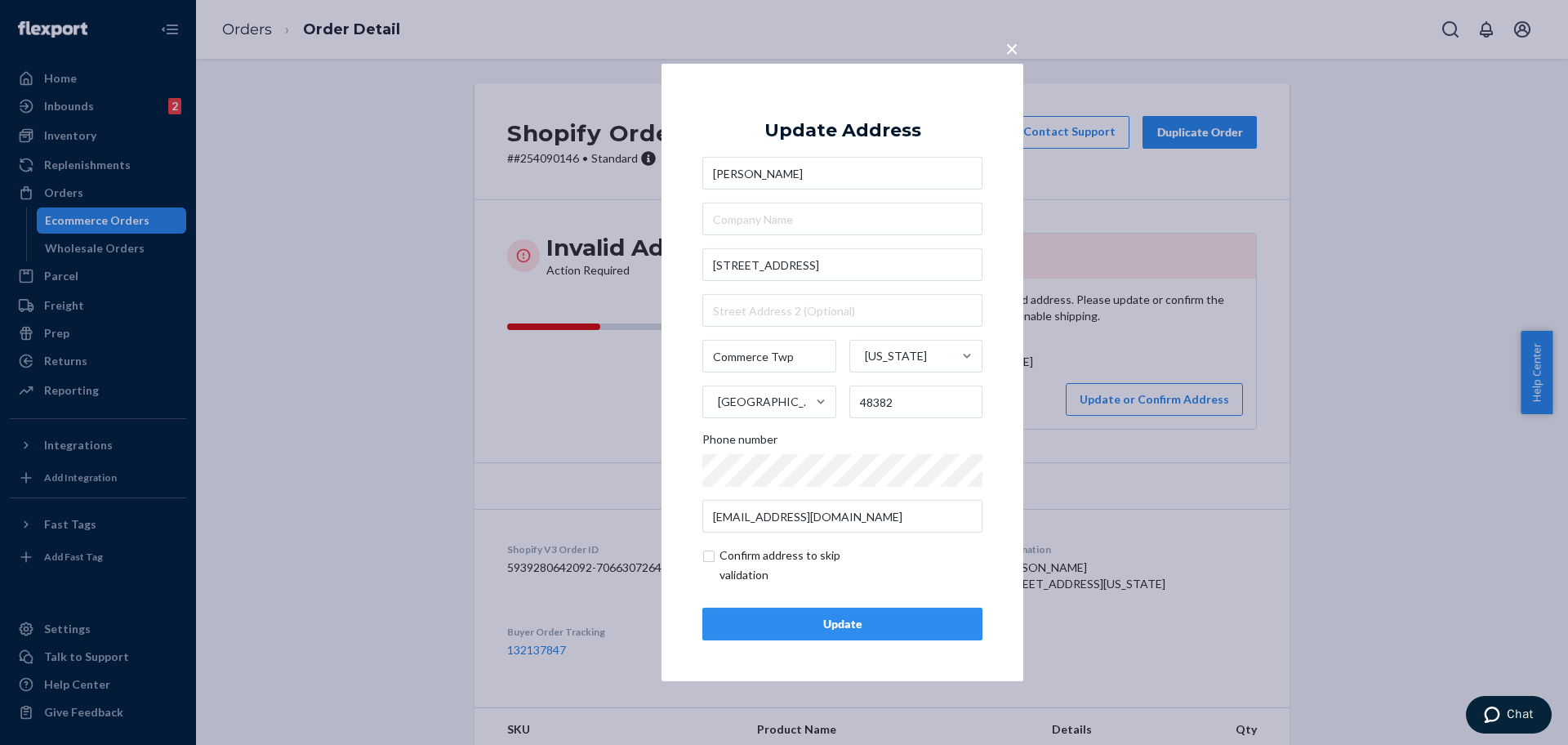 click on "Update" at bounding box center [842, 624] 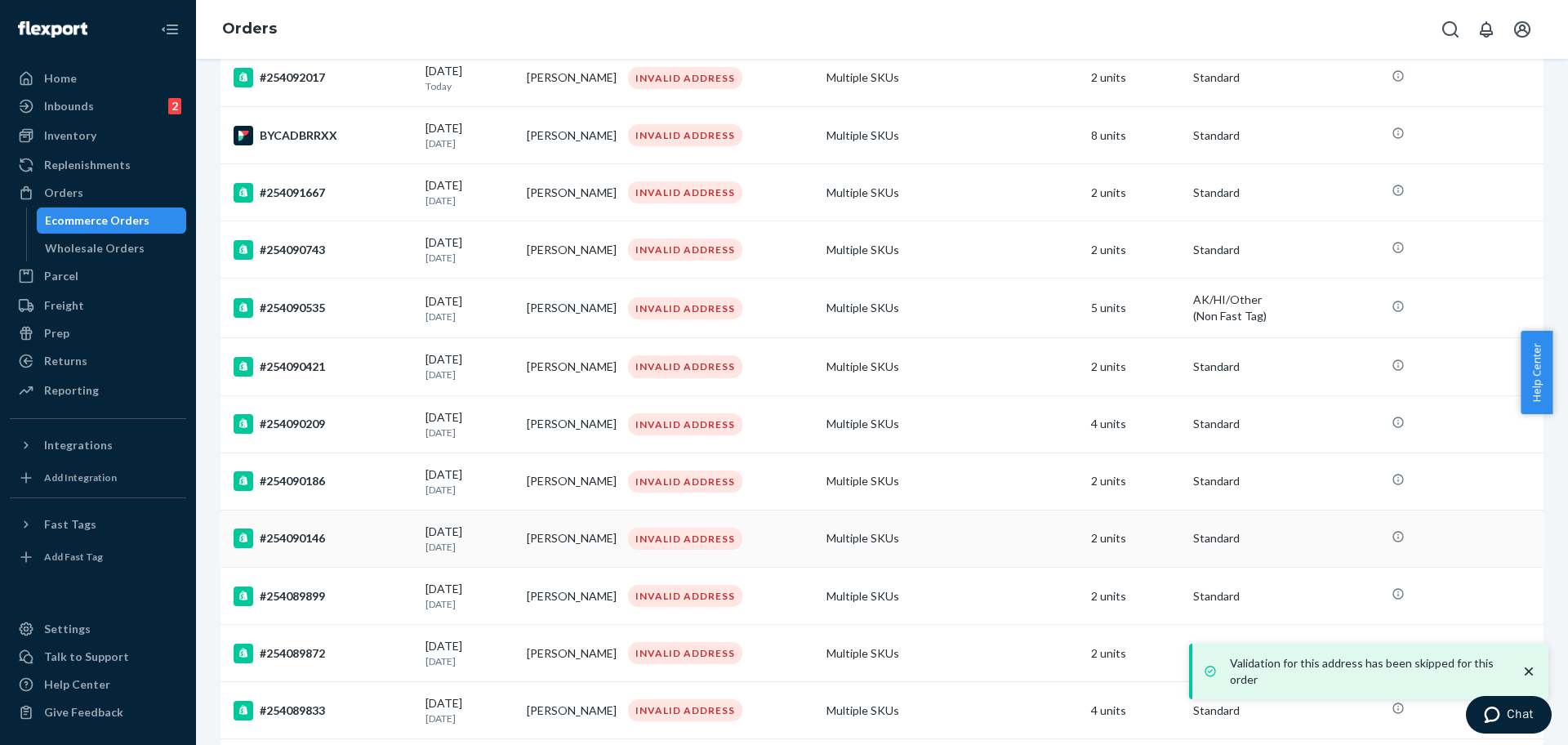 scroll, scrollTop: 408, scrollLeft: 0, axis: vertical 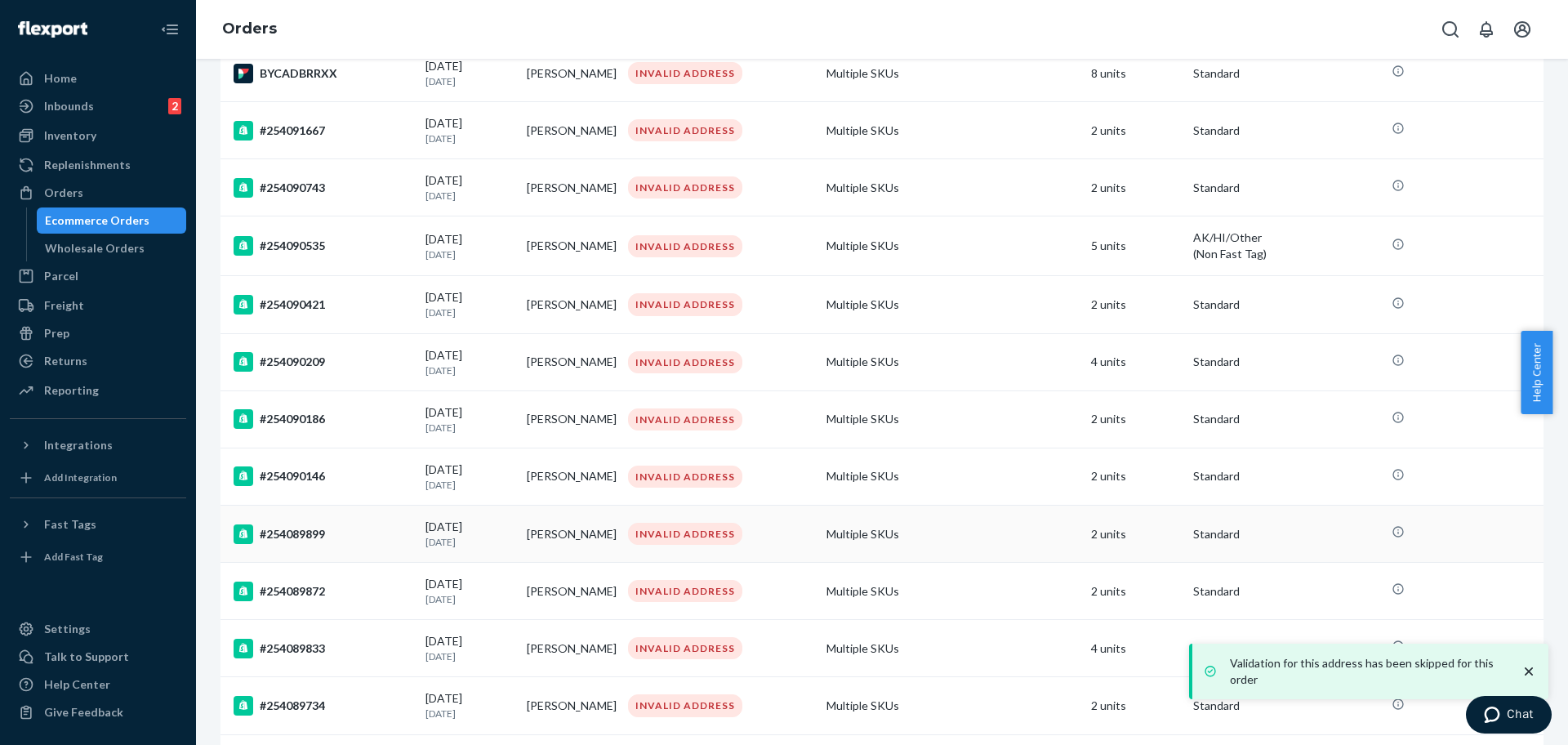 click on "#254089899" at bounding box center (323, 534) 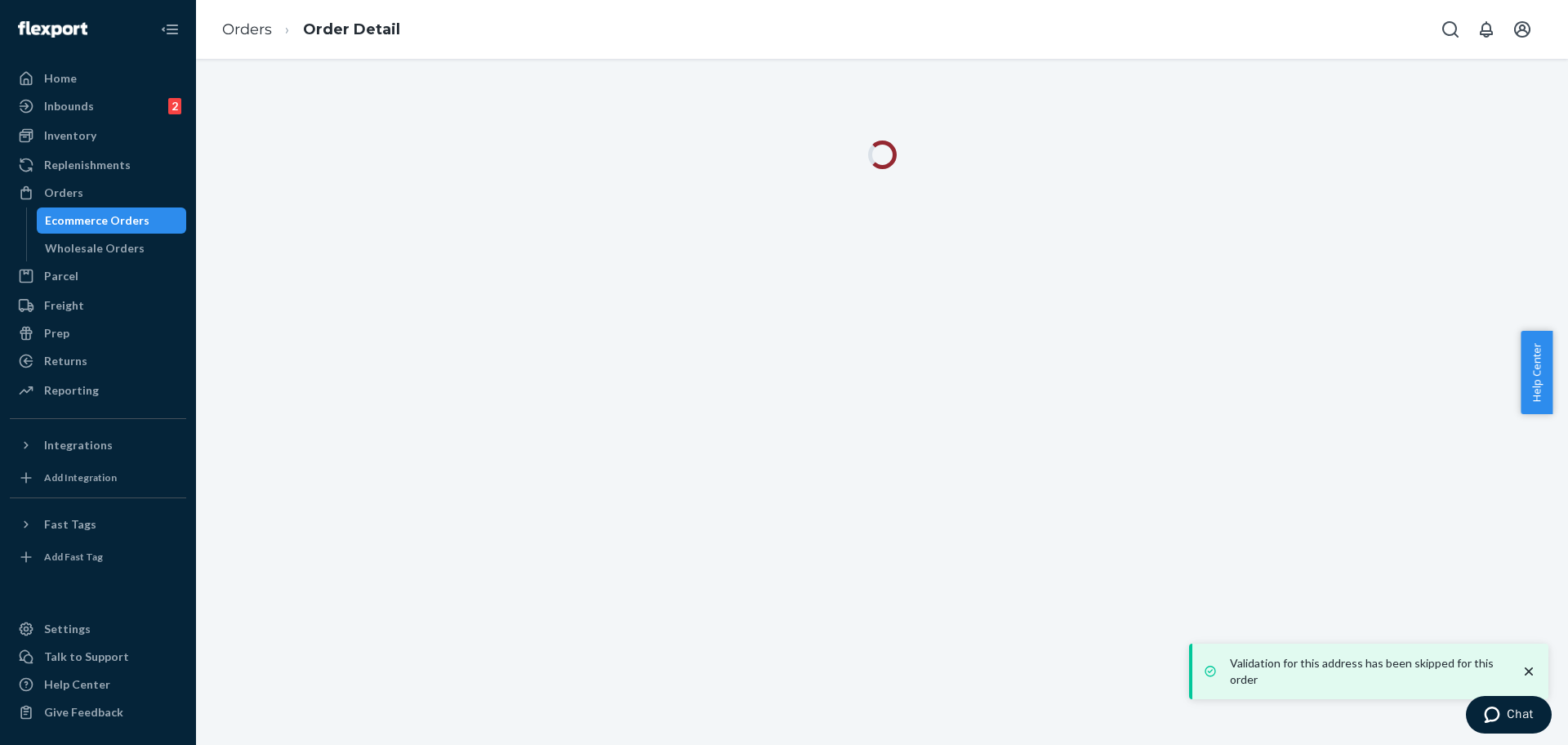 scroll, scrollTop: 0, scrollLeft: 0, axis: both 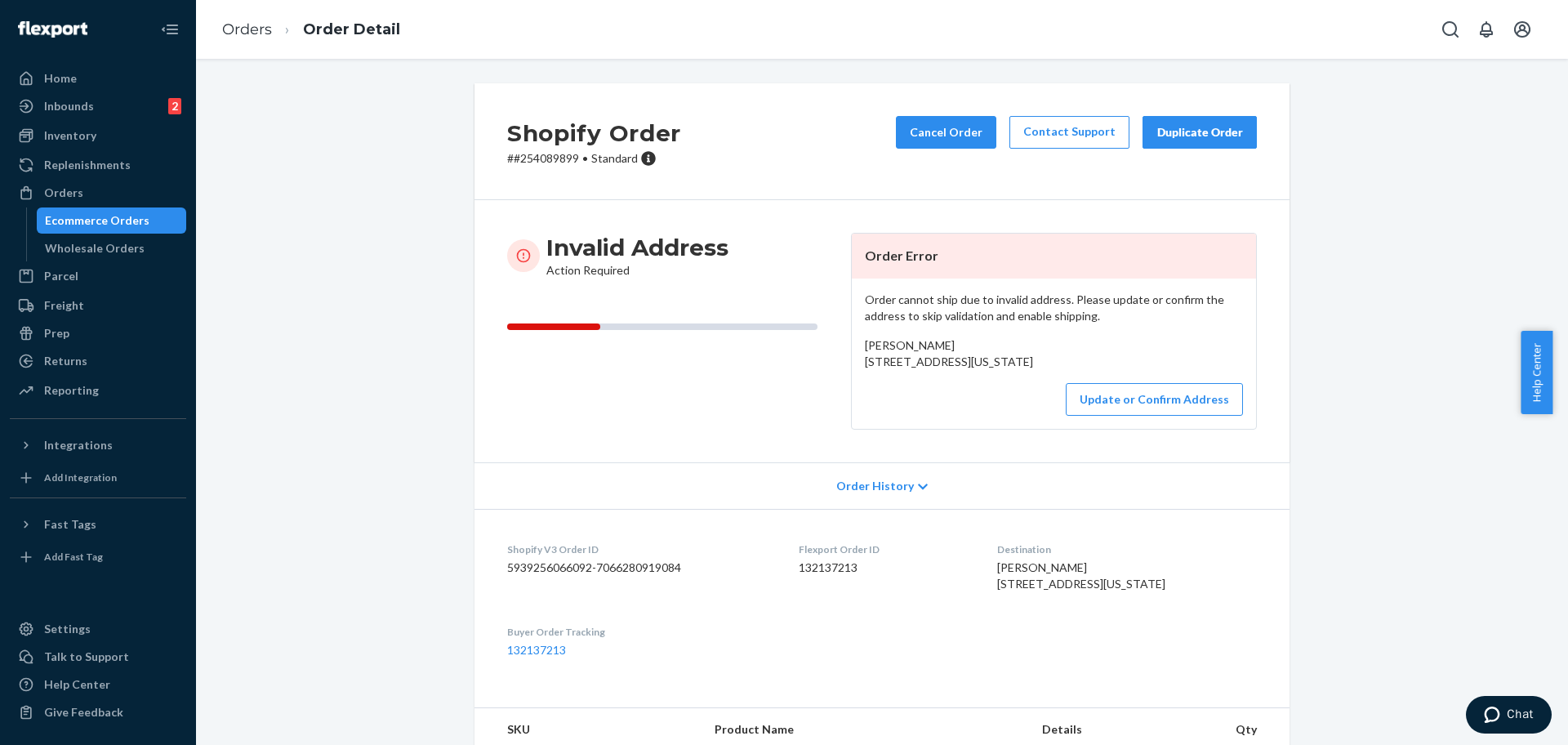 drag, startPoint x: 1000, startPoint y: 399, endPoint x: 853, endPoint y: 358, distance: 152.61062 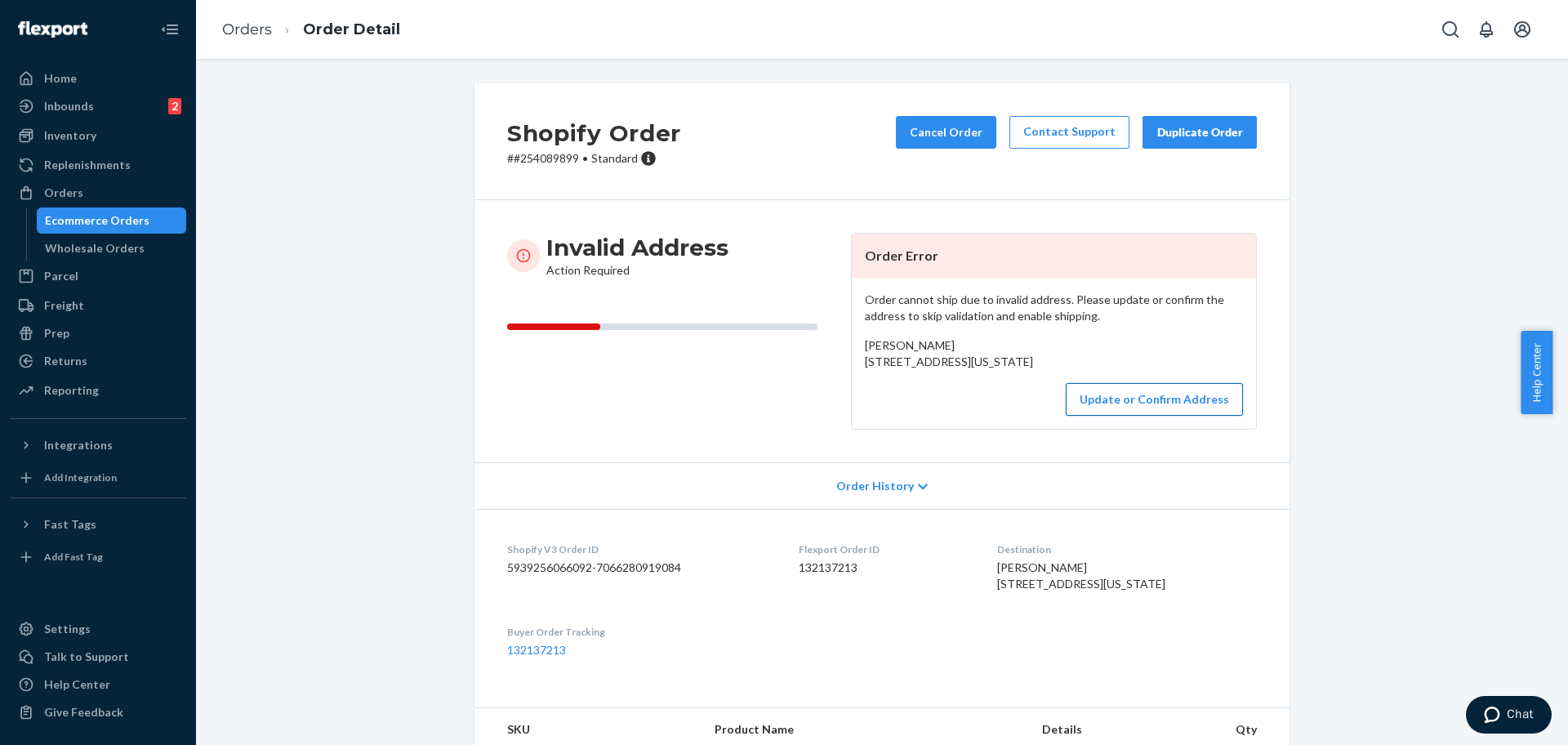 click on "Update or Confirm Address" at bounding box center [1154, 399] 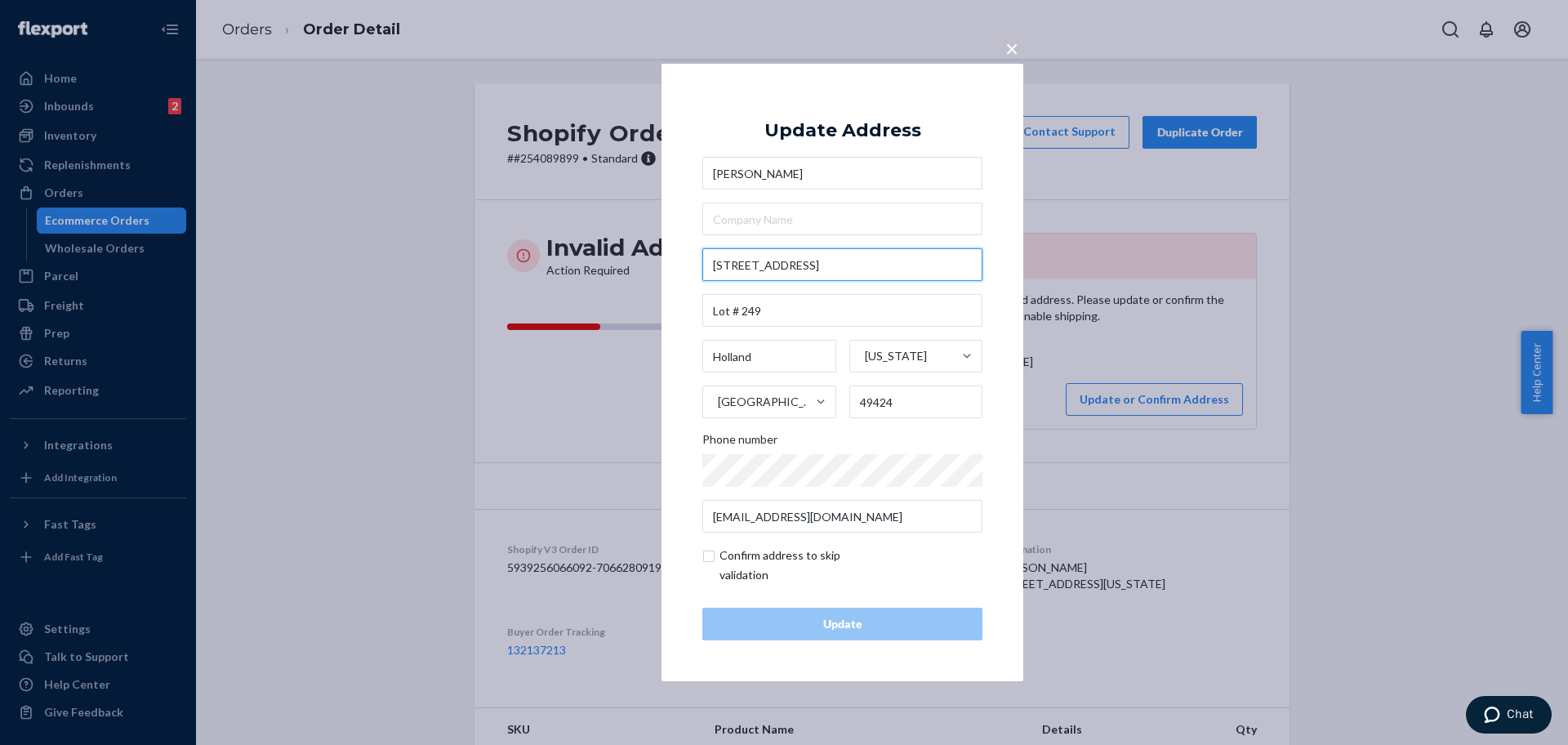 click on "[STREET_ADDRESS]" at bounding box center [842, 265] 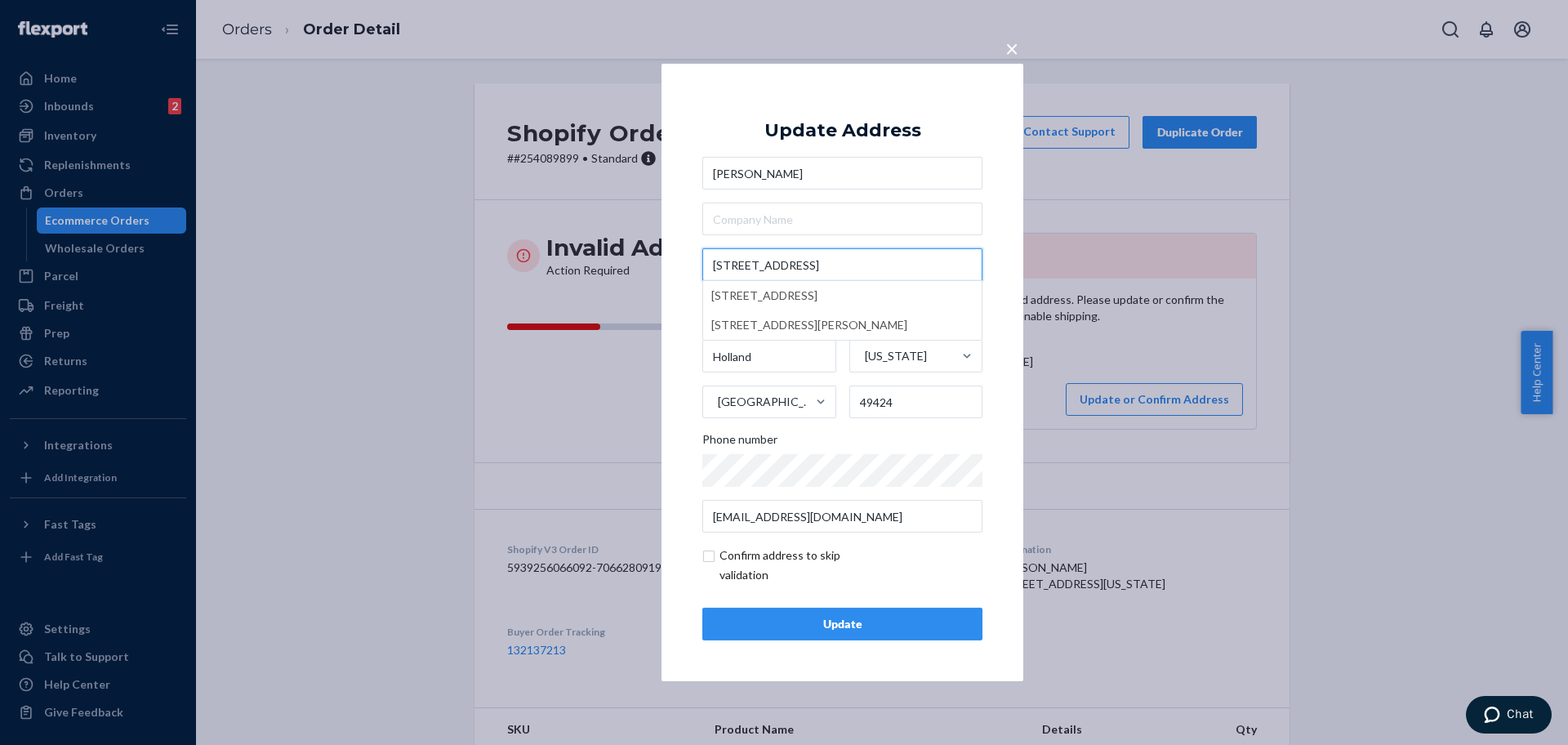 type on "[STREET_ADDRESS]" 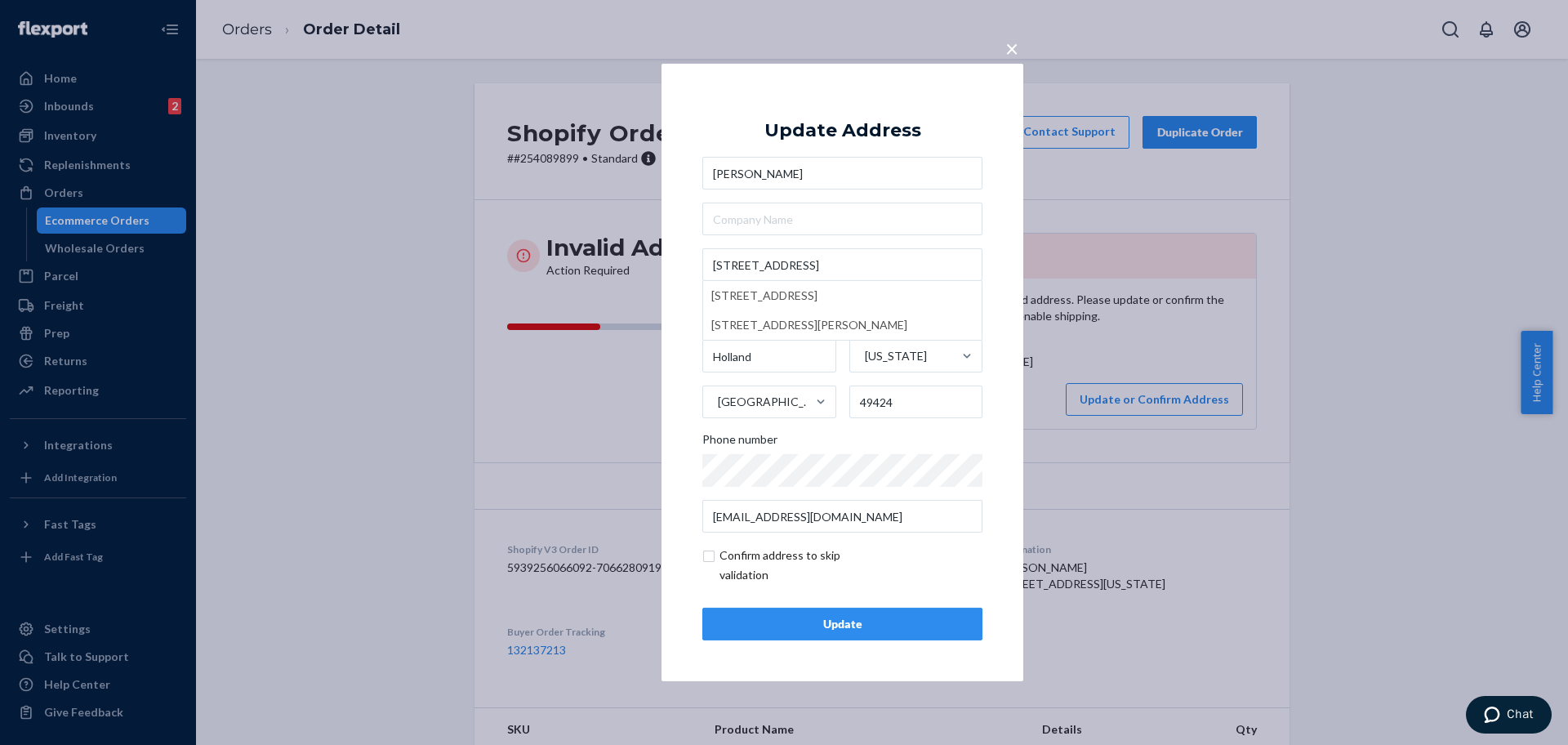 click on "Update" at bounding box center (842, 624) 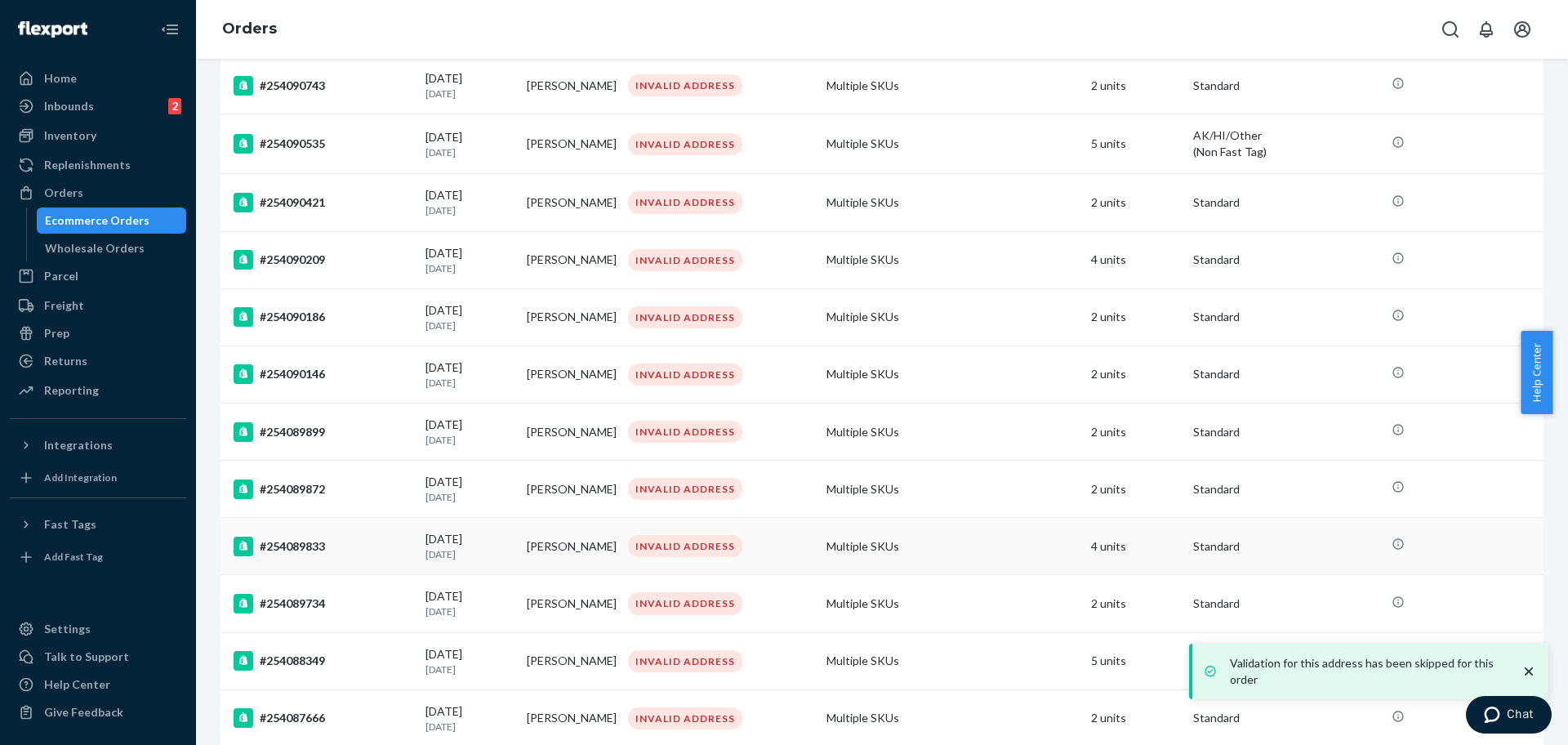 scroll, scrollTop: 613, scrollLeft: 0, axis: vertical 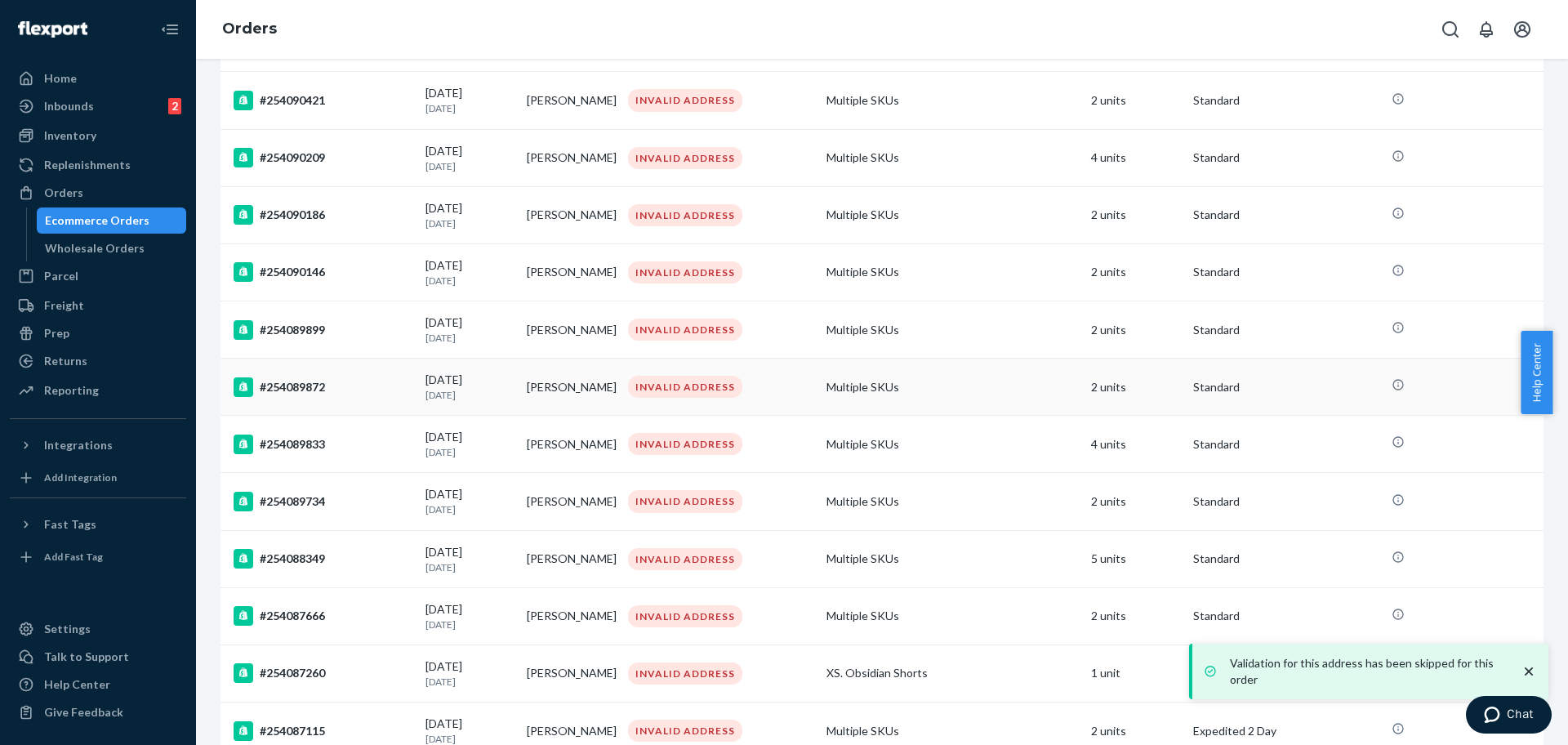 click on "#254089872" at bounding box center (323, 387) 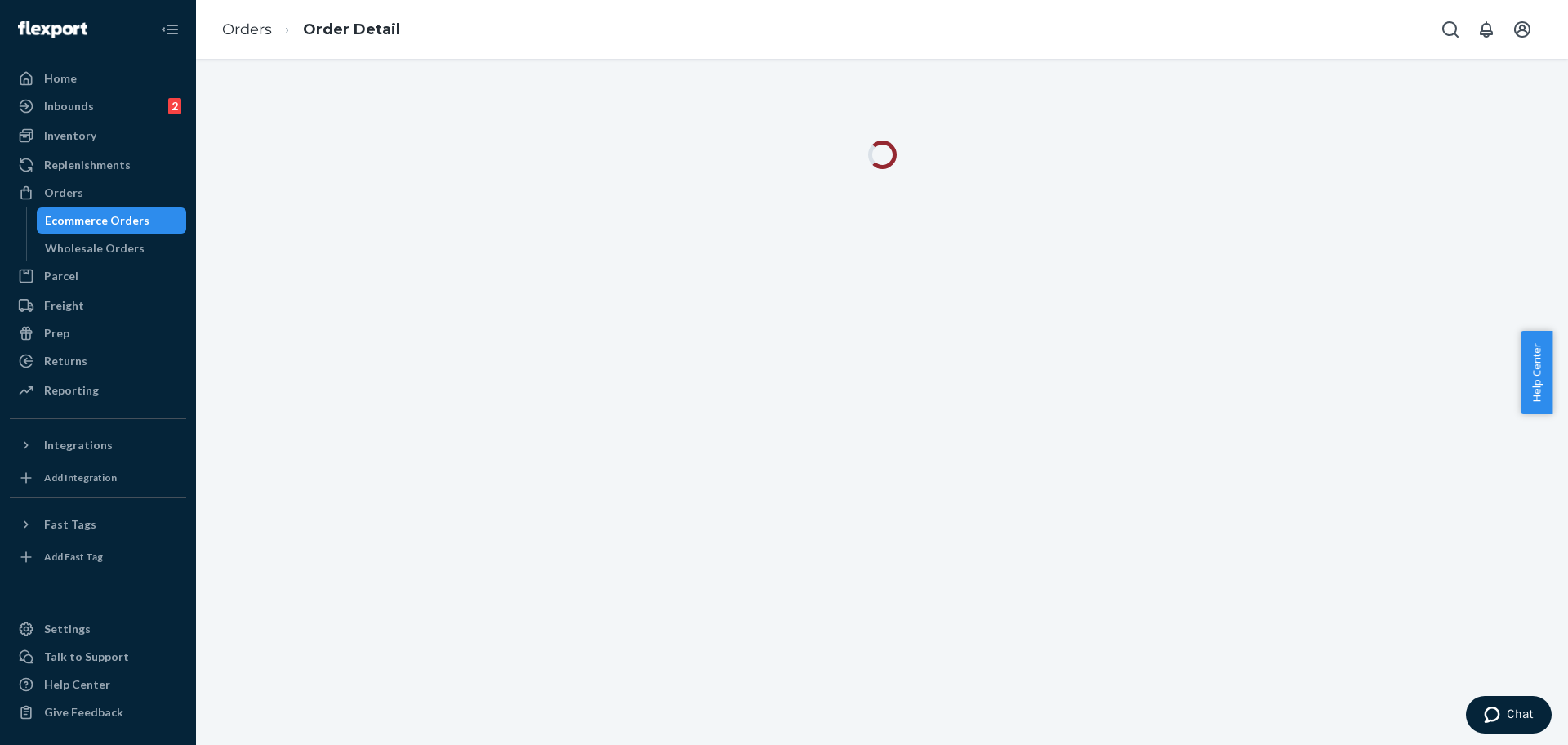 scroll, scrollTop: 0, scrollLeft: 0, axis: both 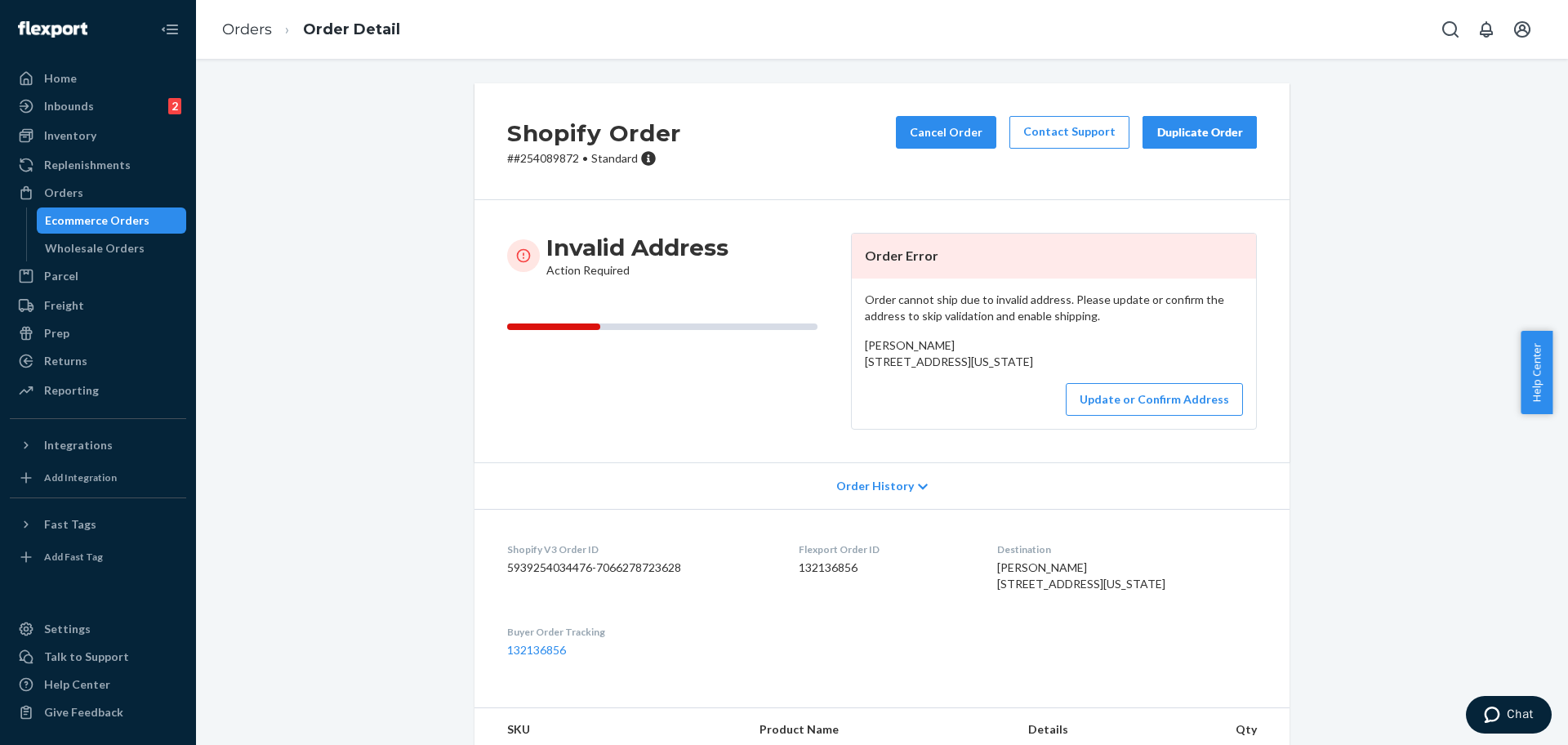 drag, startPoint x: 1007, startPoint y: 376, endPoint x: 846, endPoint y: 366, distance: 161.31026 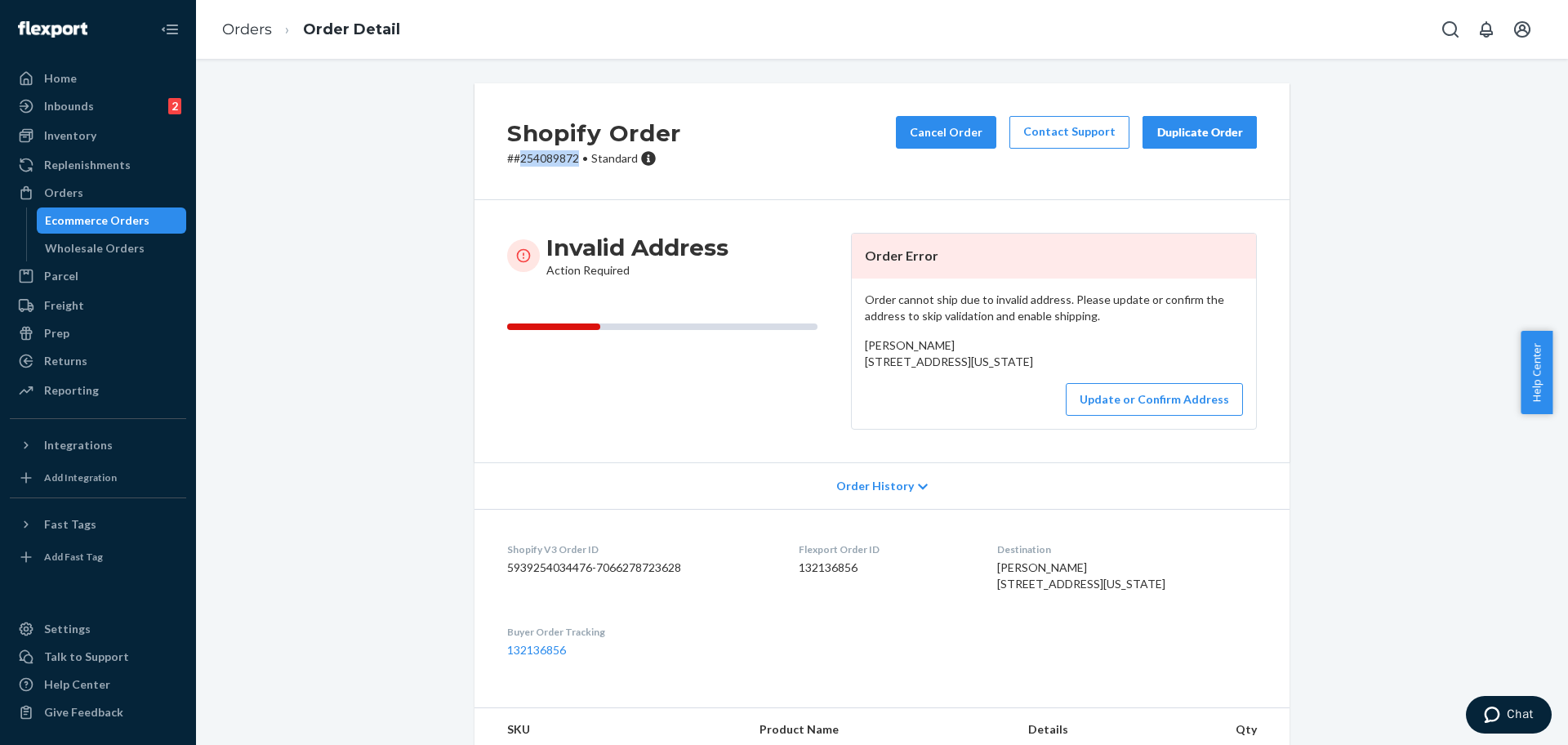 click on "# #254089872 • Standard" at bounding box center (594, 158) 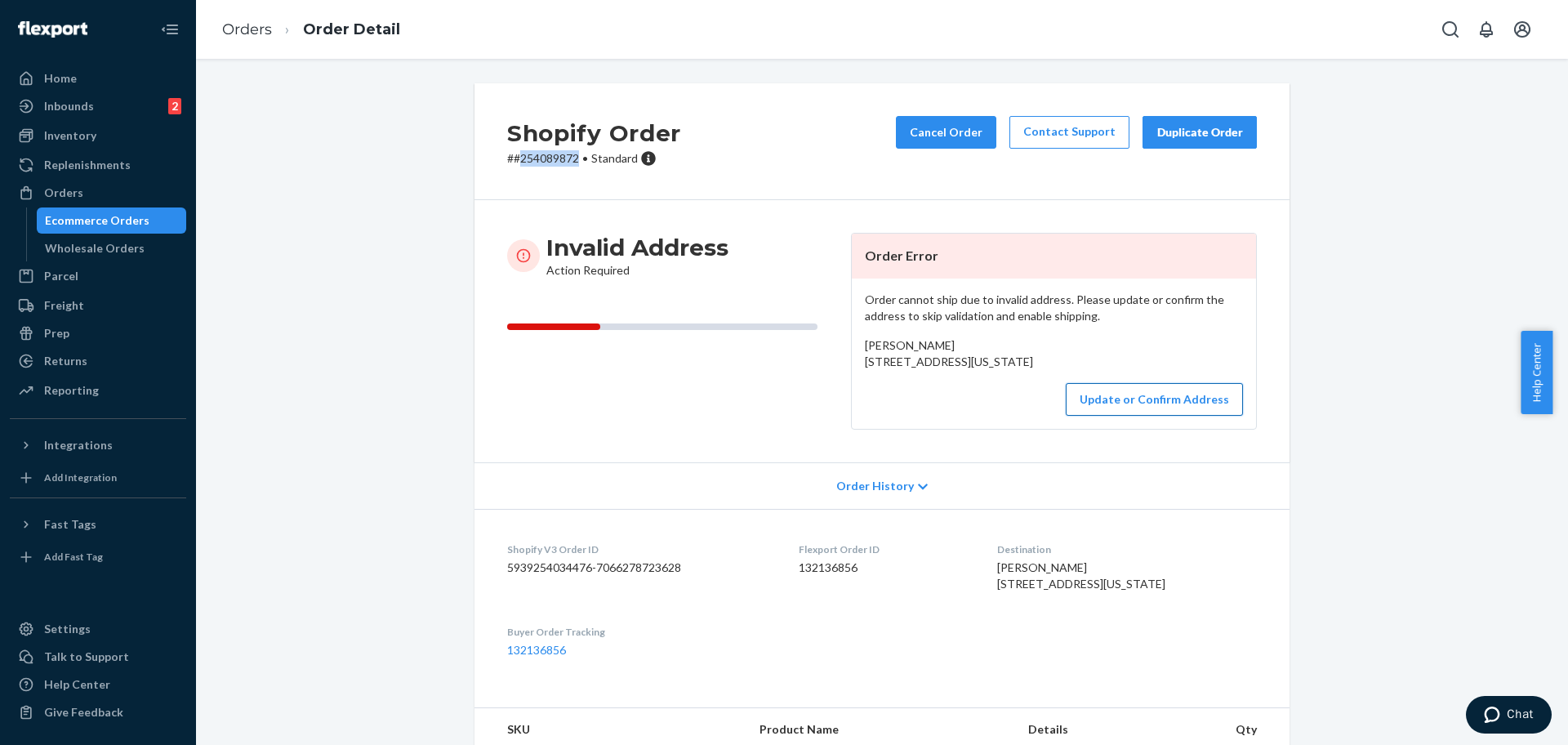click on "Update or Confirm Address" at bounding box center [1154, 399] 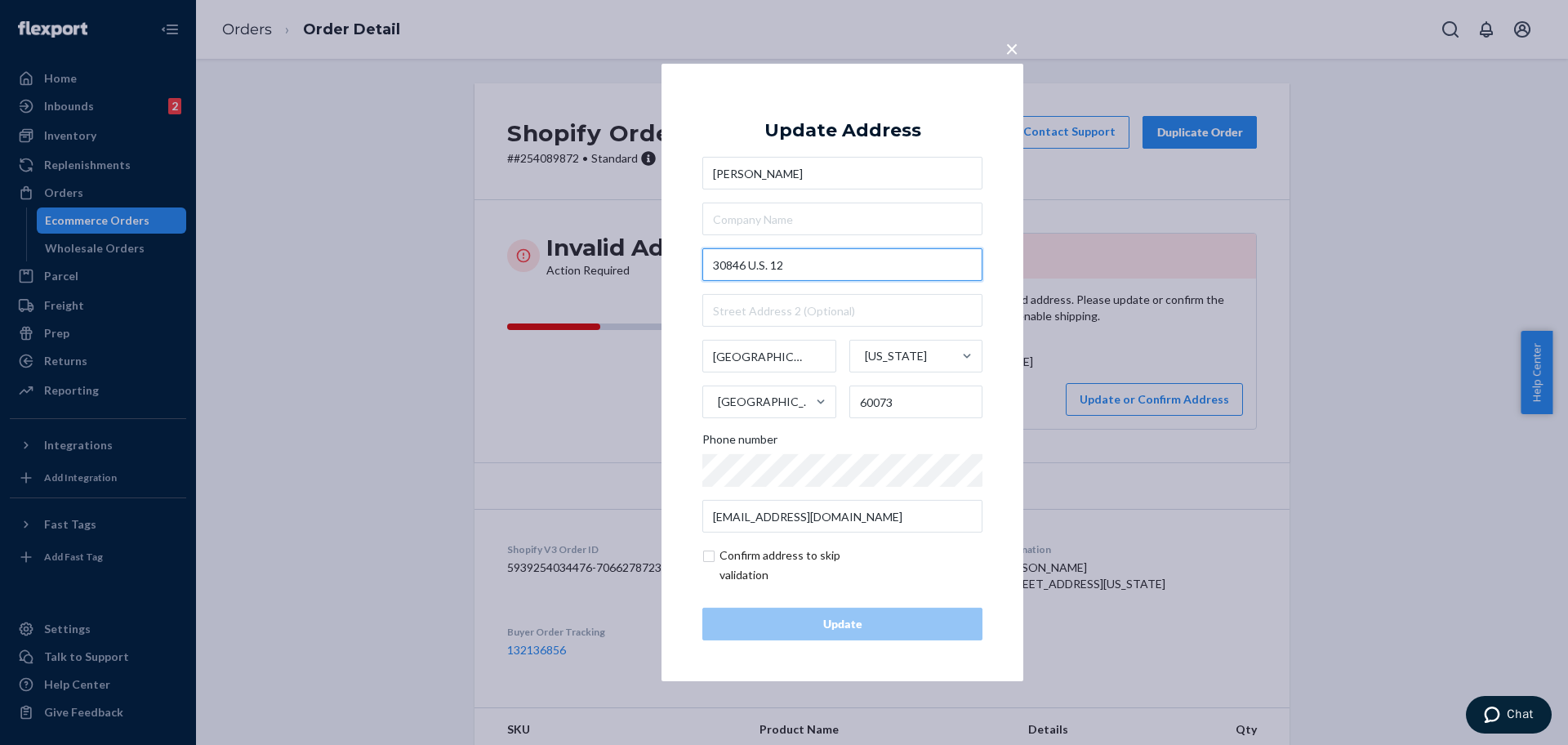 click on "30846 U.S. 12" at bounding box center [842, 265] 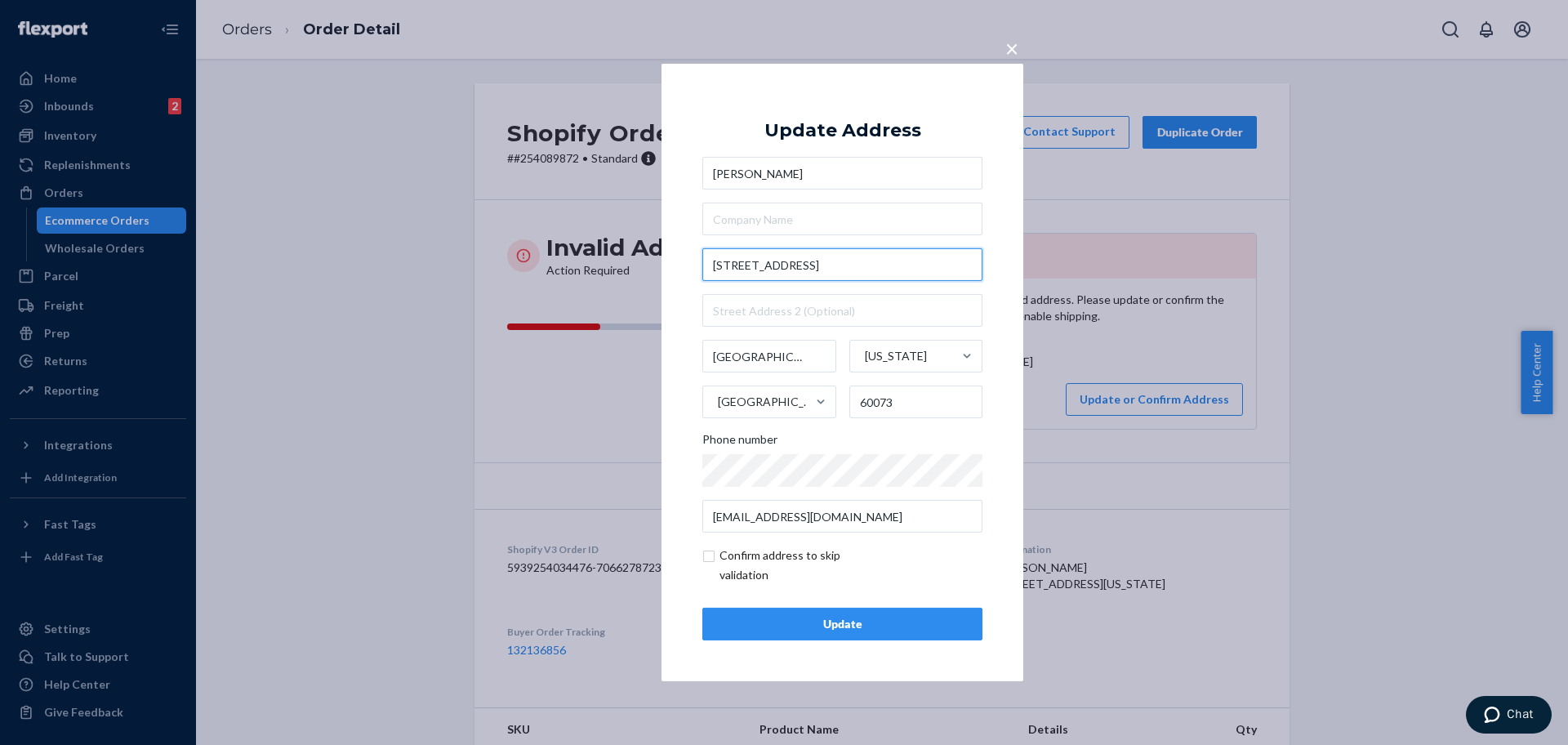 type on "[STREET_ADDRESS]" 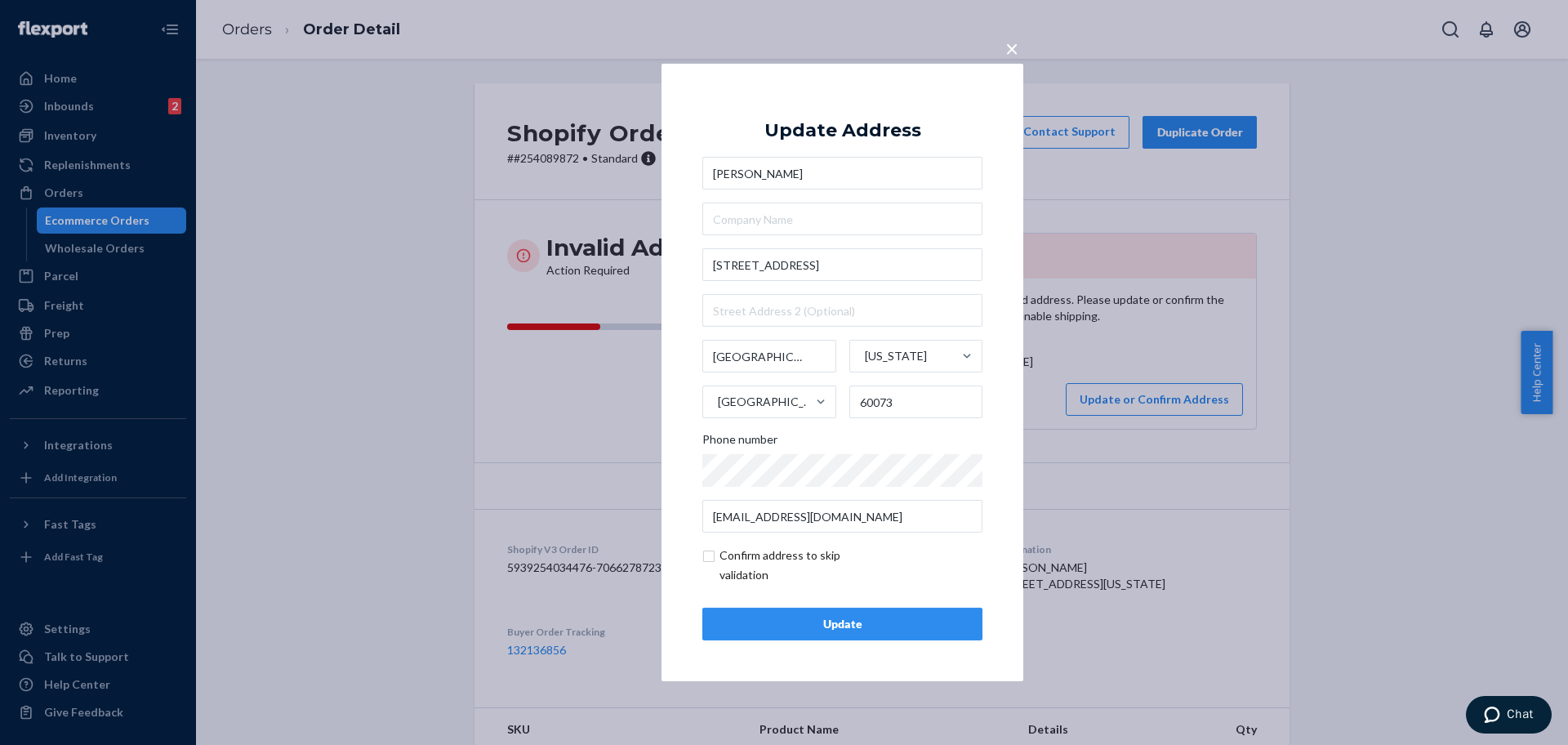 click on "Update" at bounding box center (842, 624) 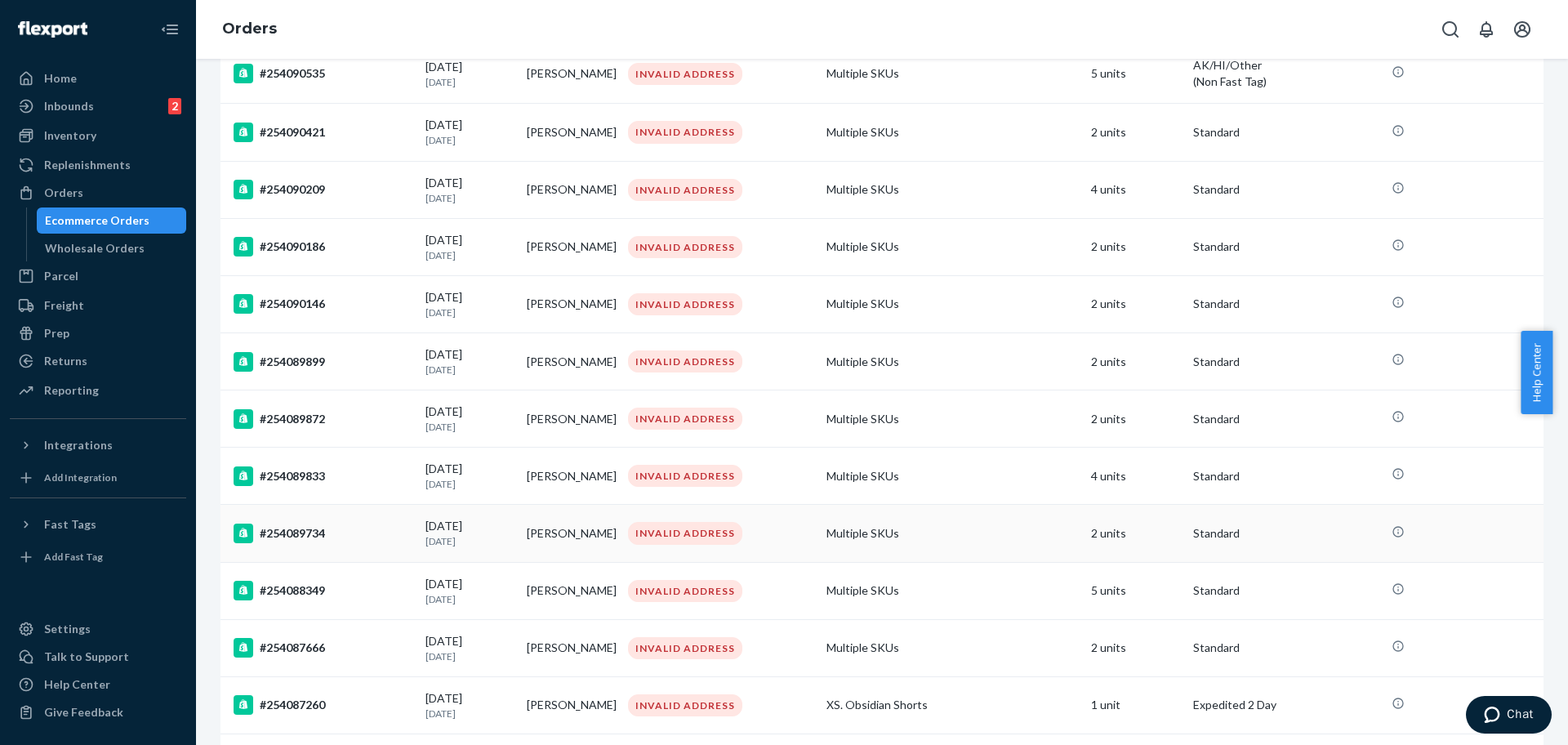 scroll, scrollTop: 613, scrollLeft: 0, axis: vertical 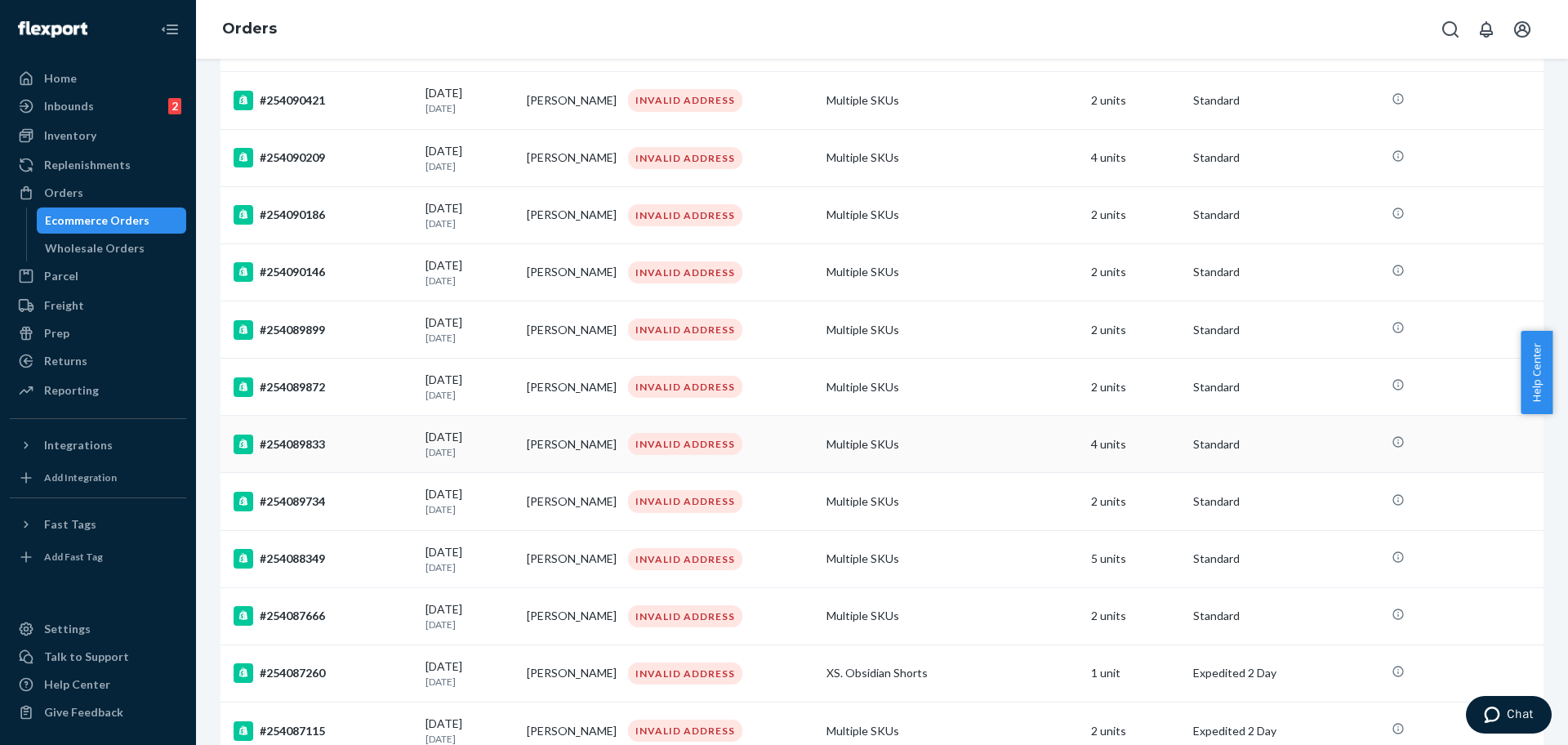click on "#254089833" at bounding box center [319, 444] 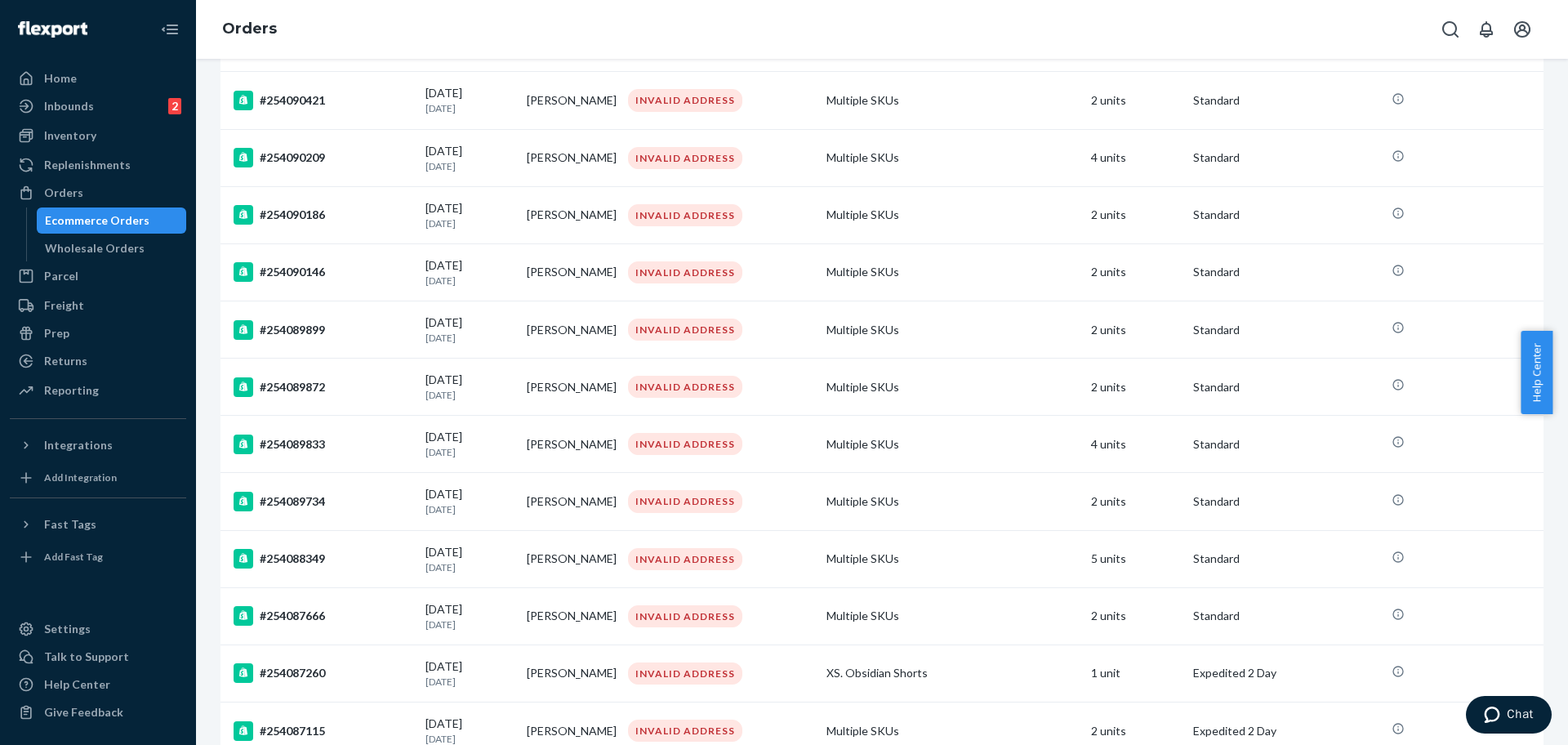 scroll, scrollTop: 0, scrollLeft: 0, axis: both 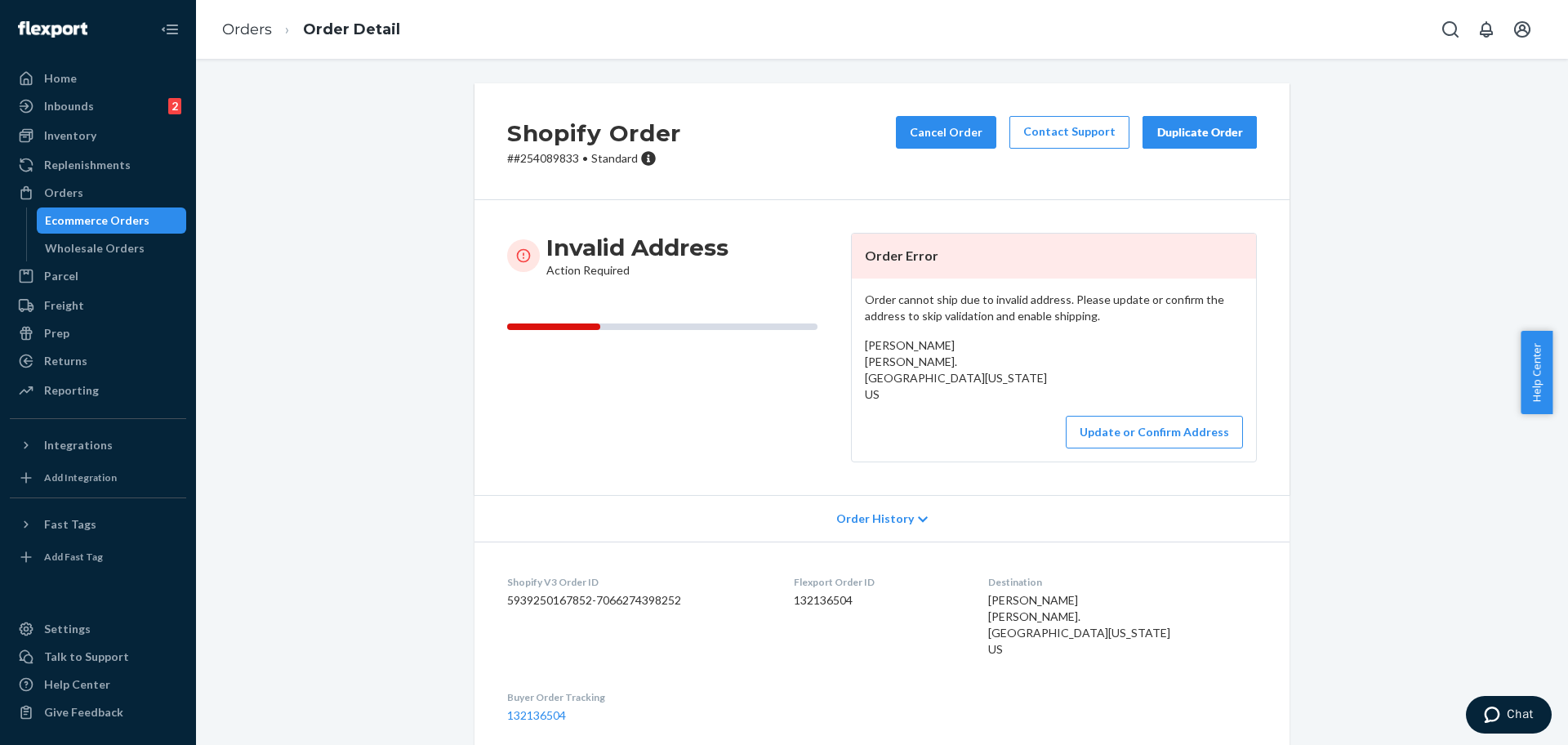 click on "# #254089833 • Standard" at bounding box center [594, 158] 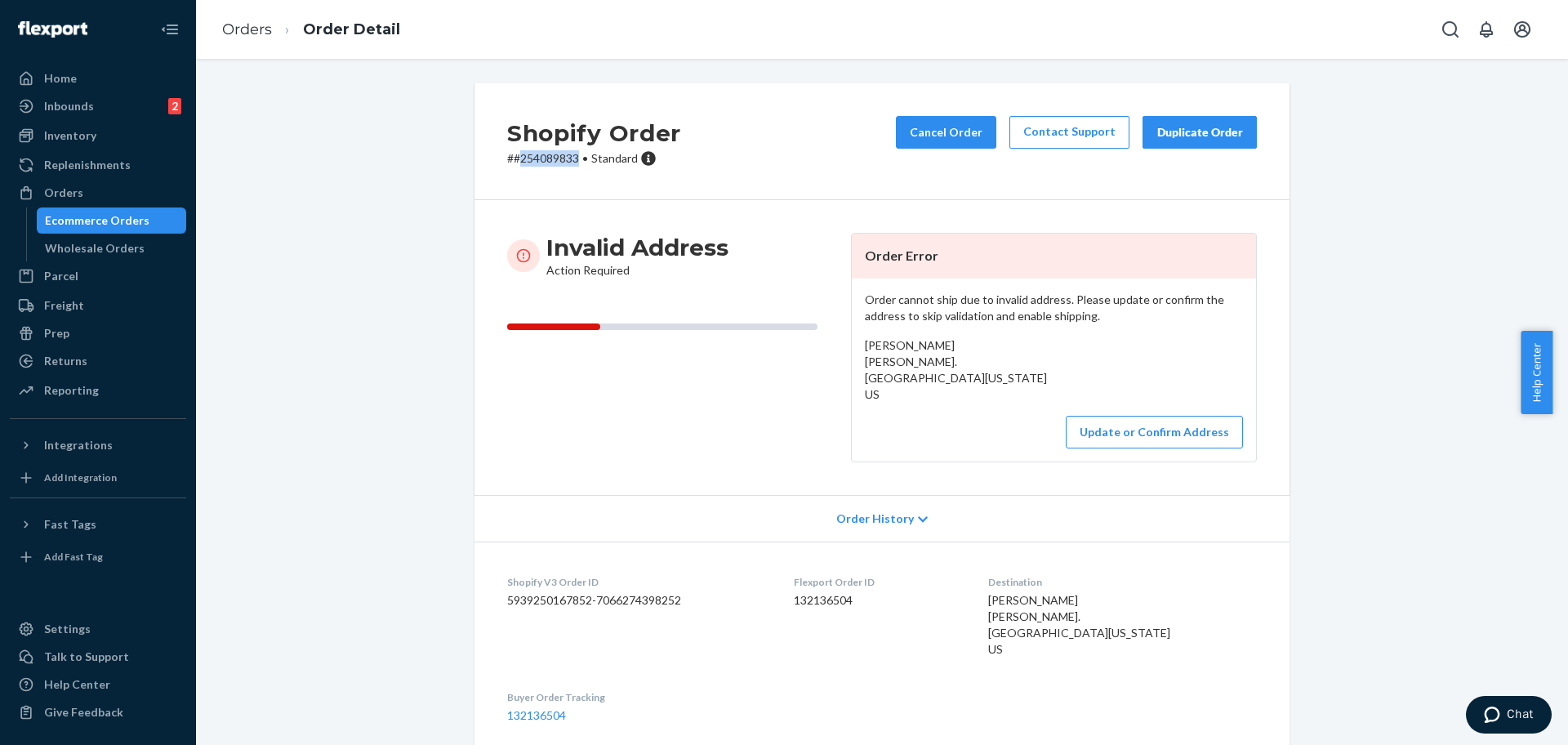 click on "# #254089833 • Standard" at bounding box center [594, 158] 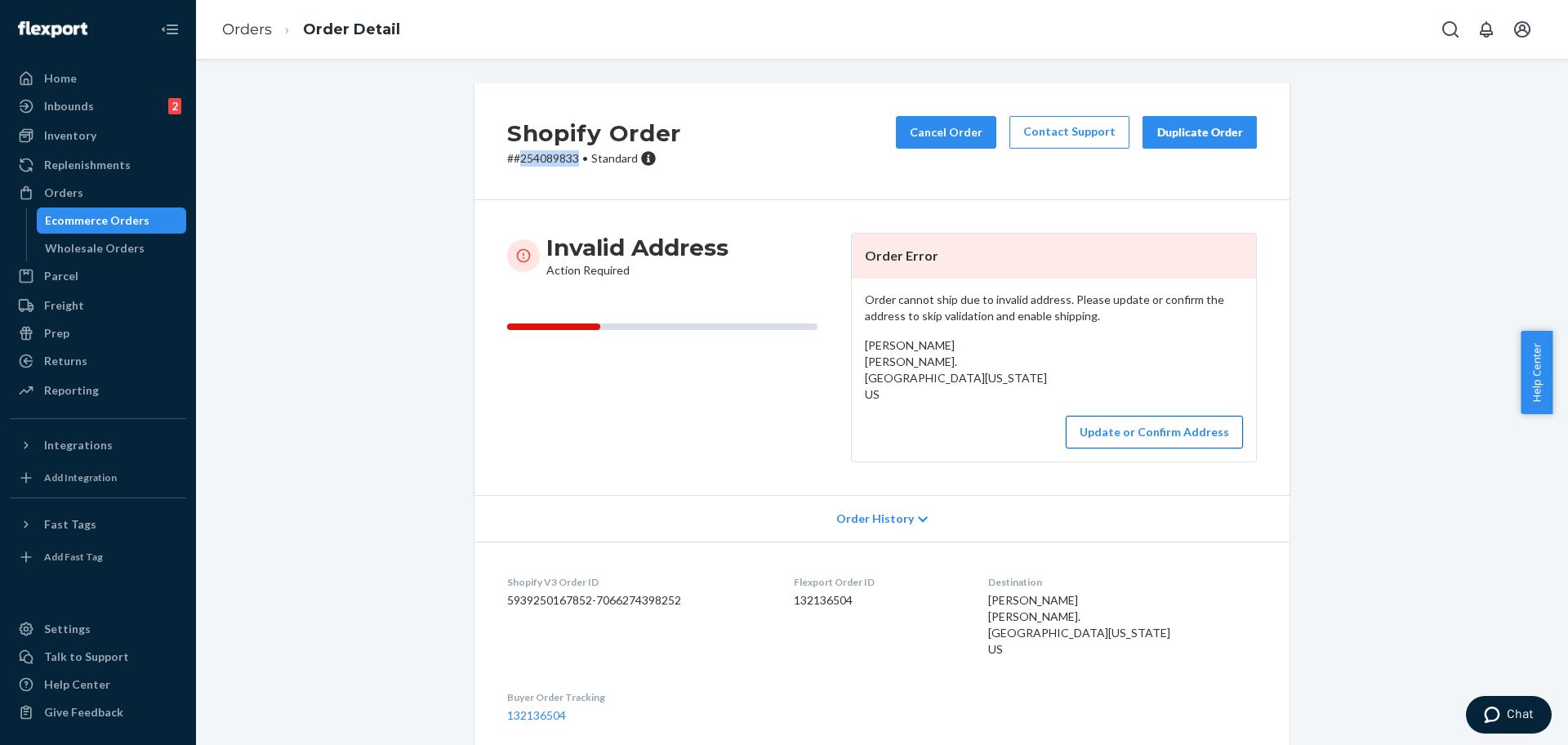click on "Update or Confirm Address" at bounding box center [1154, 432] 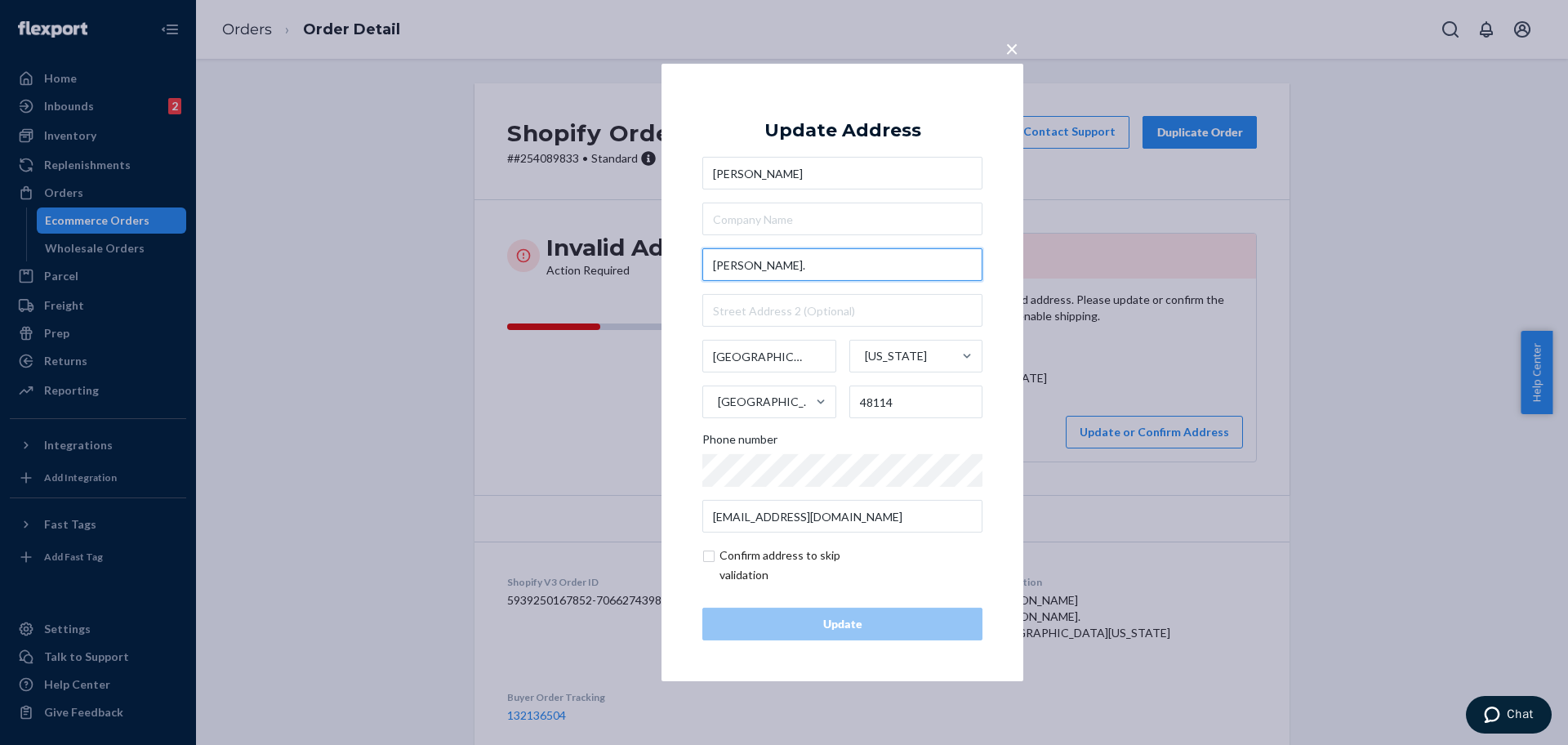 click on "[PERSON_NAME]." at bounding box center [842, 265] 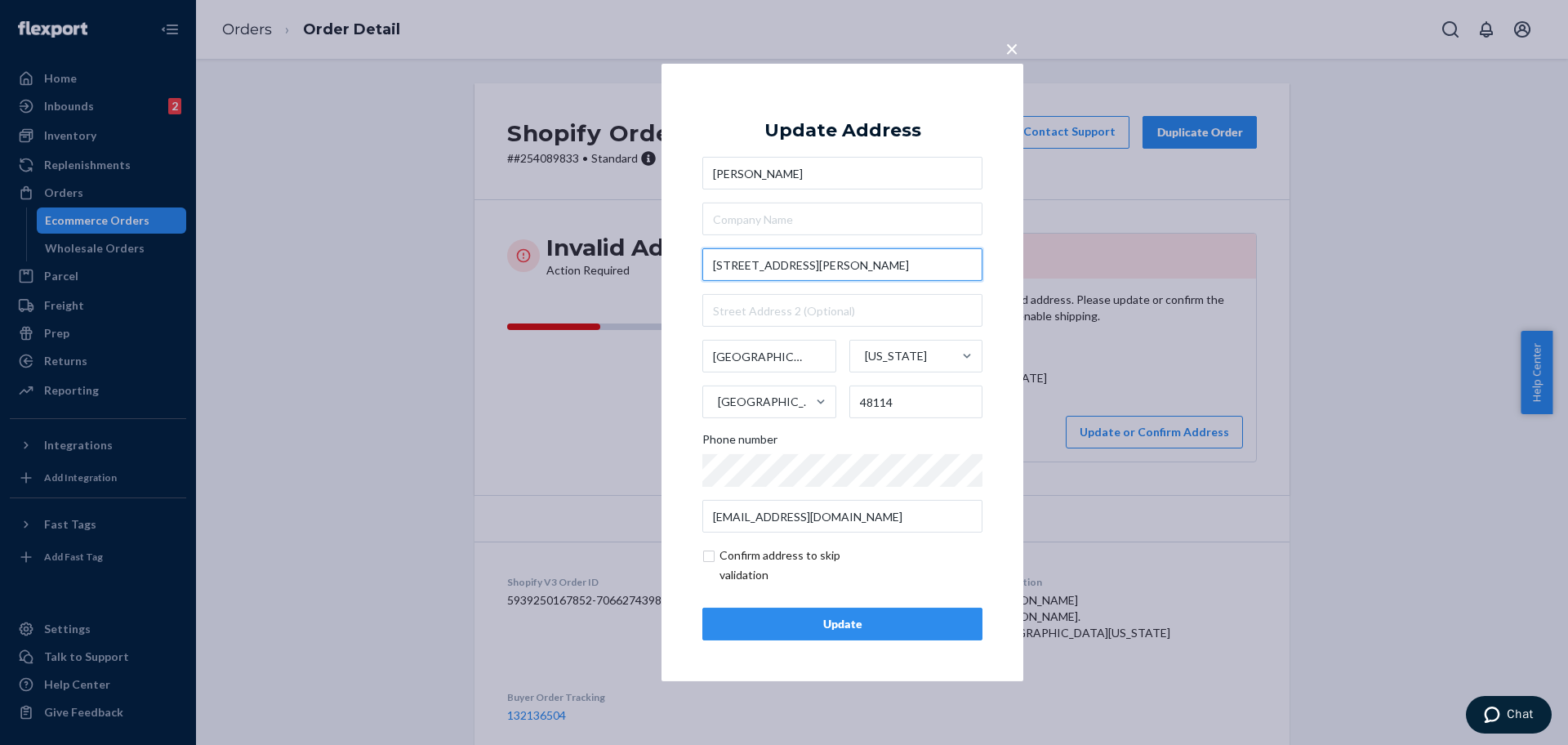 type on "[STREET_ADDRESS][PERSON_NAME]" 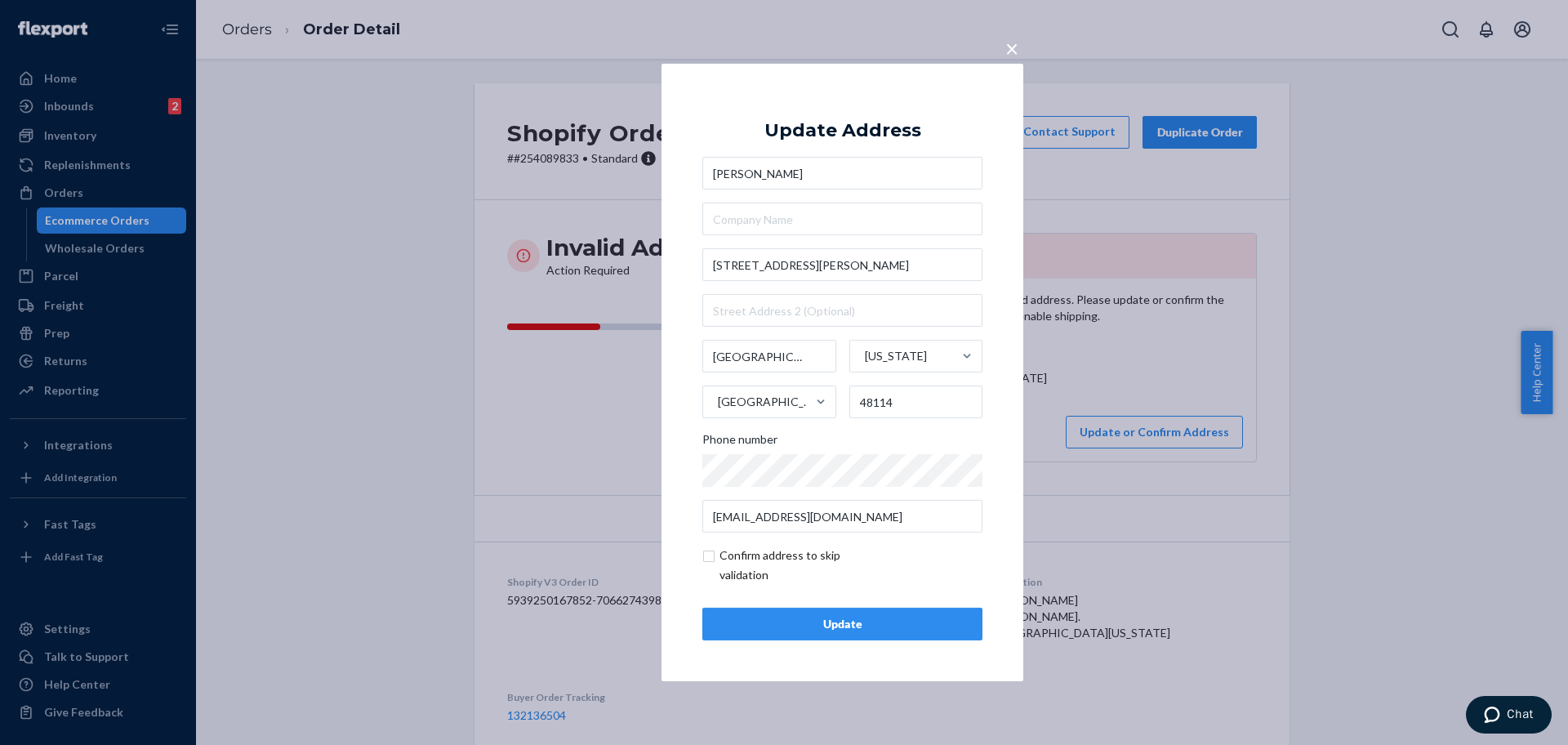 click on "Update" at bounding box center (842, 624) 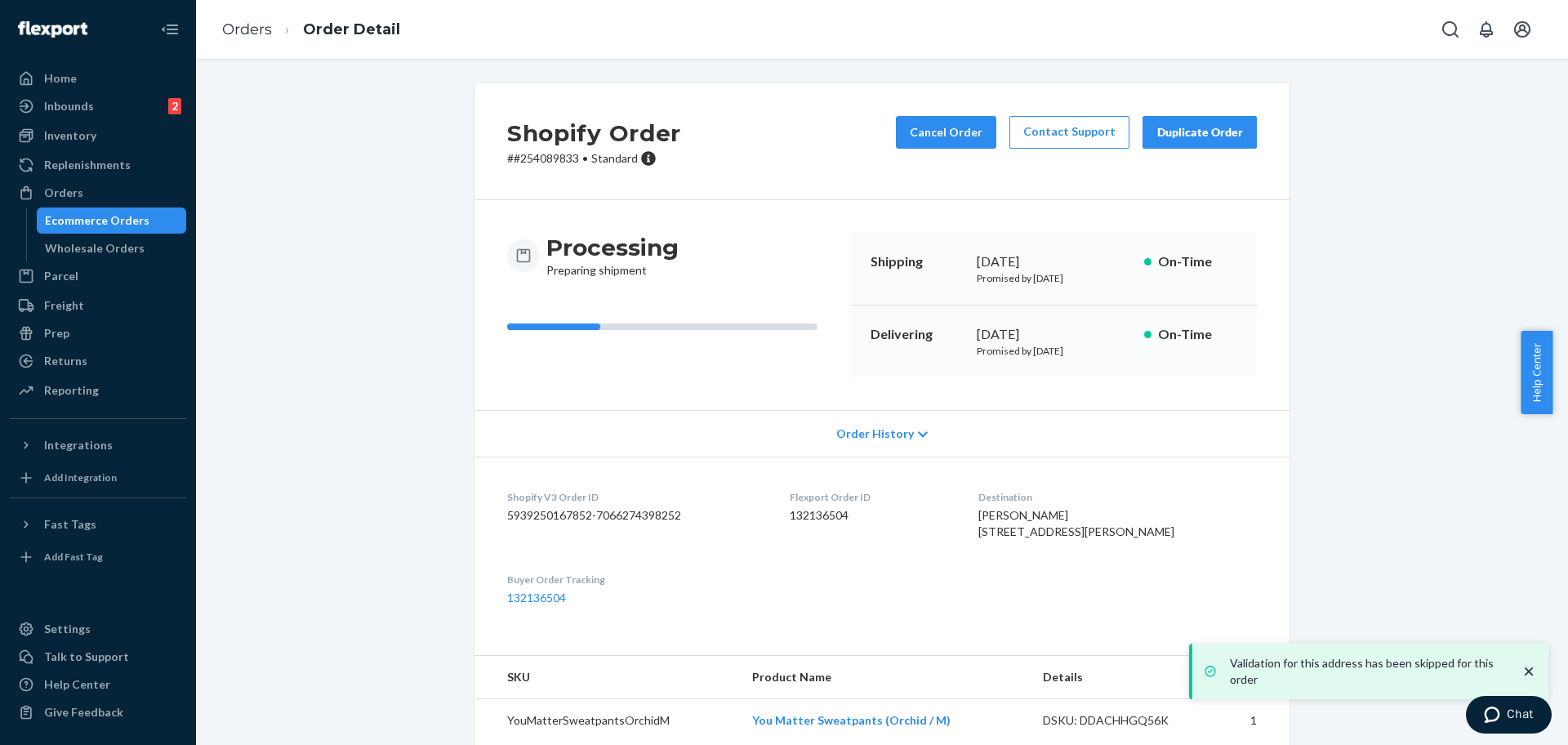 drag, startPoint x: 611, startPoint y: 340, endPoint x: 622, endPoint y: 342, distance: 11.1803399 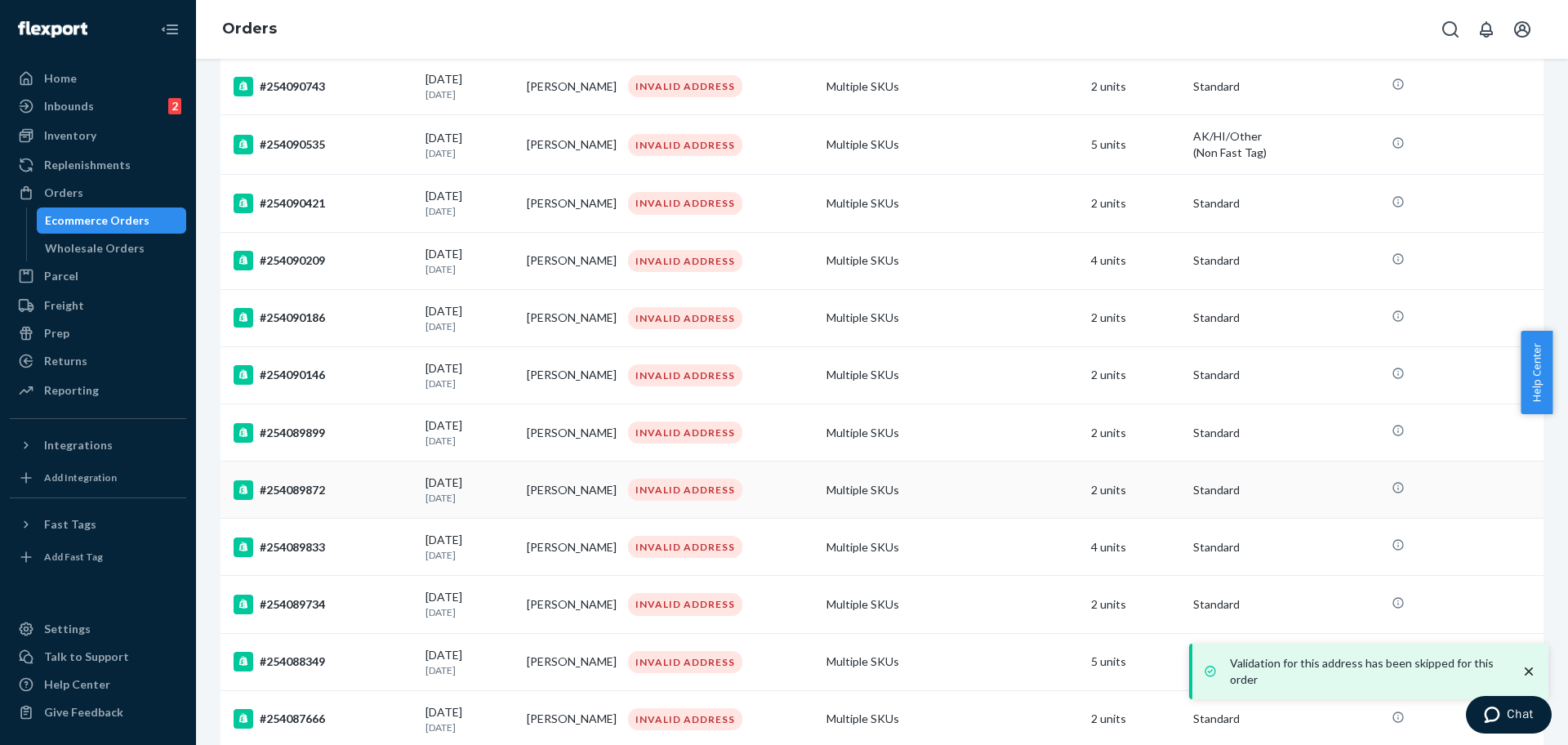 scroll, scrollTop: 511, scrollLeft: 0, axis: vertical 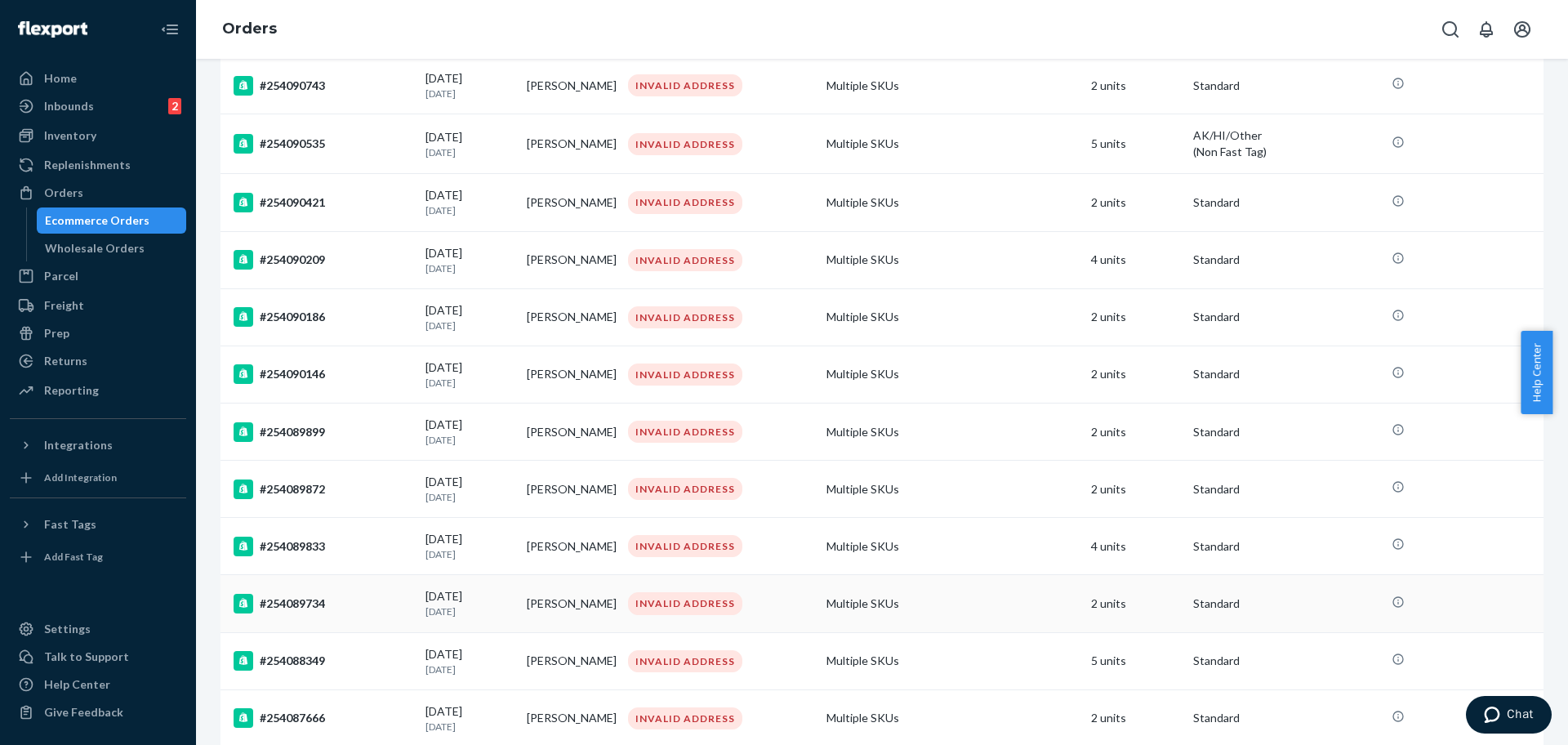 click on "#254089734" at bounding box center (323, 604) 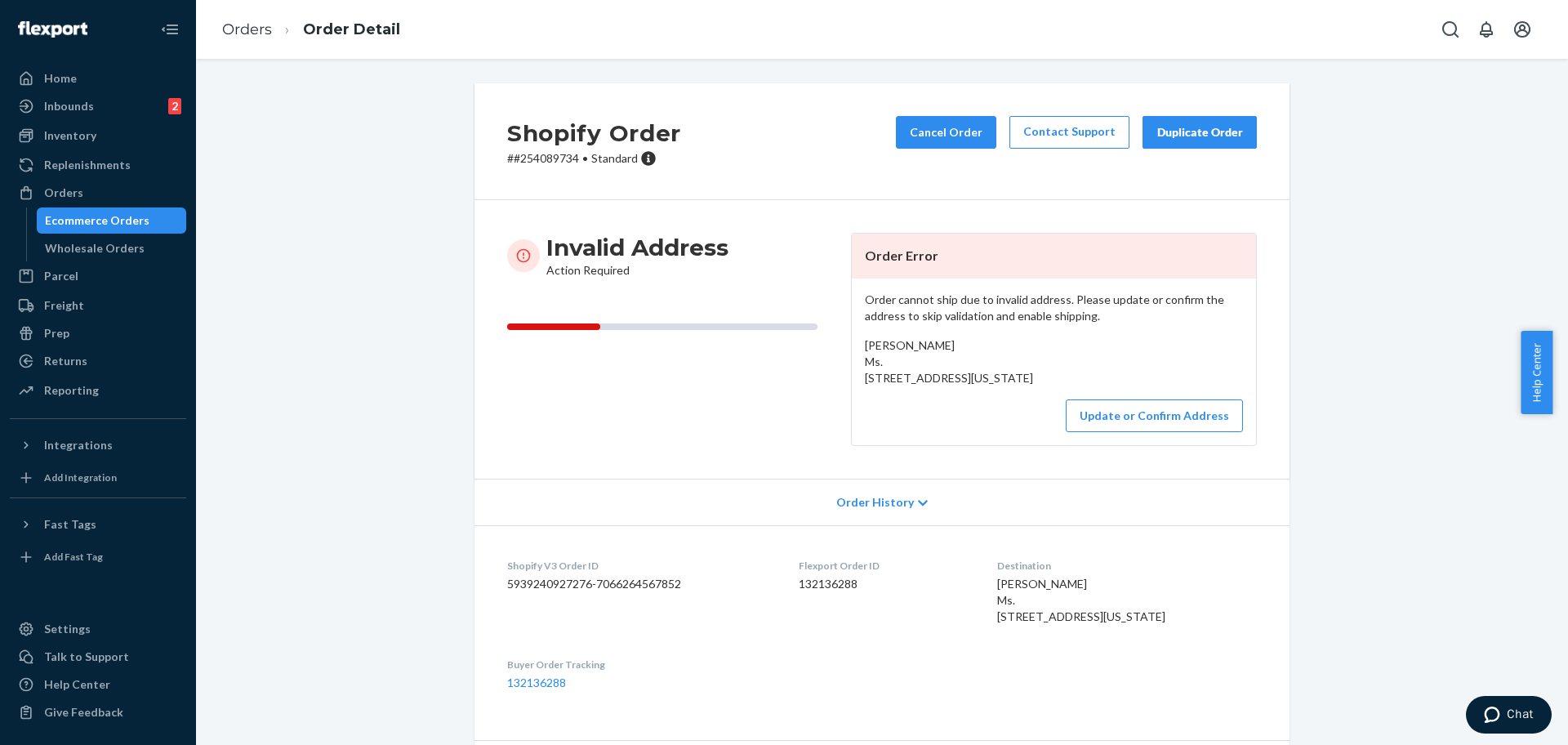 drag, startPoint x: 994, startPoint y: 402, endPoint x: 1005, endPoint y: 405, distance: 11.40175 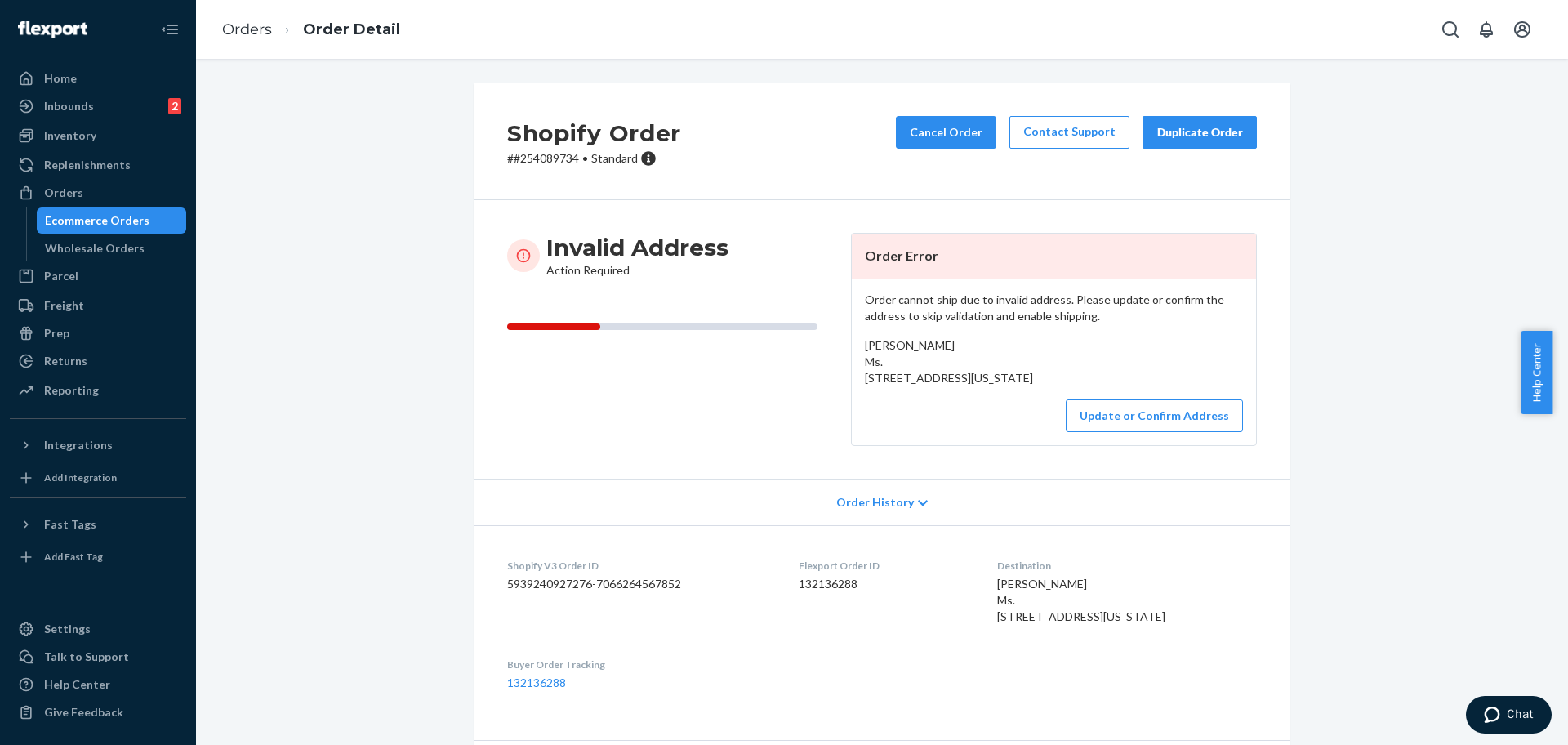 click on "[PERSON_NAME]
Ms.
[STREET_ADDRESS][US_STATE]" at bounding box center [1054, 362] 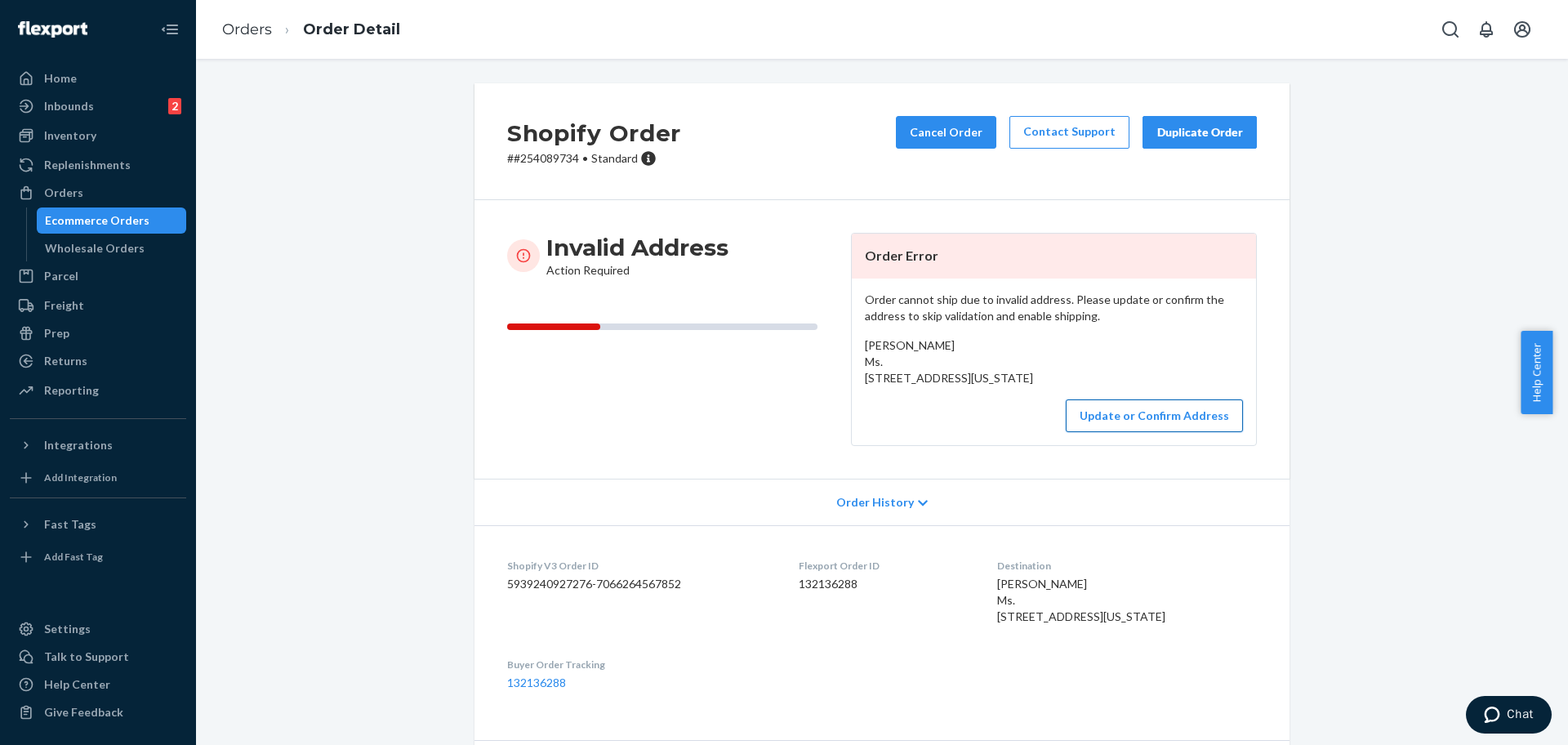 click on "Update or Confirm Address" at bounding box center (1154, 416) 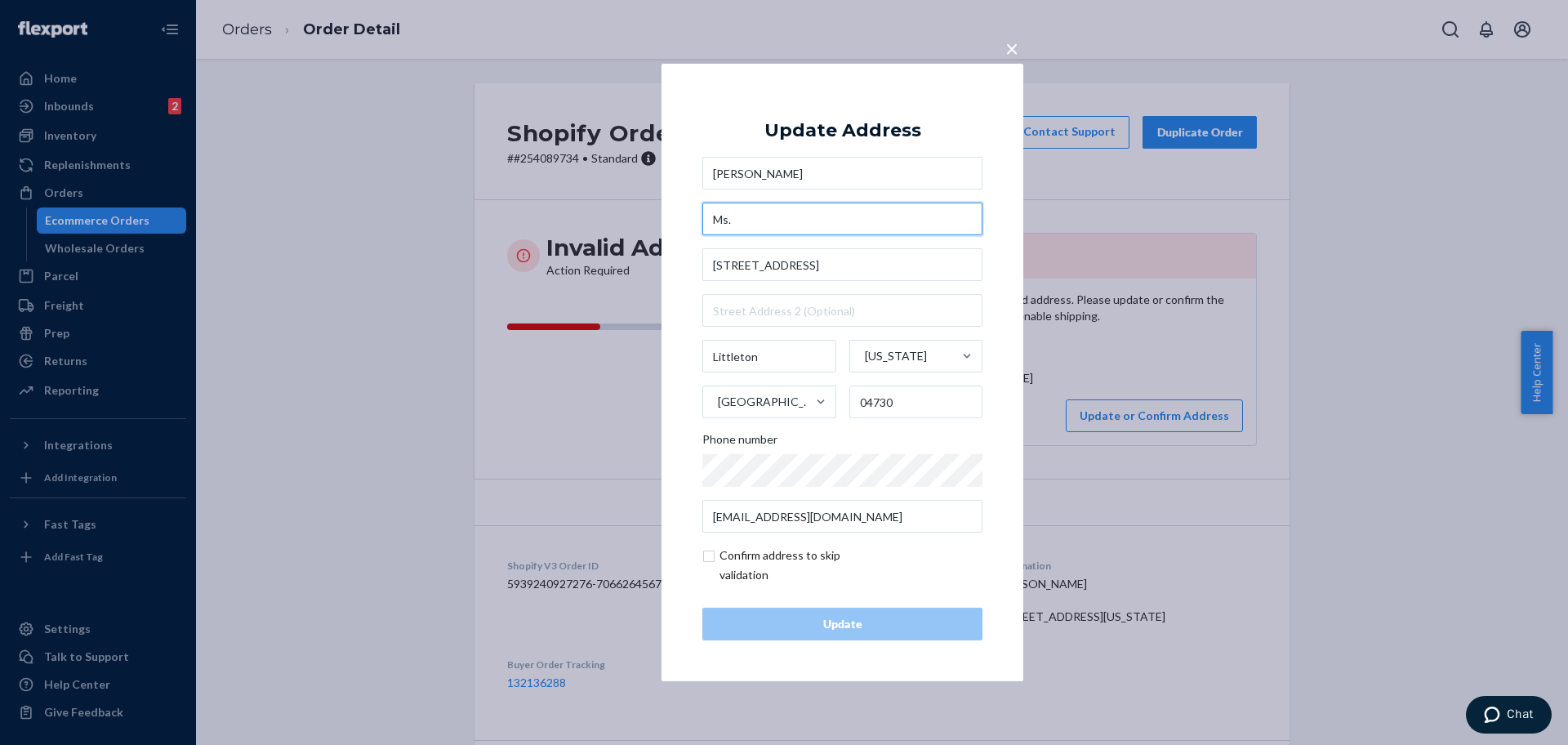 click on "Ms." at bounding box center [842, 219] 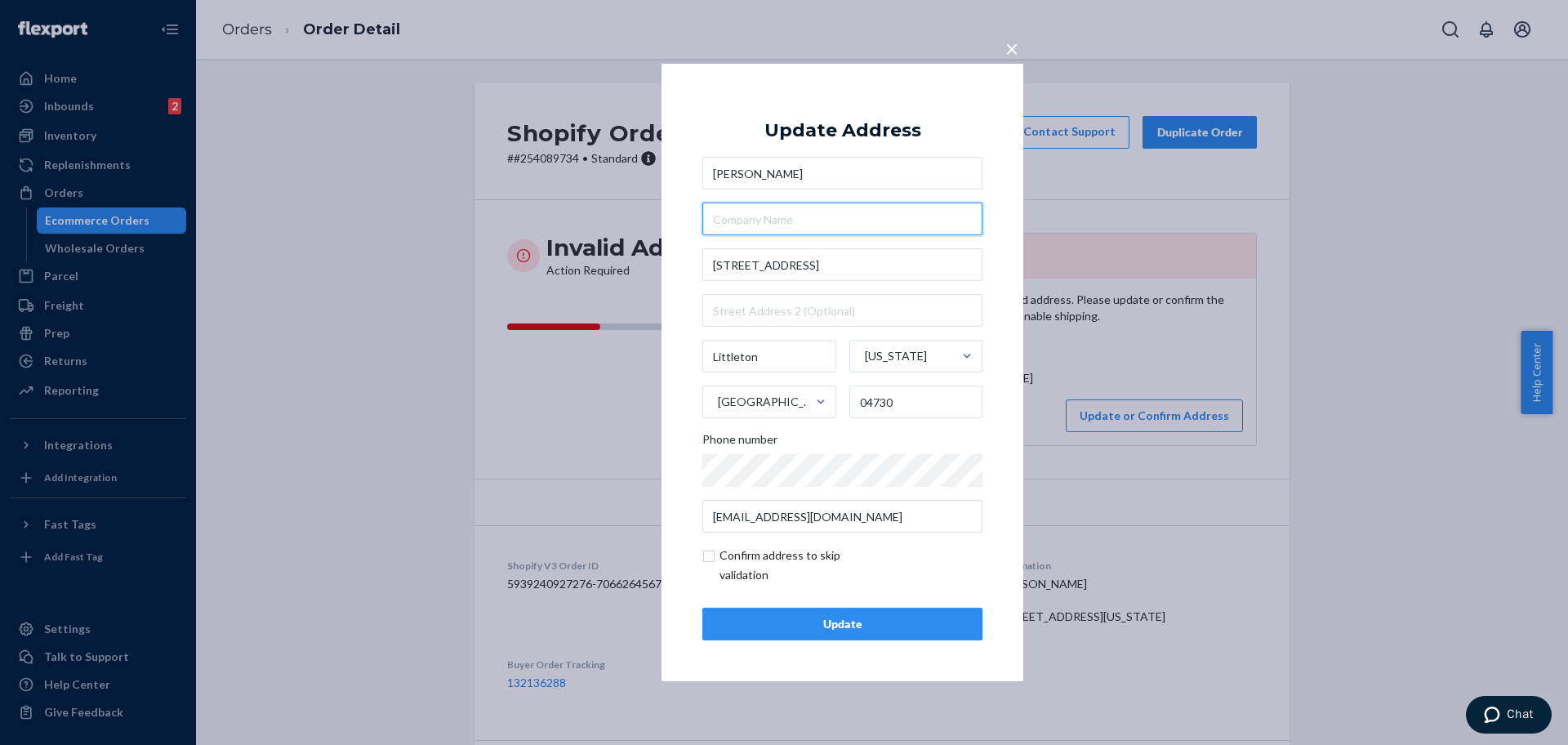 type 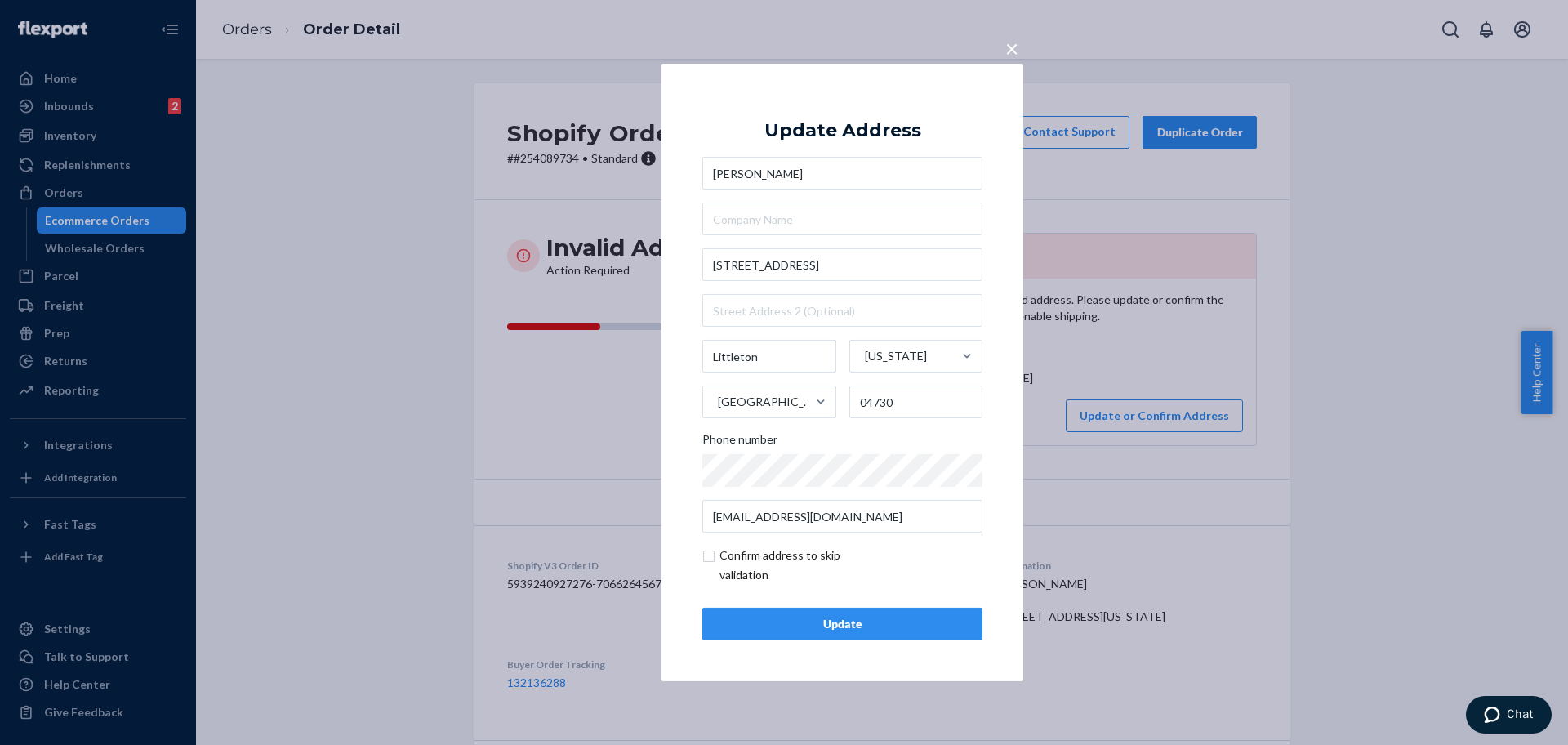 click on "× Update Address [PERSON_NAME] [STREET_ADDRESS][US_STATE] Phone number [EMAIL_ADDRESS][DOMAIN_NAME] Confirm address to skip validation Update" at bounding box center (784, 372) 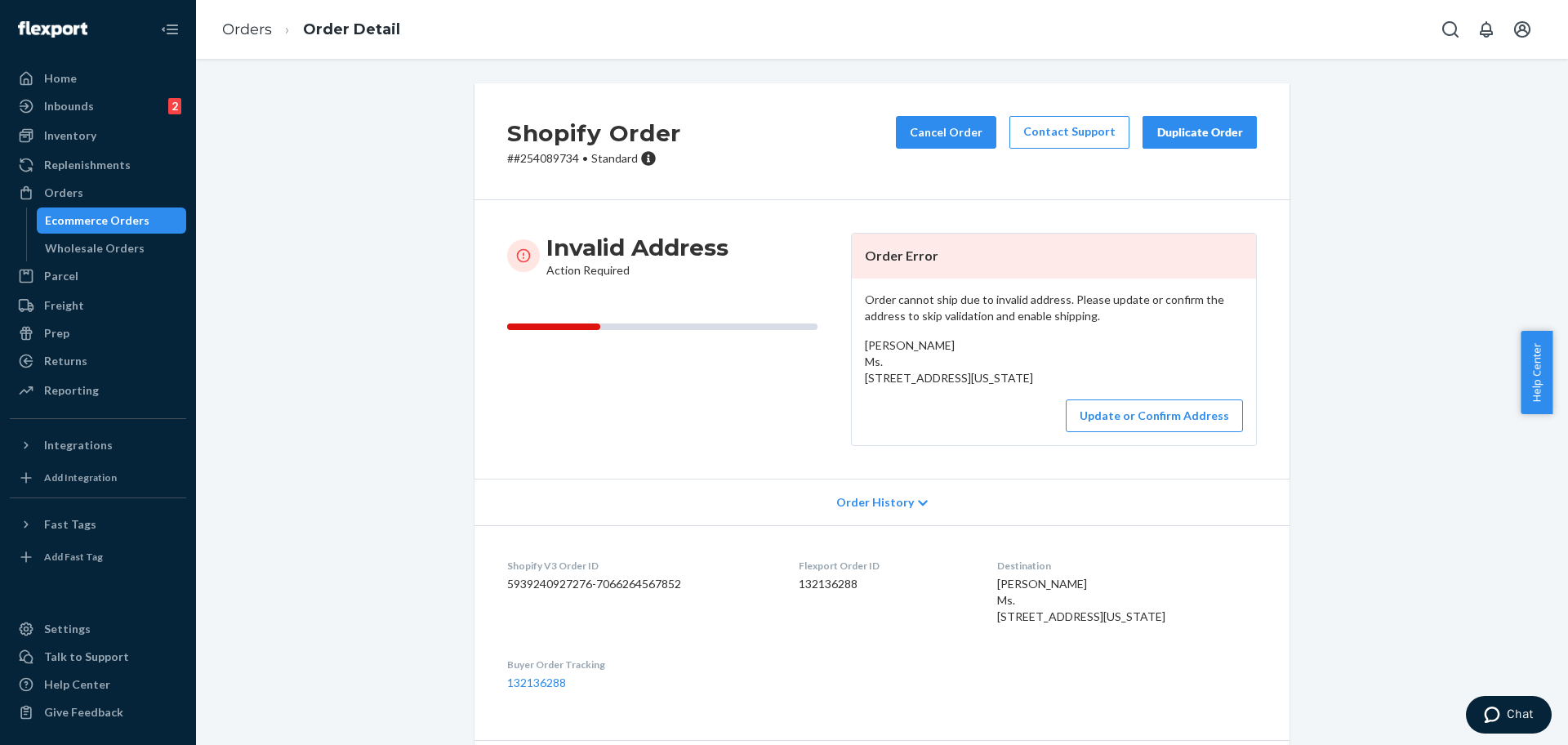 drag, startPoint x: 982, startPoint y: 395, endPoint x: 849, endPoint y: 381, distance: 133.73481 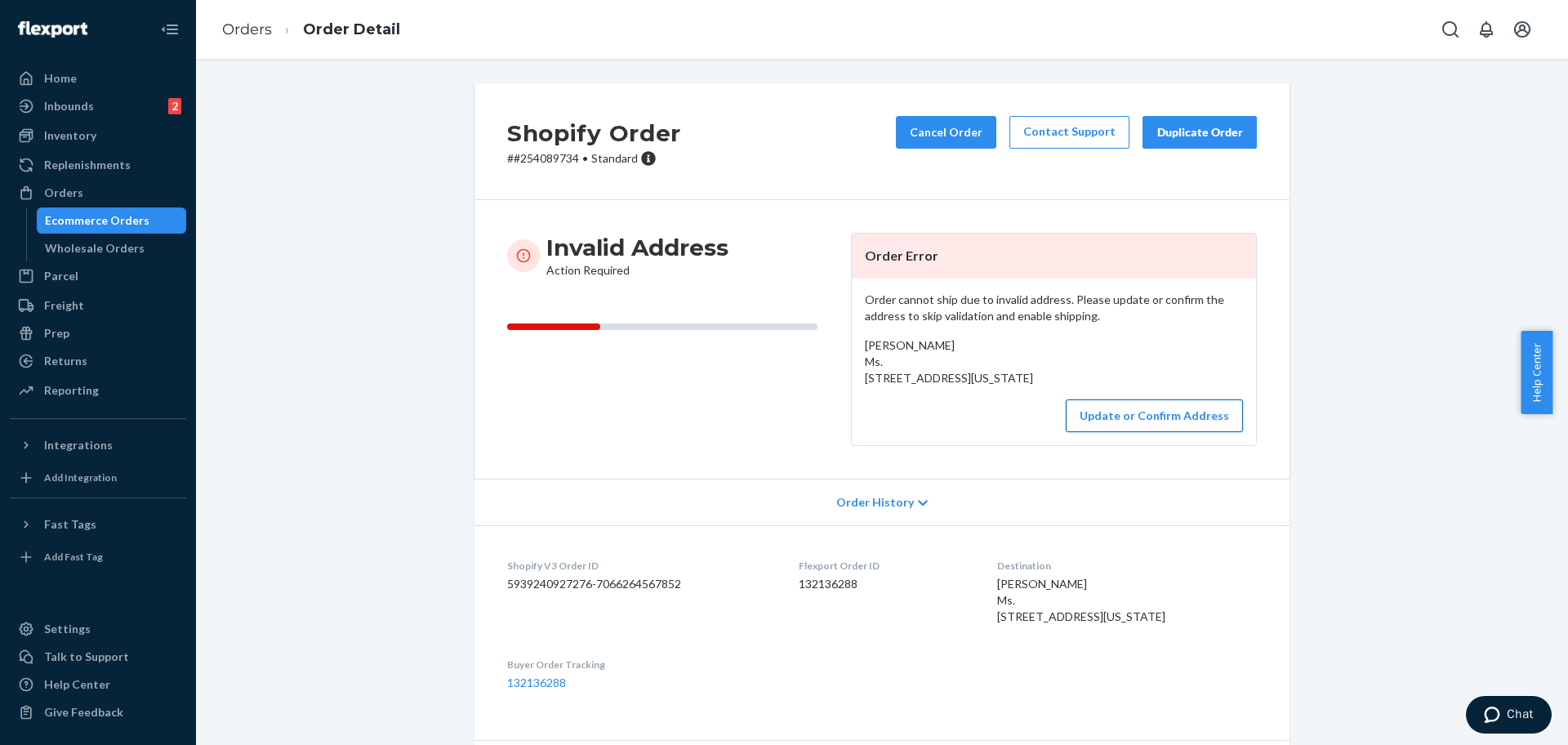 click on "Update or Confirm Address" at bounding box center [1154, 416] 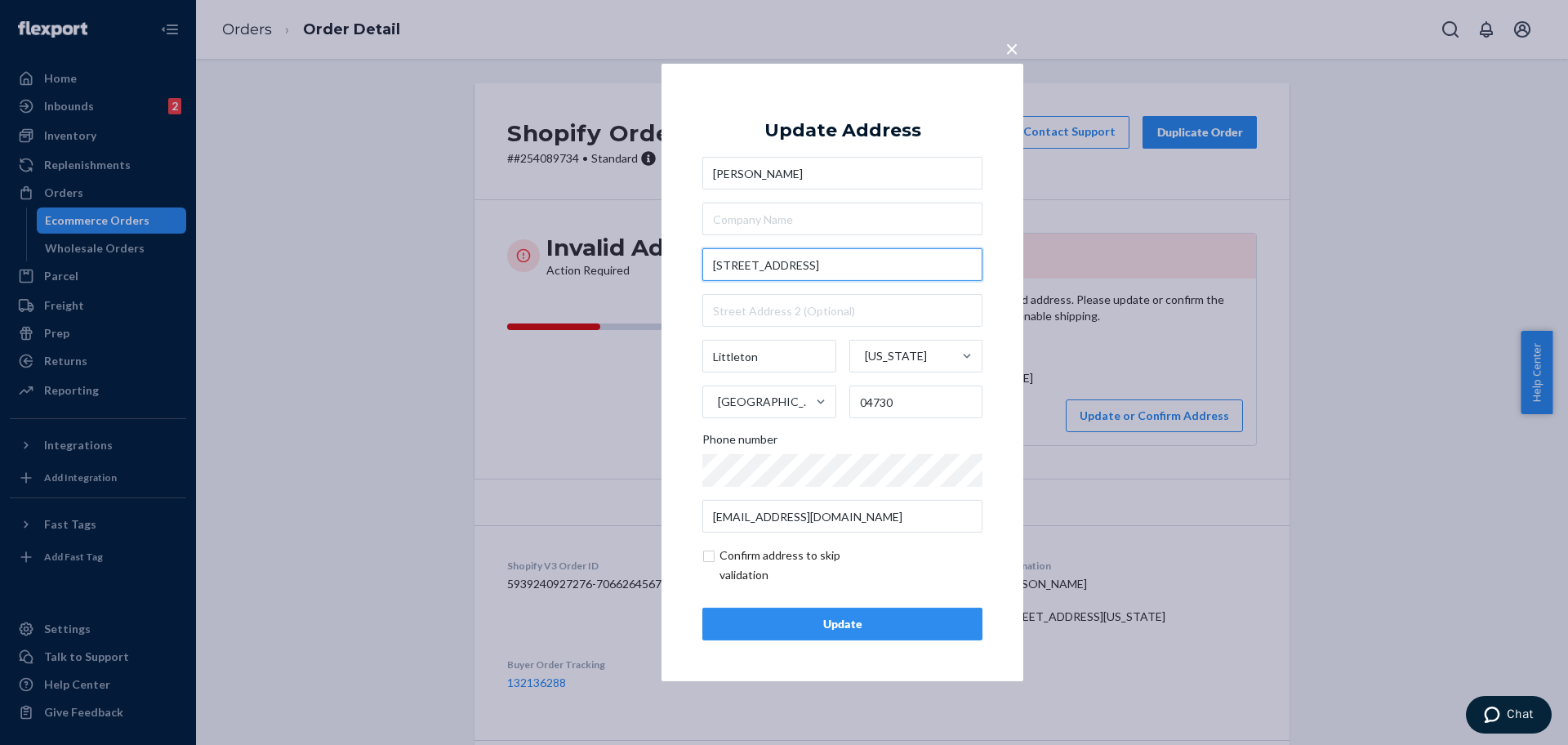 click on "[STREET_ADDRESS]" at bounding box center [842, 265] 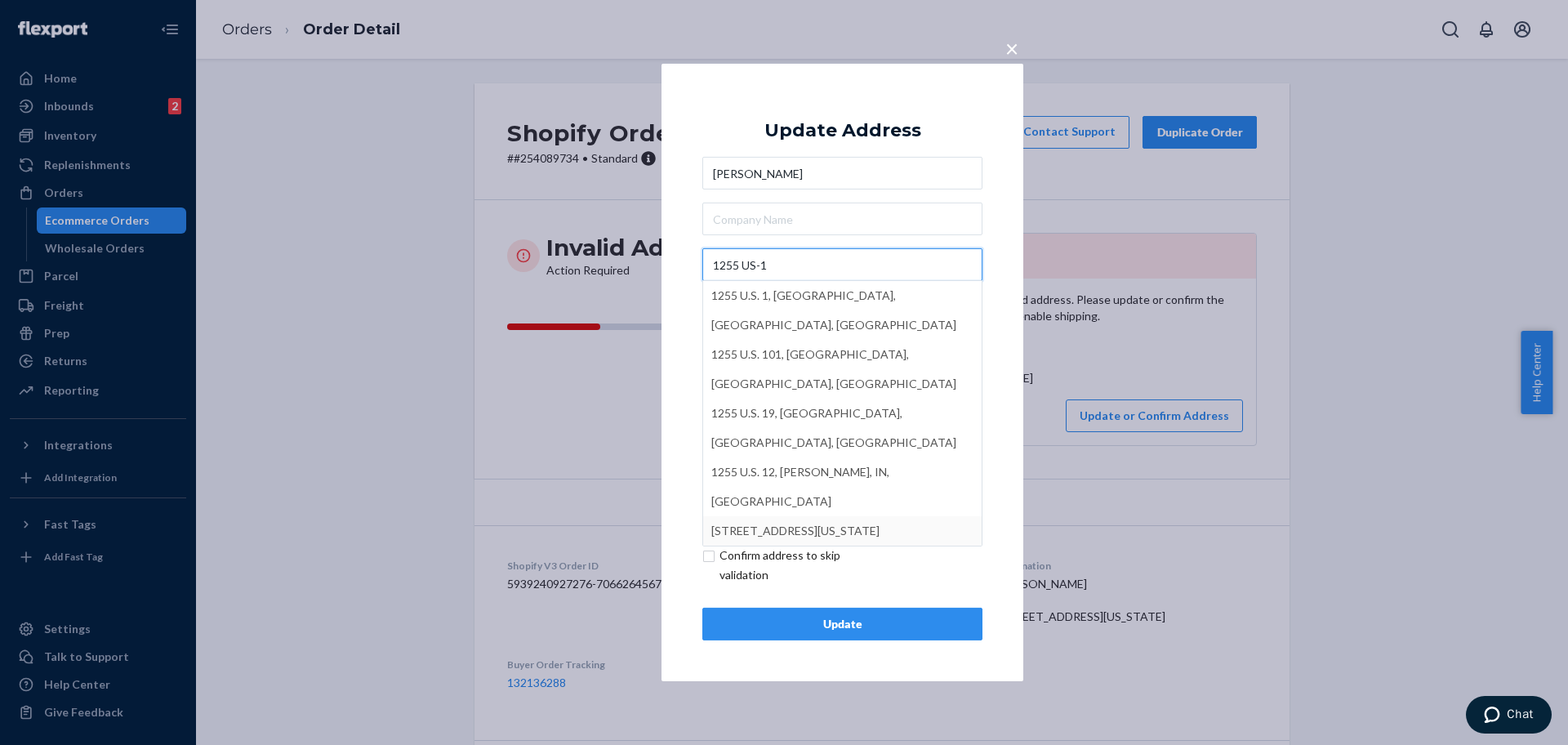 type on "1255 US-1" 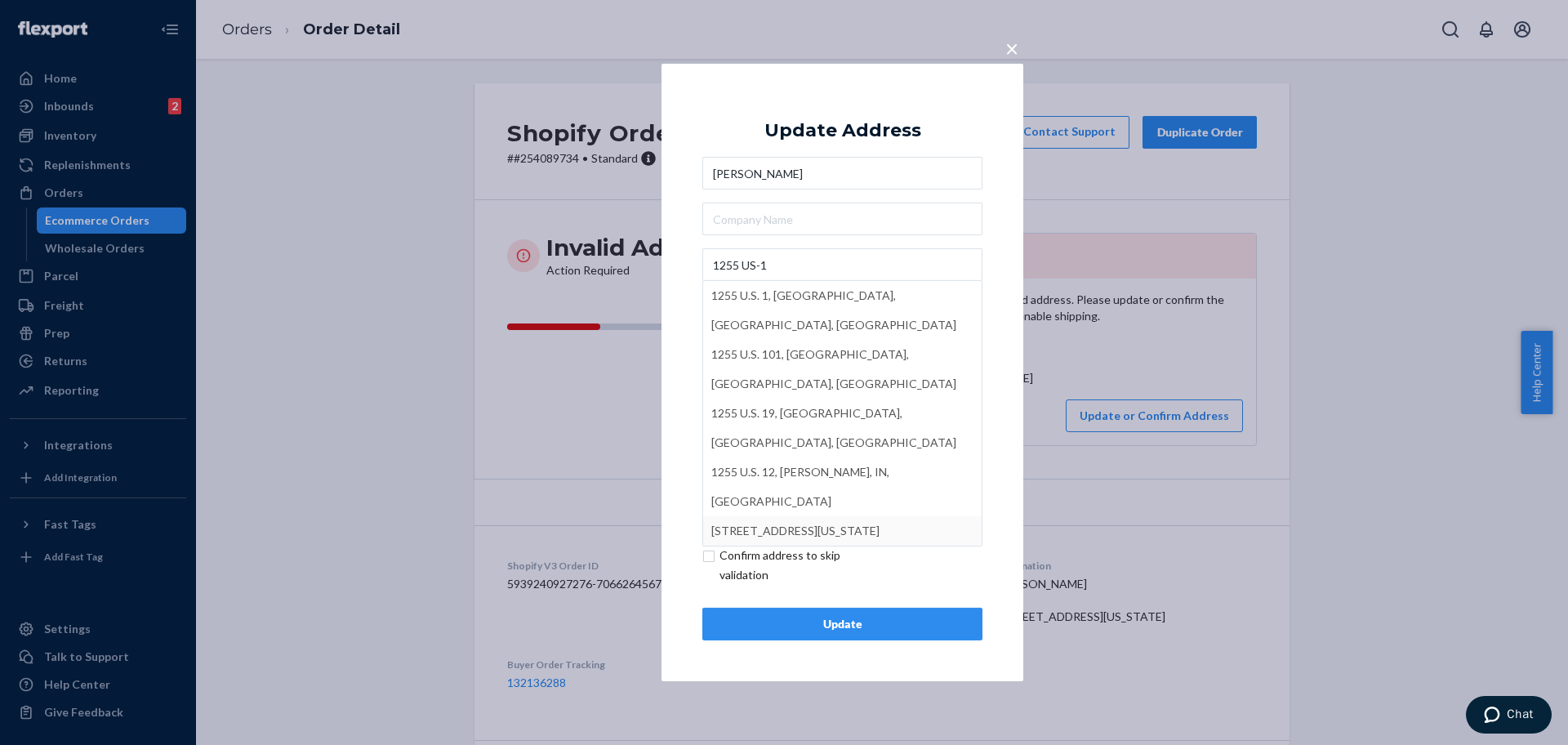 click on "Update" at bounding box center (842, 624) 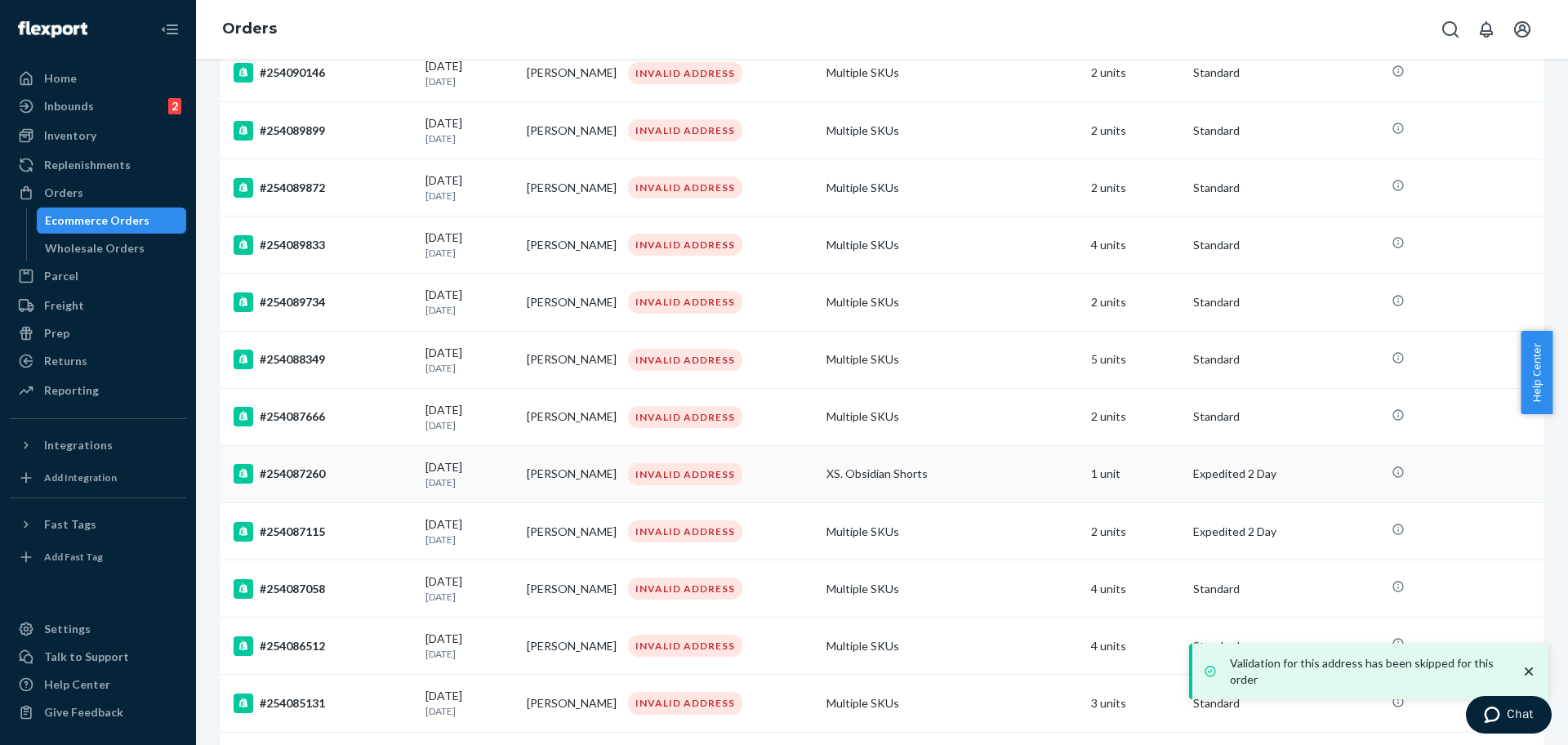 scroll, scrollTop: 817, scrollLeft: 0, axis: vertical 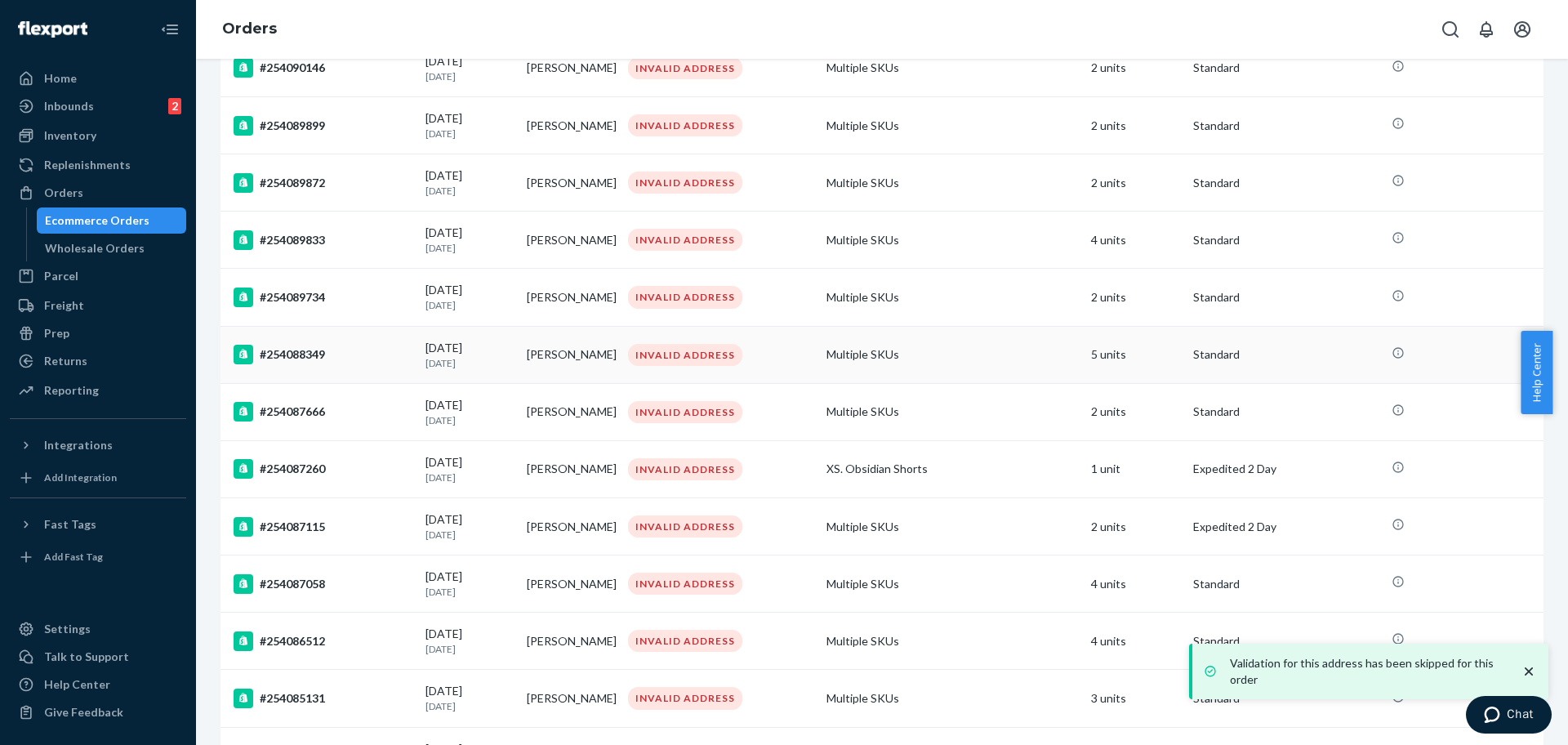click on "#254088349" at bounding box center [319, 355] 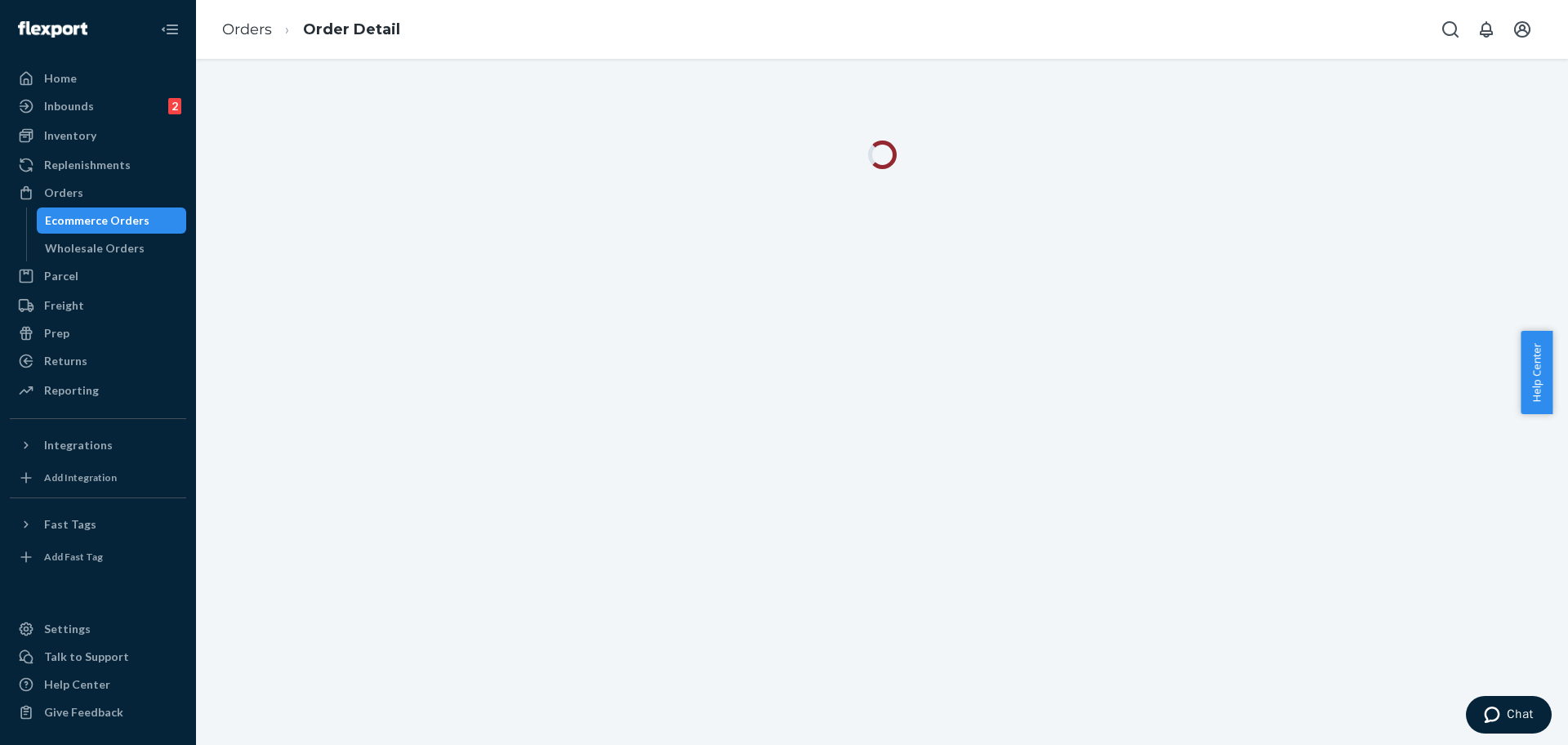 scroll, scrollTop: 0, scrollLeft: 0, axis: both 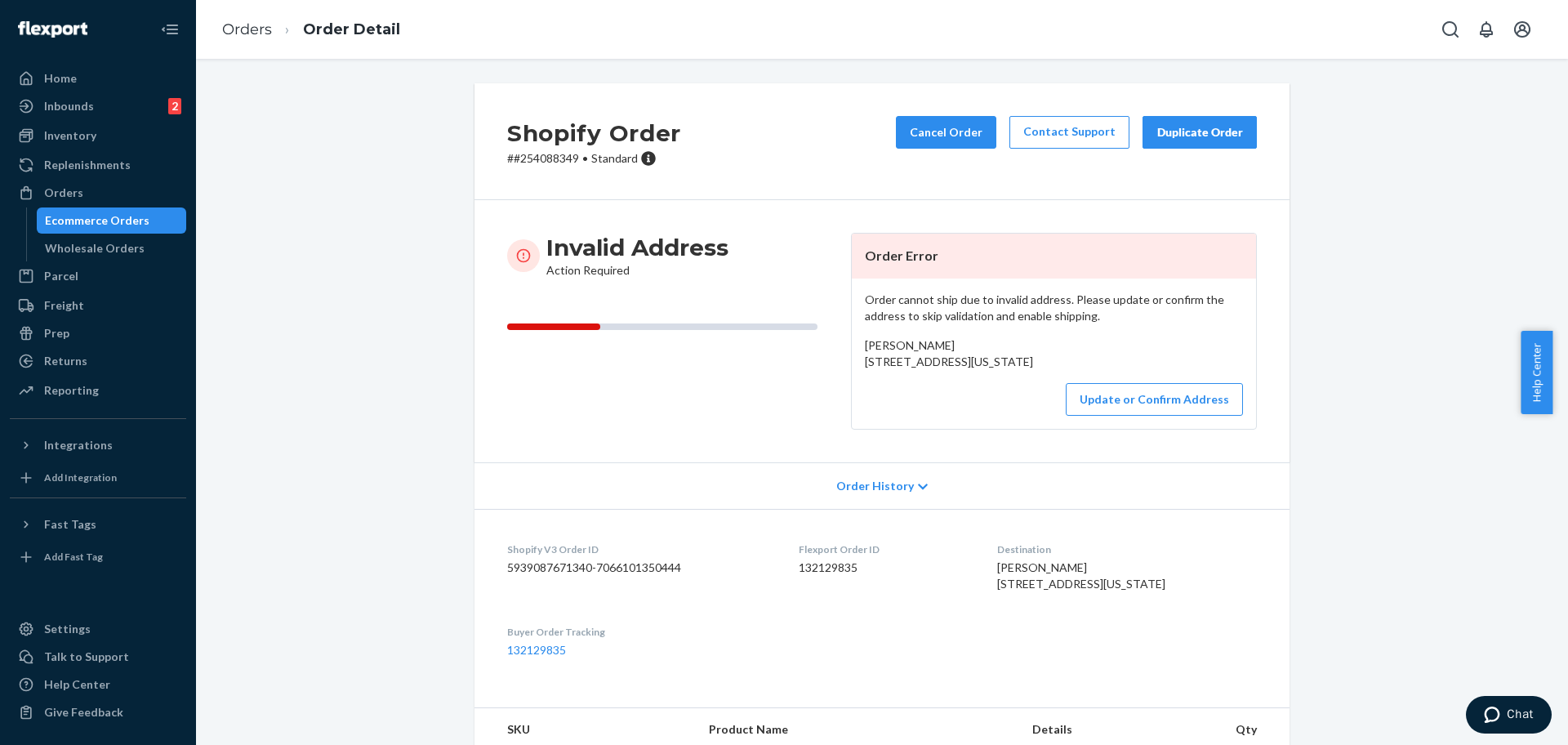 drag, startPoint x: 1013, startPoint y: 374, endPoint x: 849, endPoint y: 365, distance: 164.24677 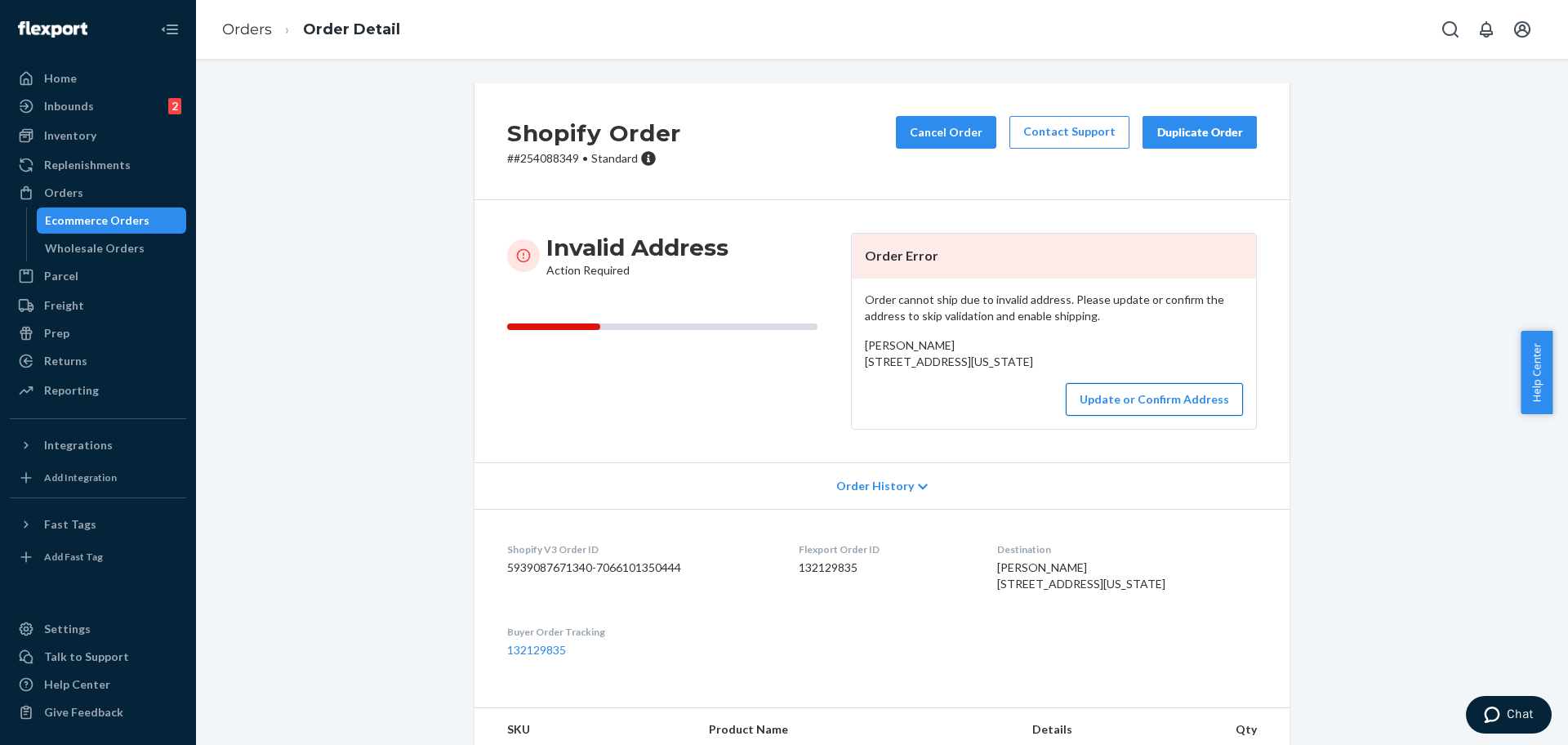 click on "Update or Confirm Address" at bounding box center [1154, 399] 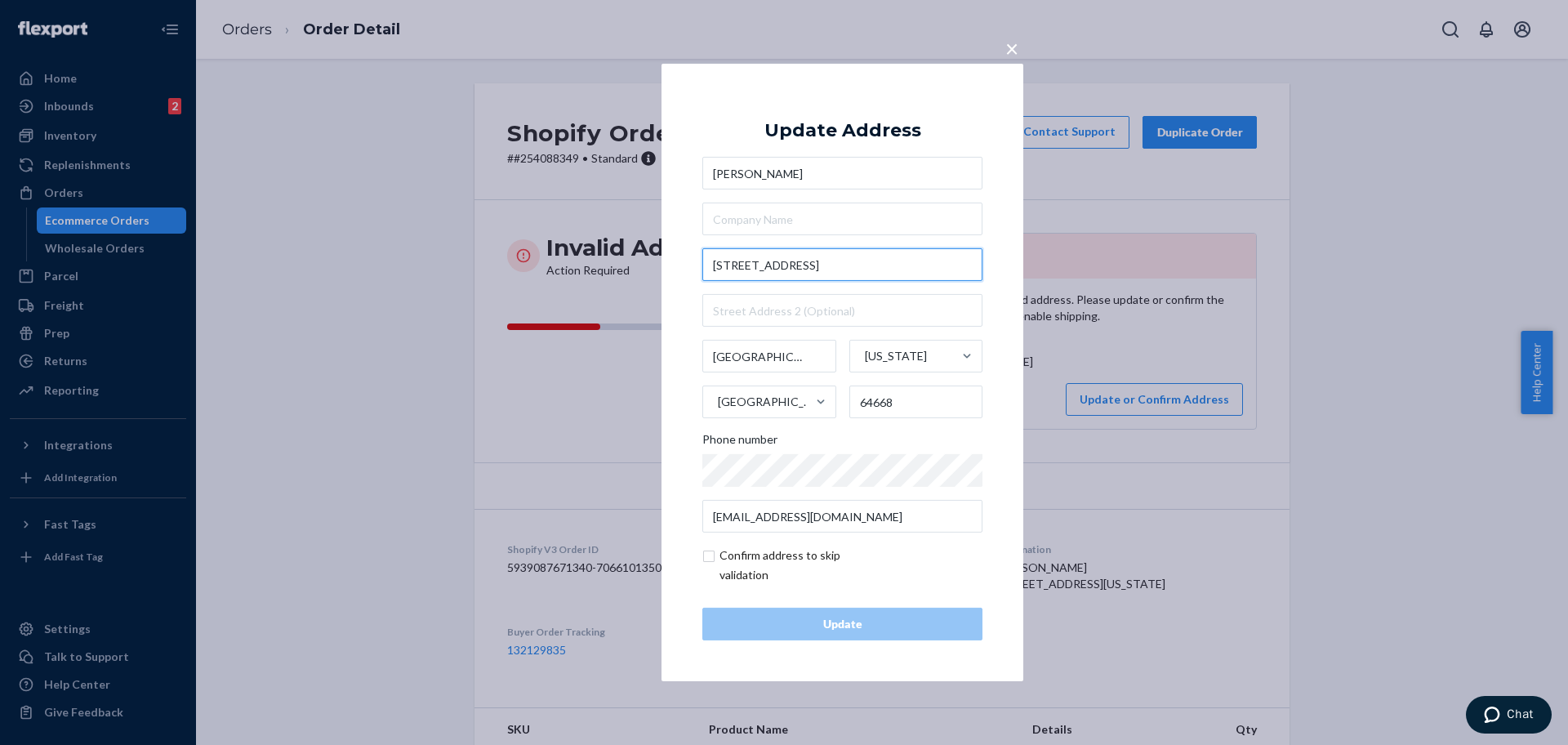 click on "[STREET_ADDRESS]" at bounding box center [842, 265] 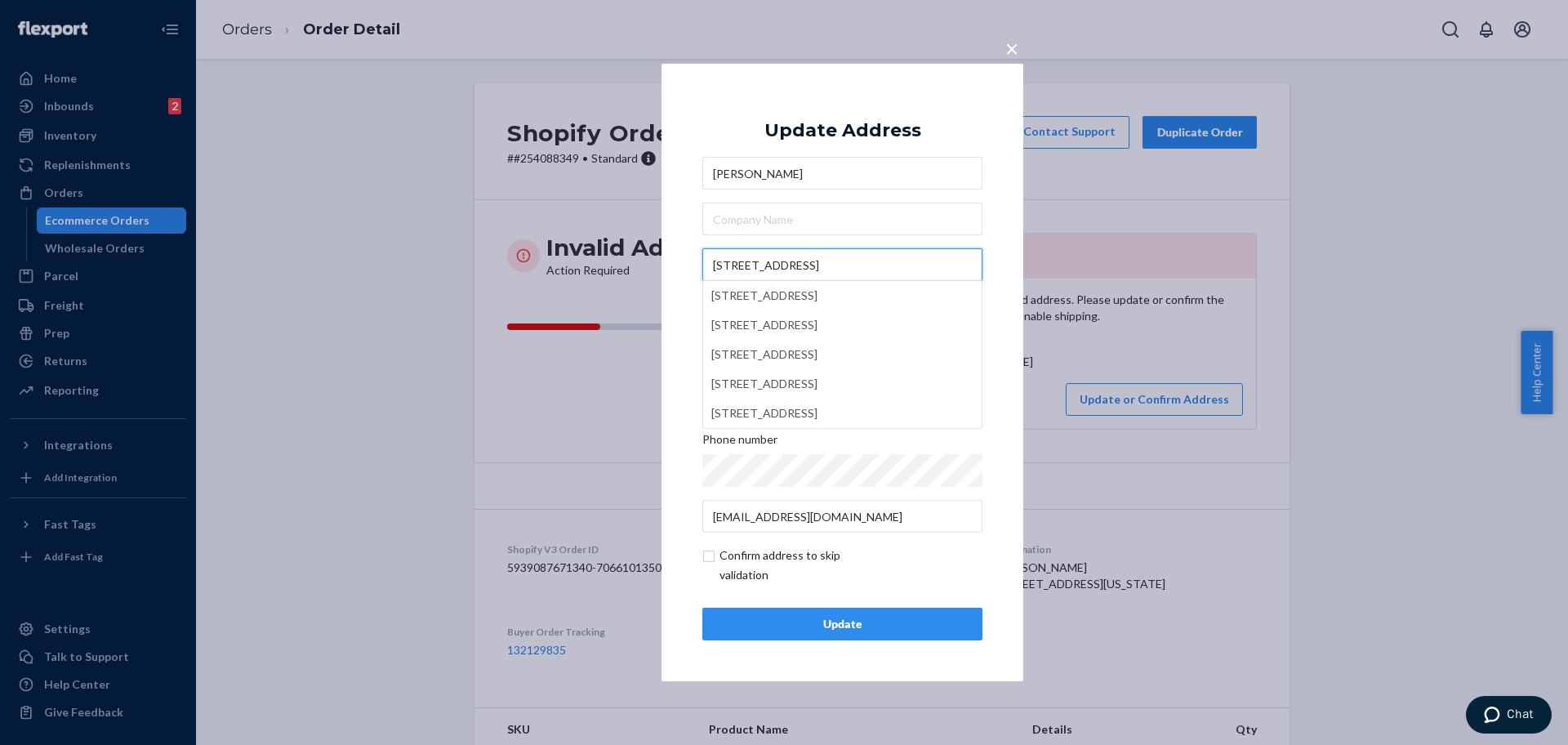 type on "[STREET_ADDRESS]" 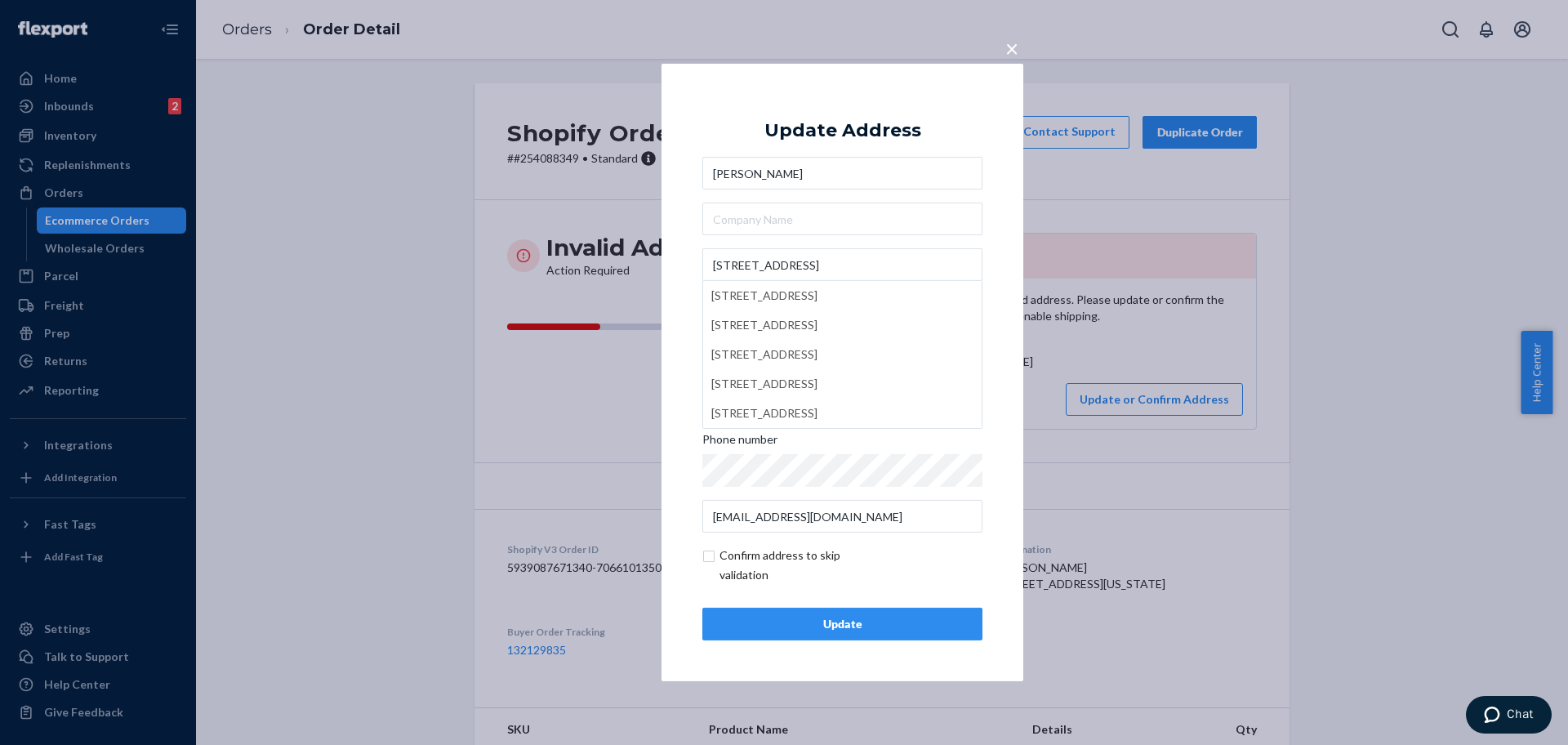 click on "Update" at bounding box center (842, 624) 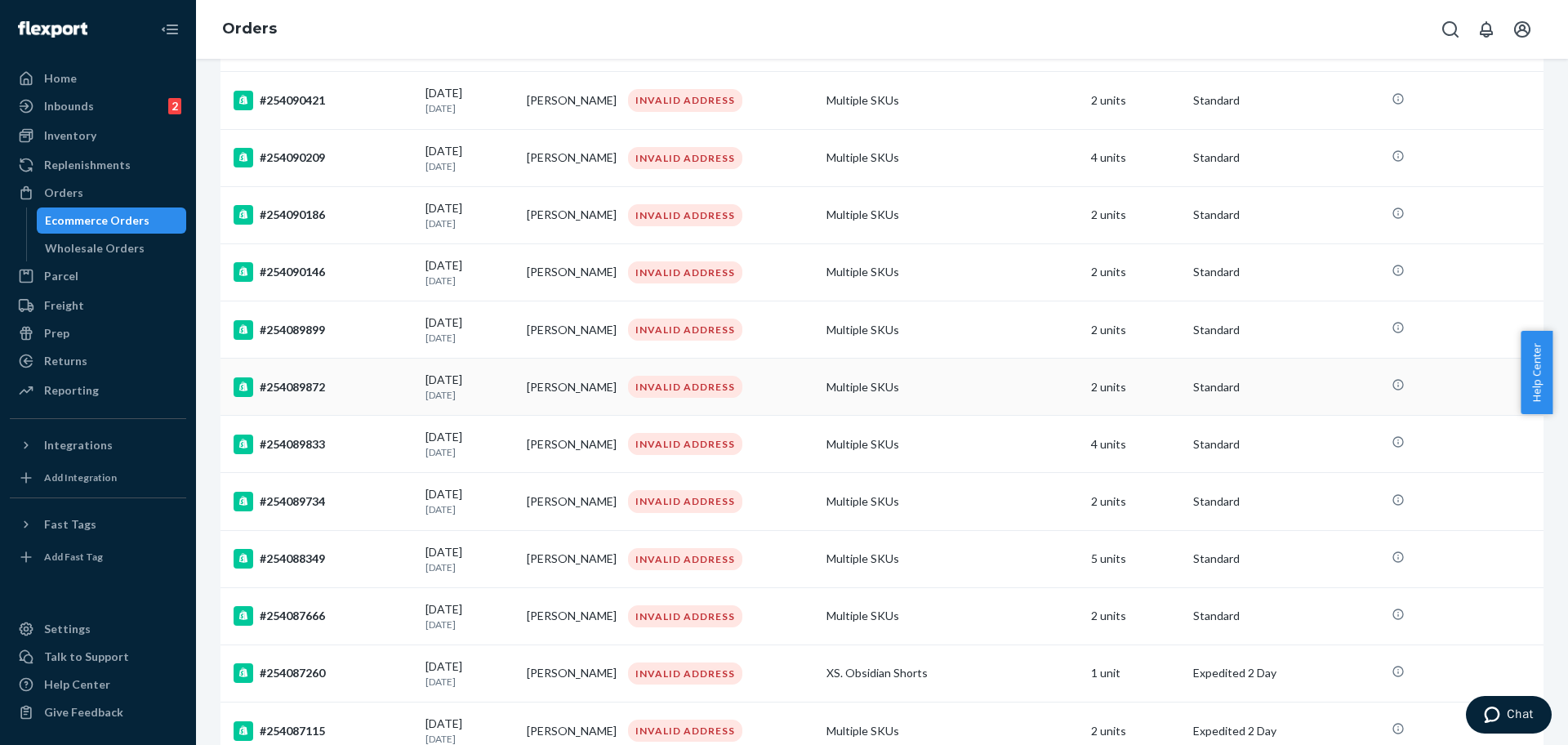 scroll, scrollTop: 715, scrollLeft: 0, axis: vertical 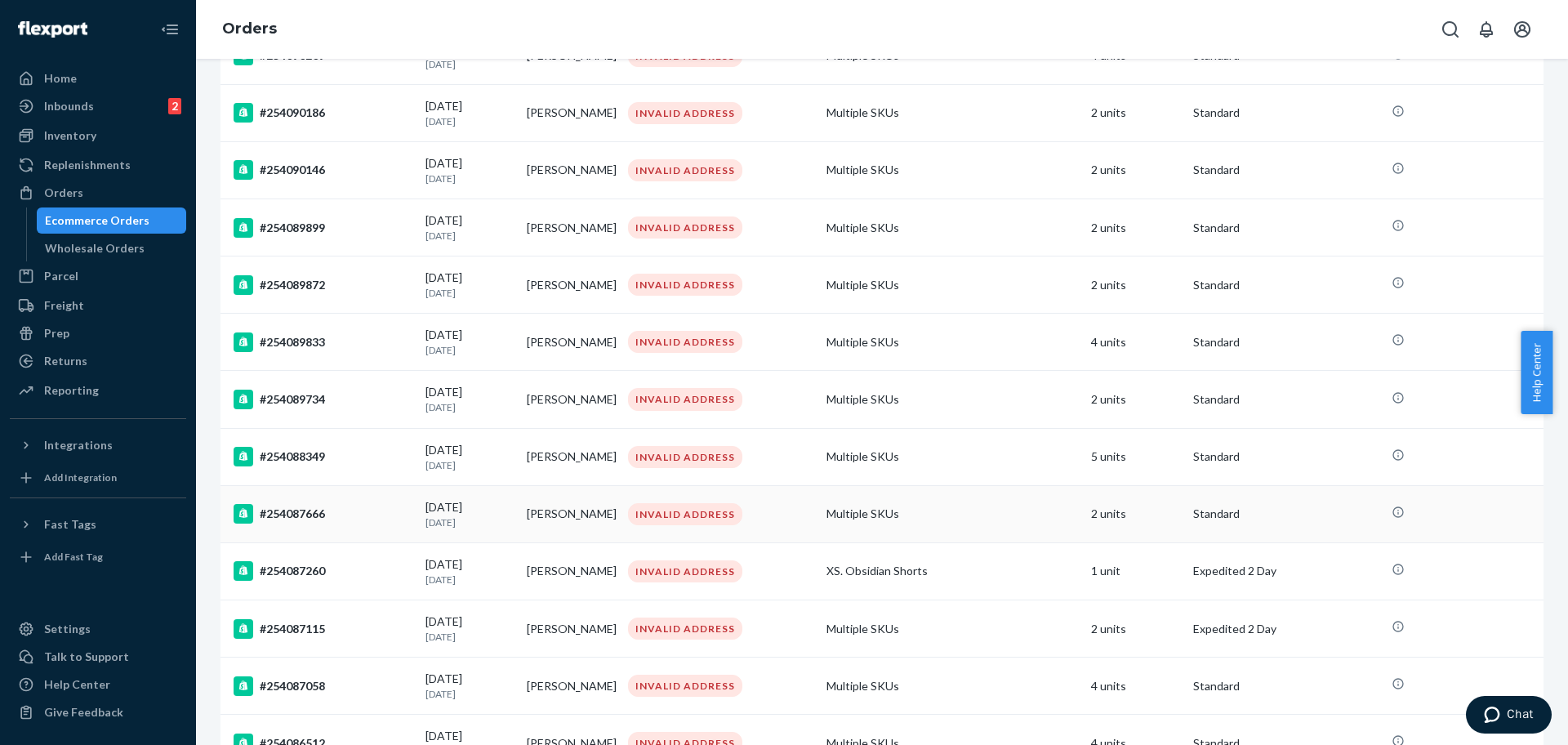 click on "#254087666" at bounding box center [323, 514] 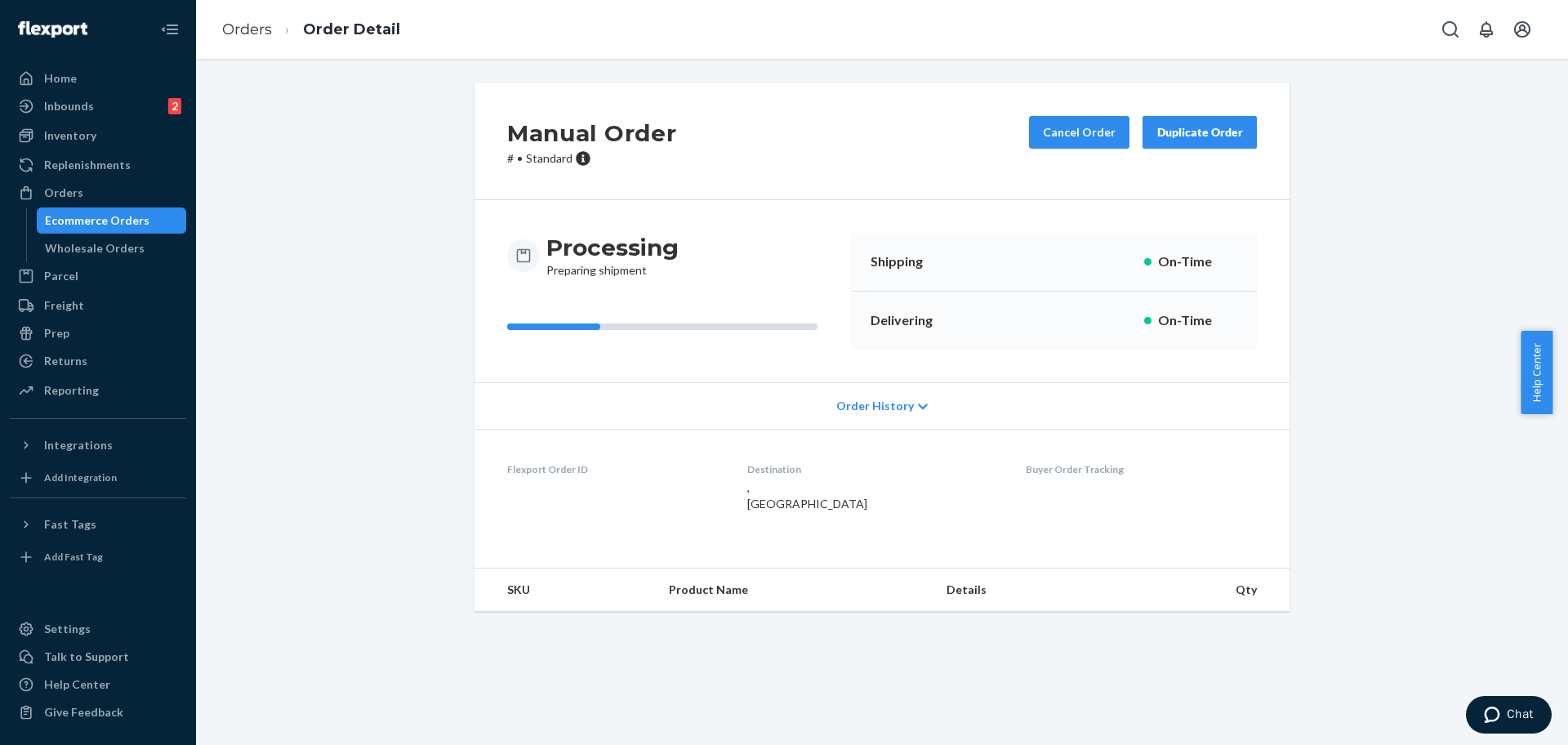 scroll, scrollTop: 0, scrollLeft: 0, axis: both 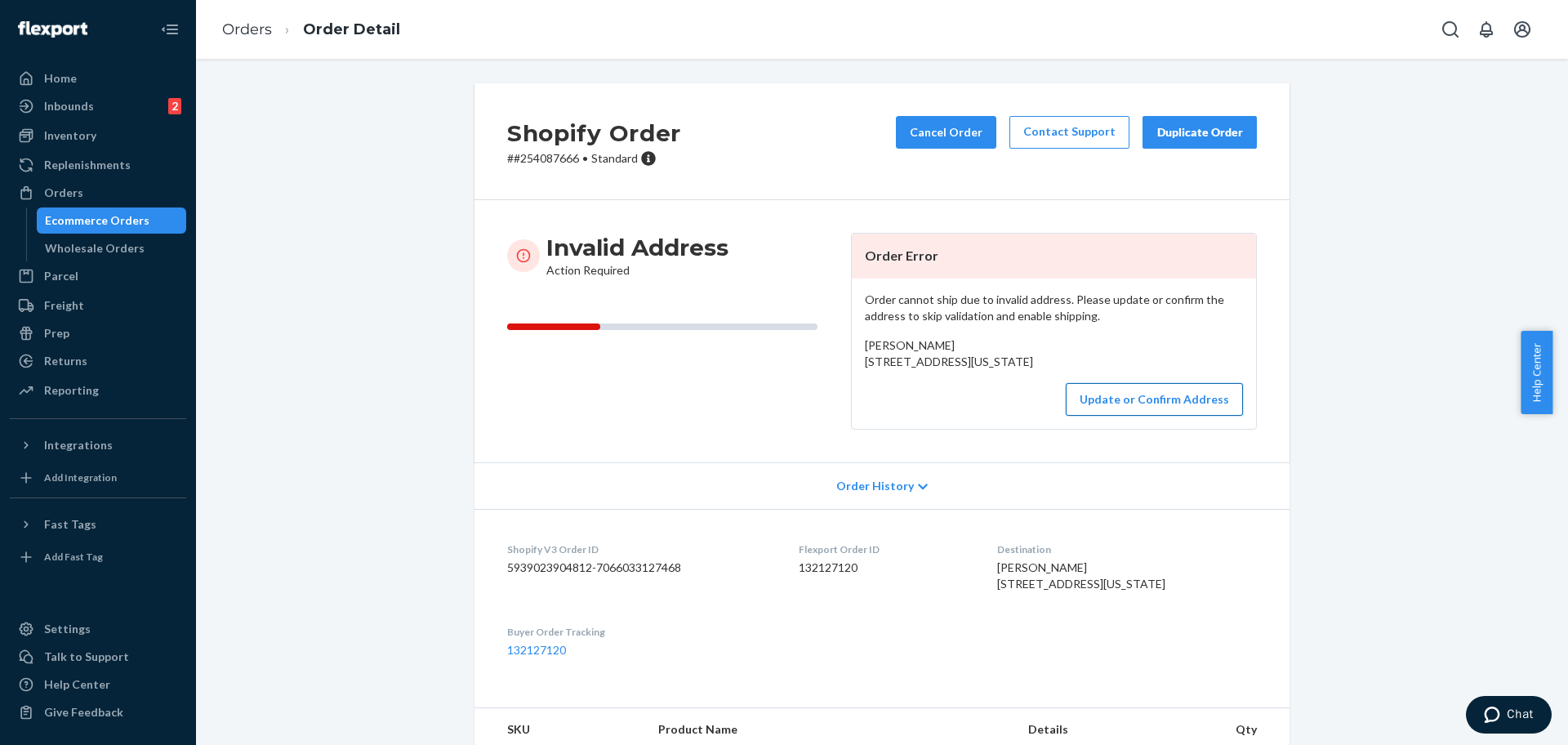 click on "Update or Confirm Address" at bounding box center (1154, 399) 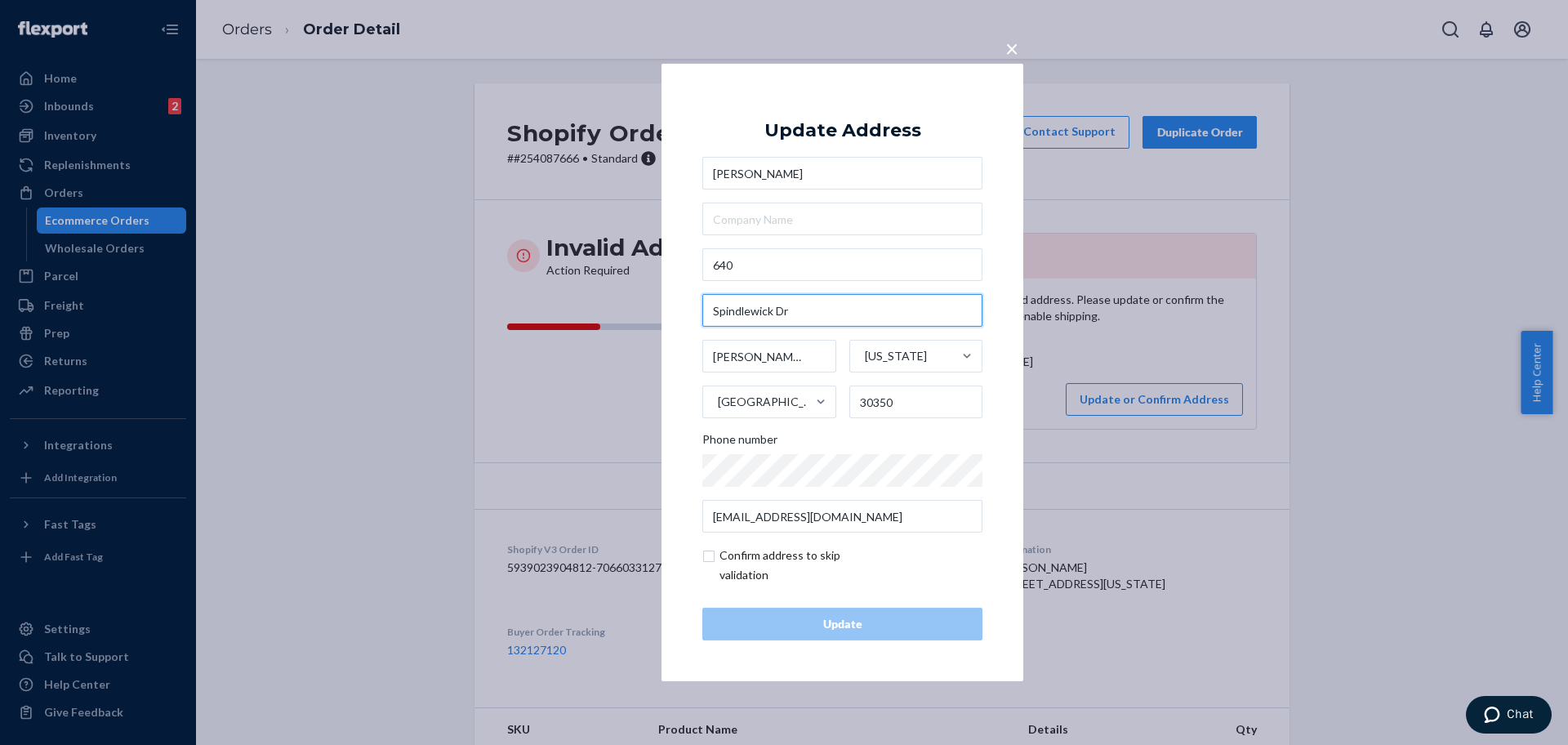 click on "Spindlewick Dr" at bounding box center [842, 310] 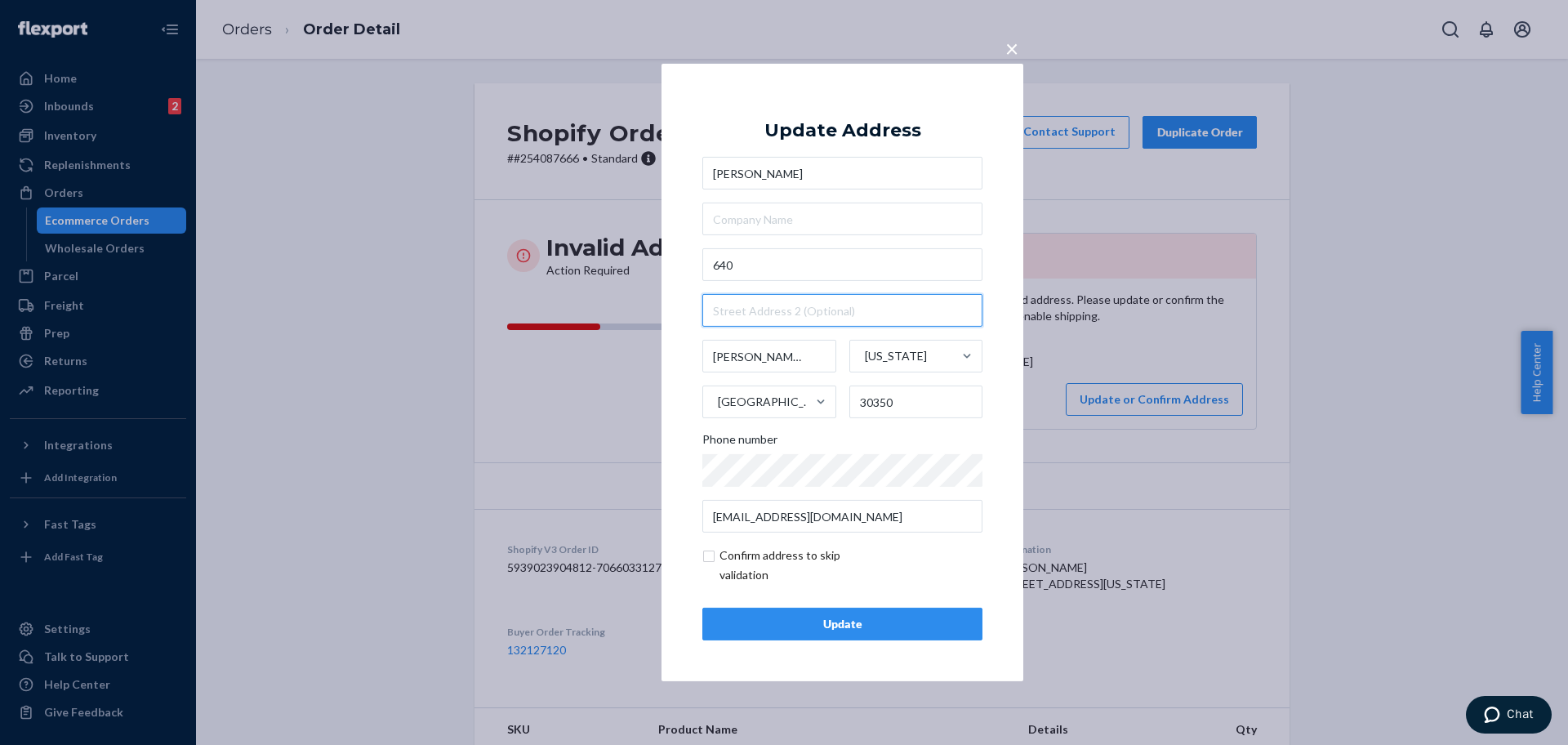 type 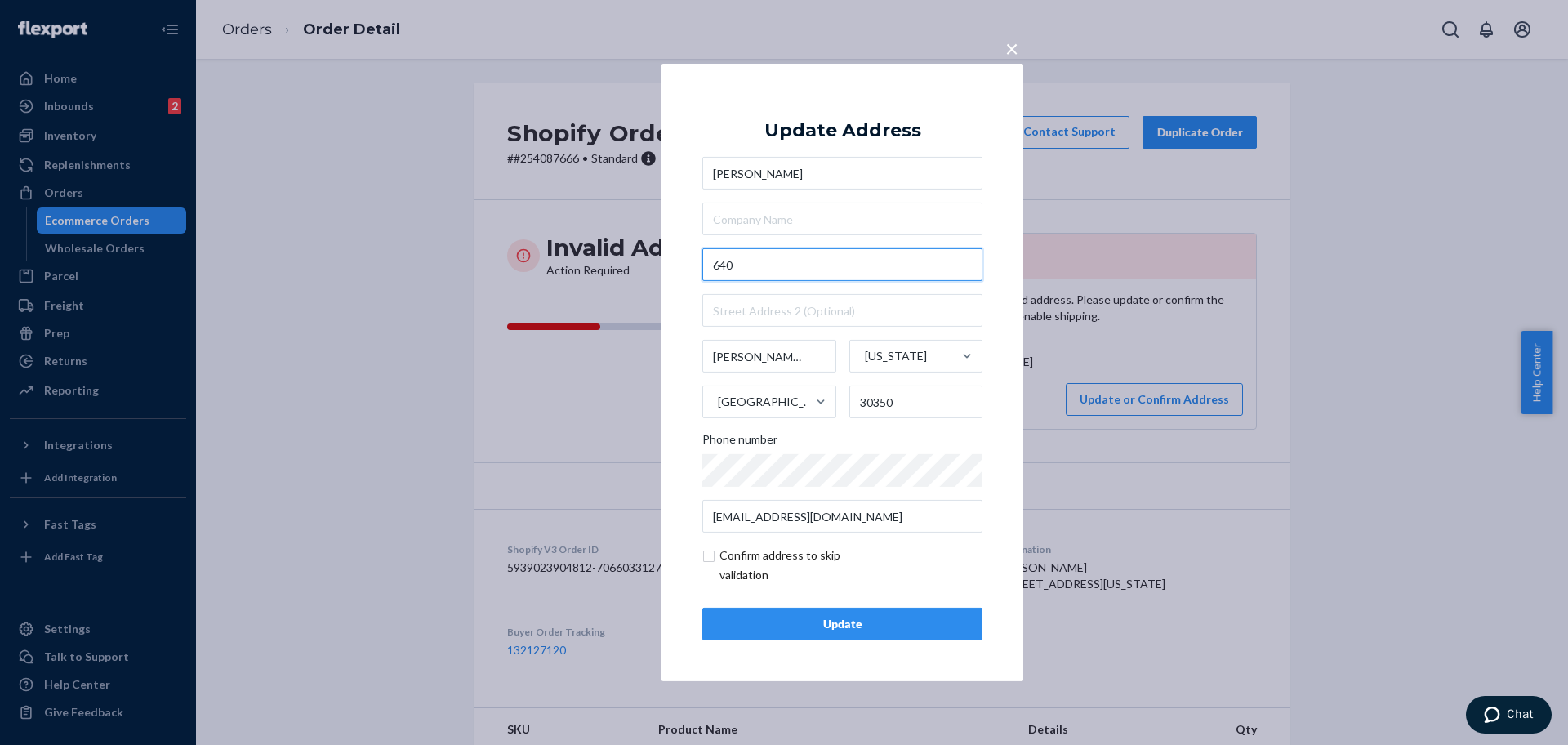 click on "640" at bounding box center [842, 265] 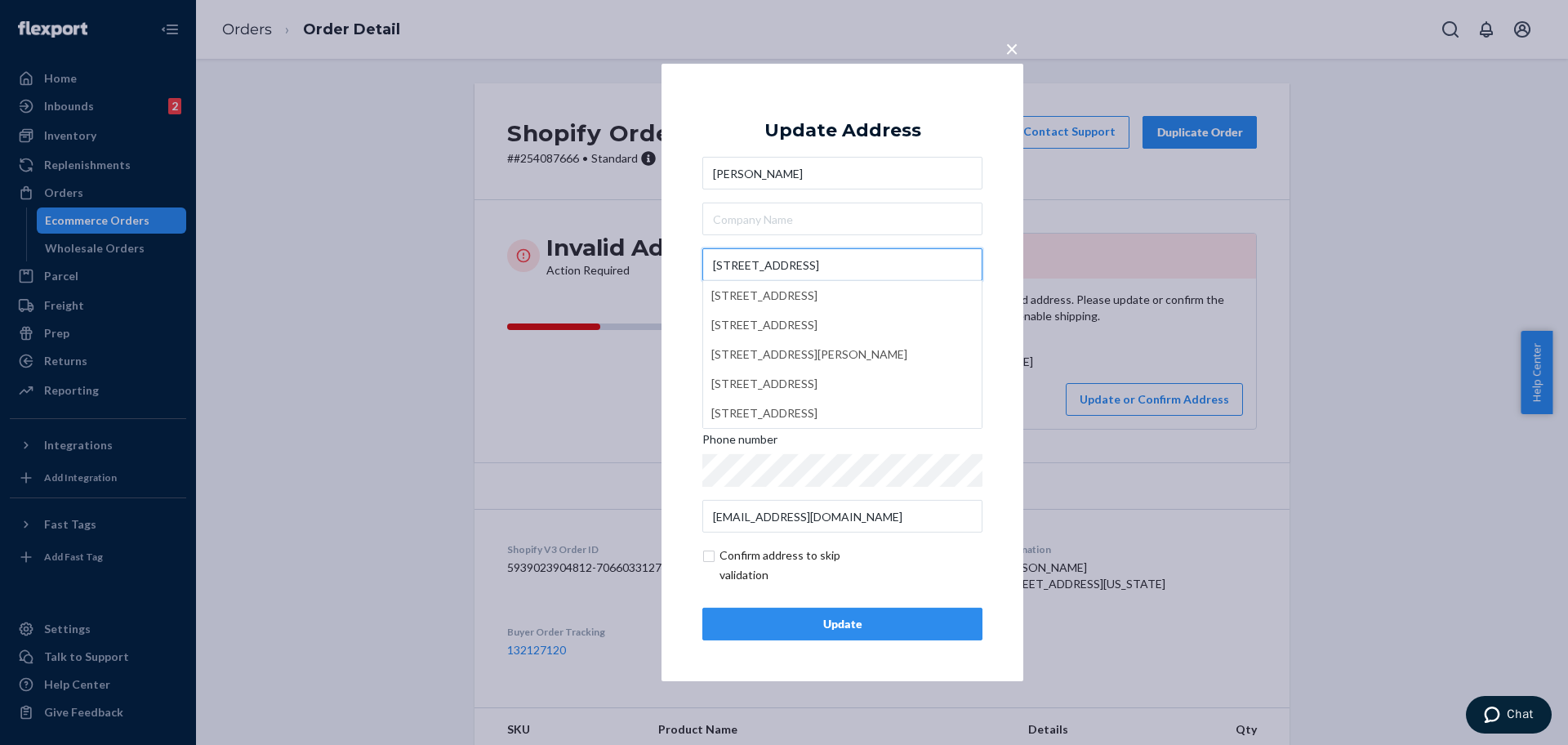 type on "[STREET_ADDRESS]" 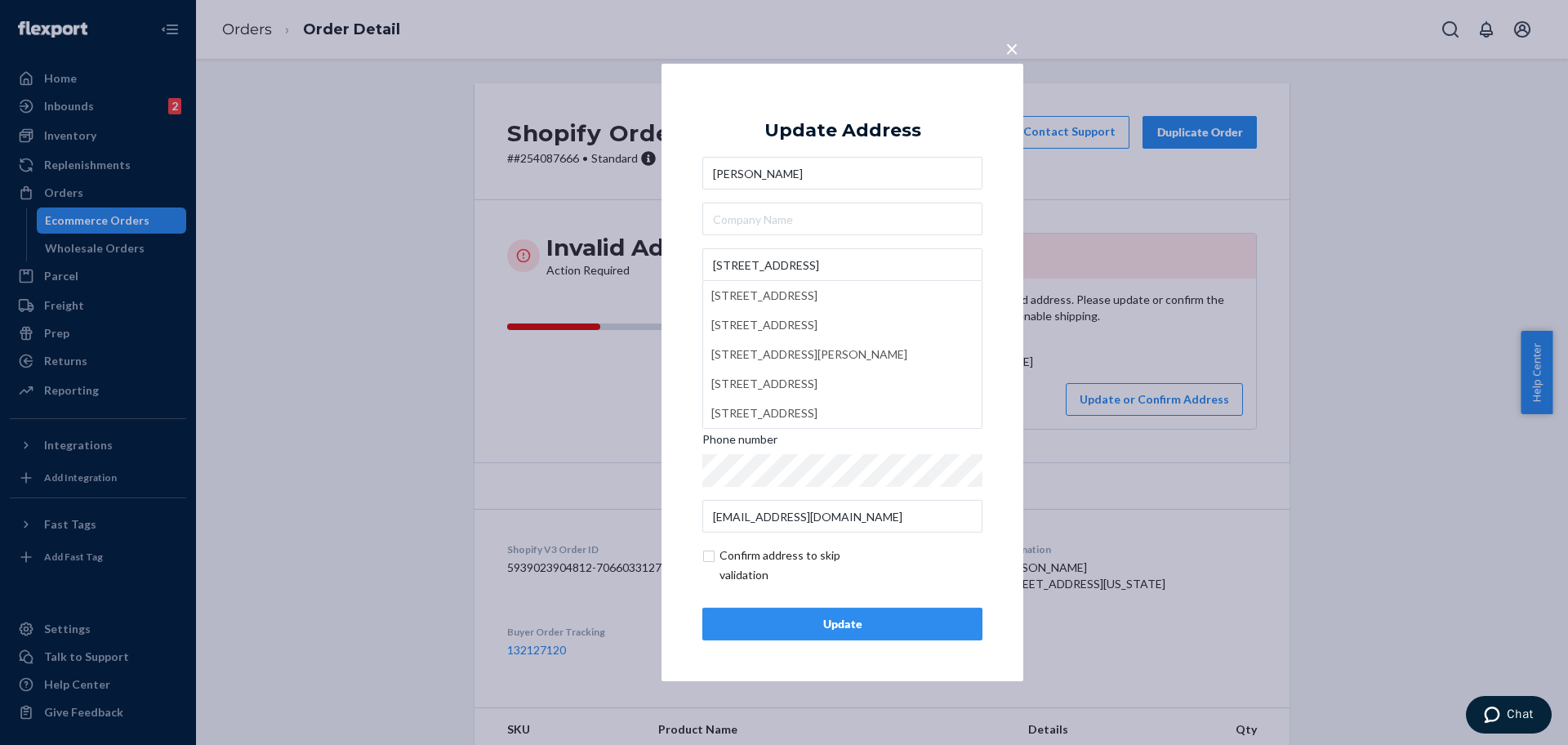 click on "Update" at bounding box center (842, 624) 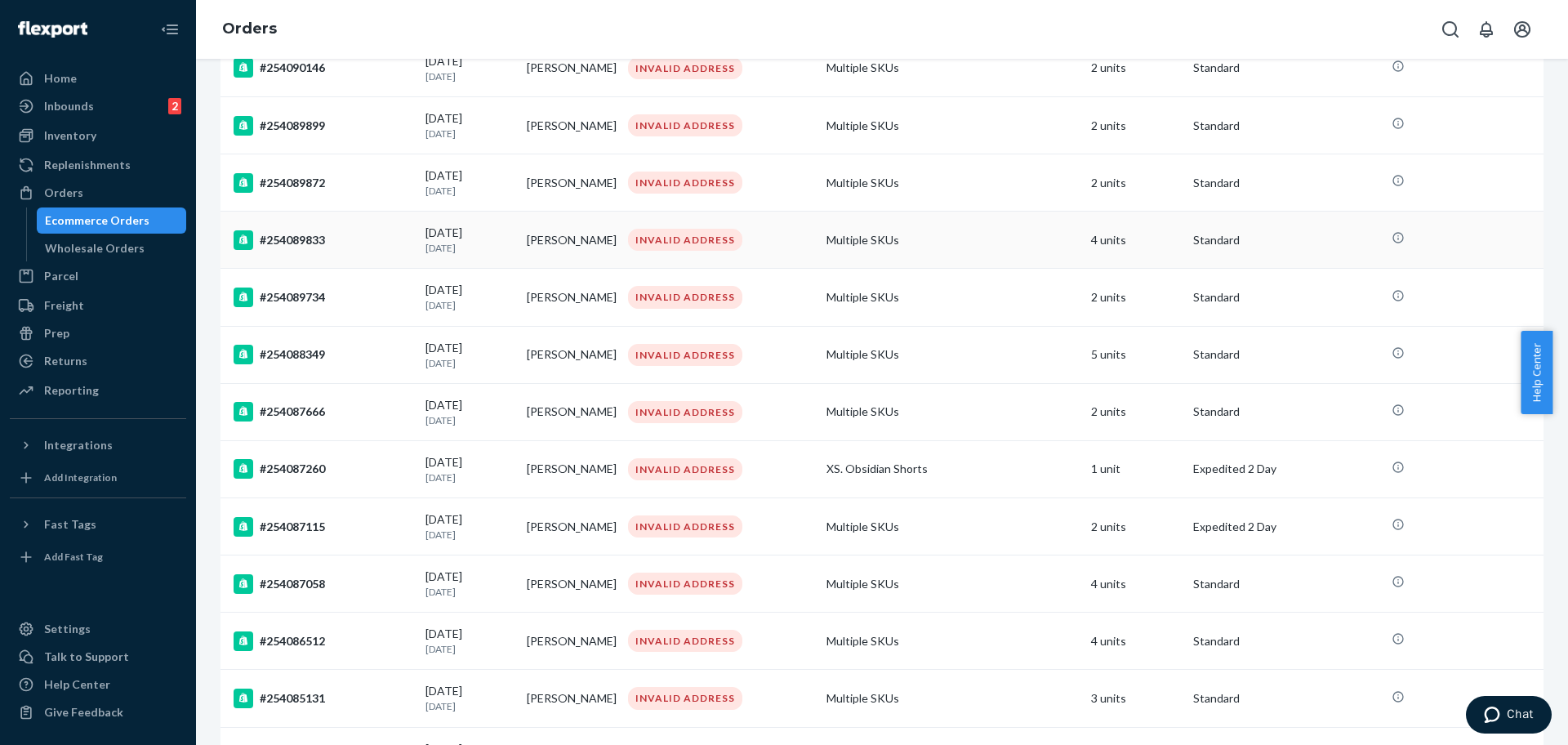 scroll, scrollTop: 1021, scrollLeft: 0, axis: vertical 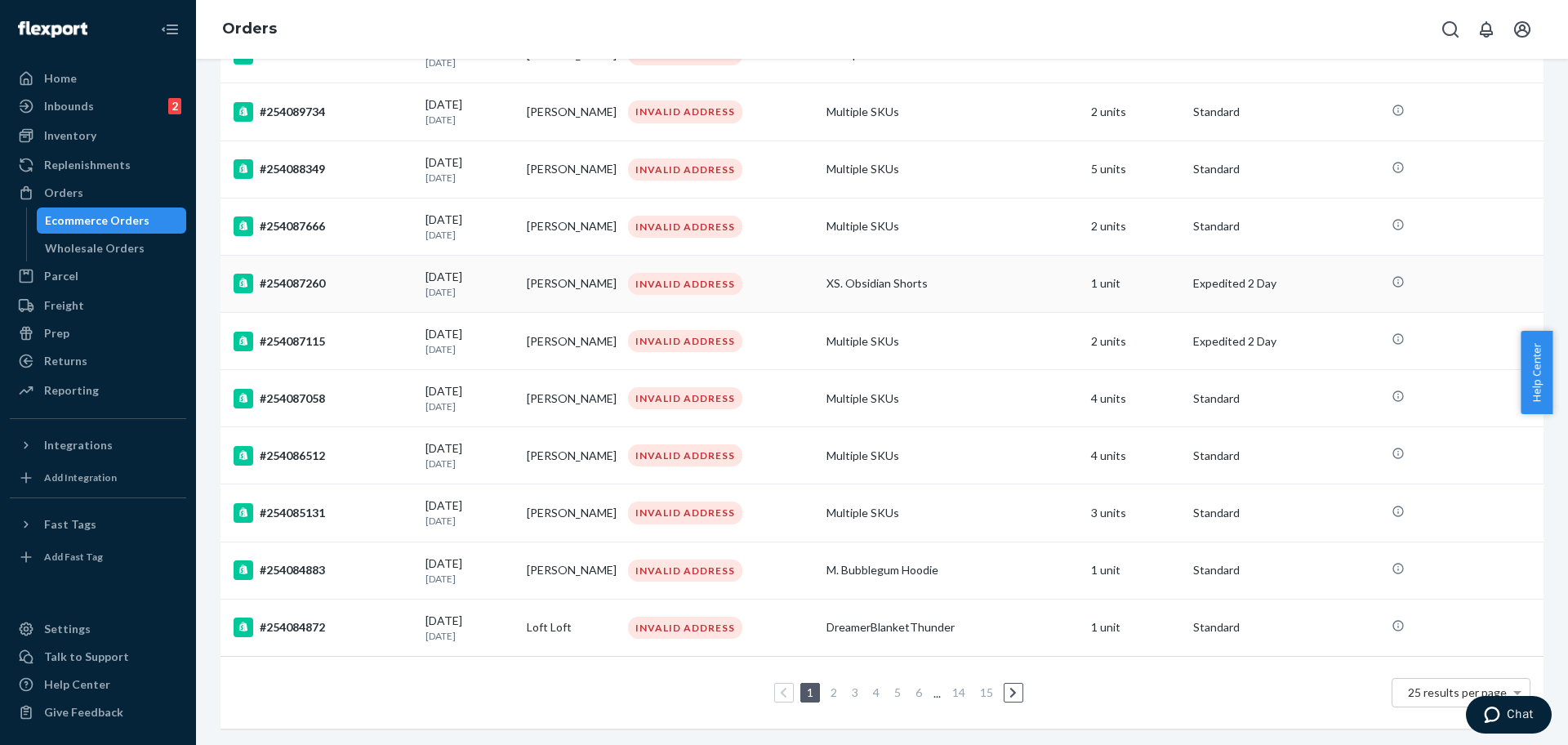 click on "#254087260" at bounding box center (323, 283) 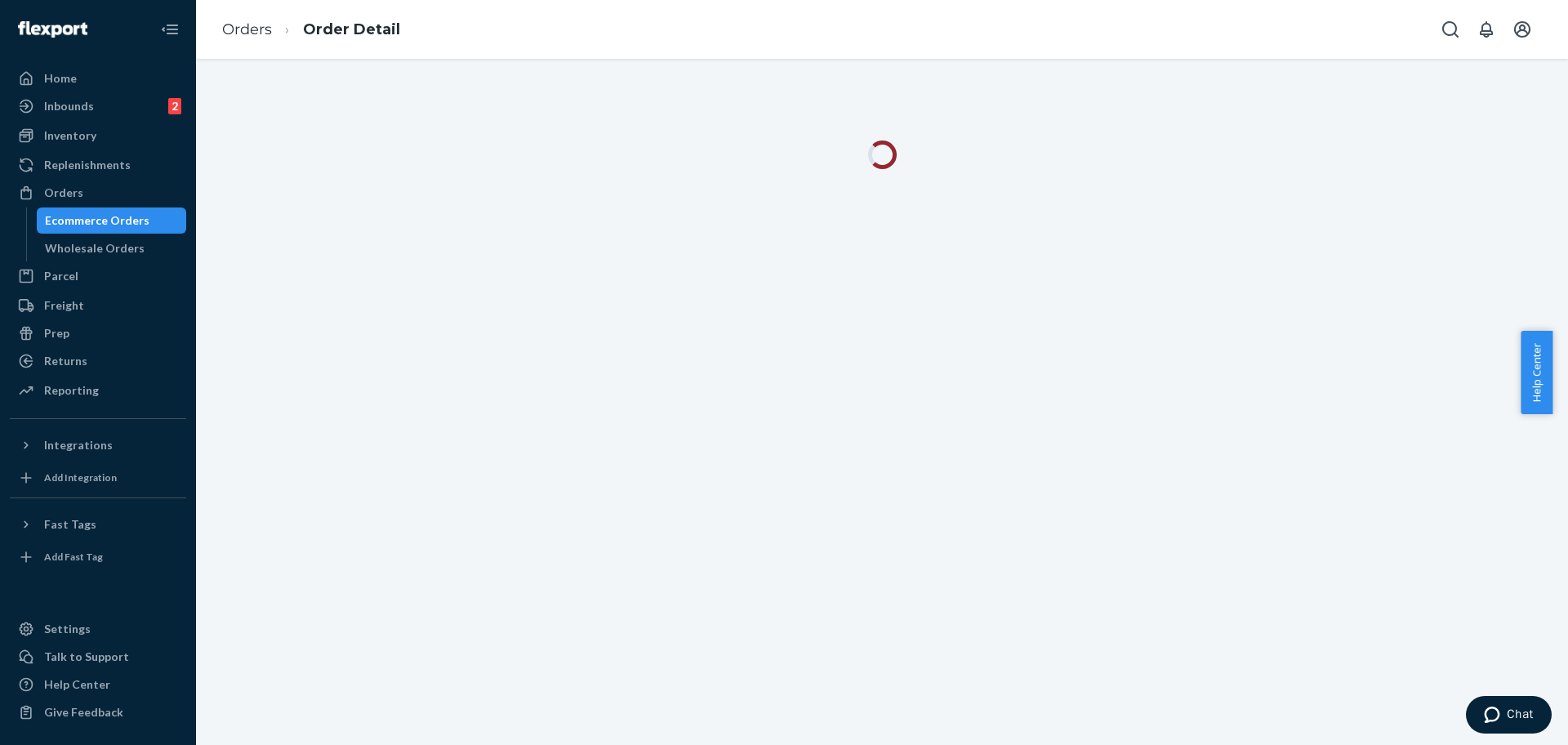 scroll, scrollTop: 0, scrollLeft: 0, axis: both 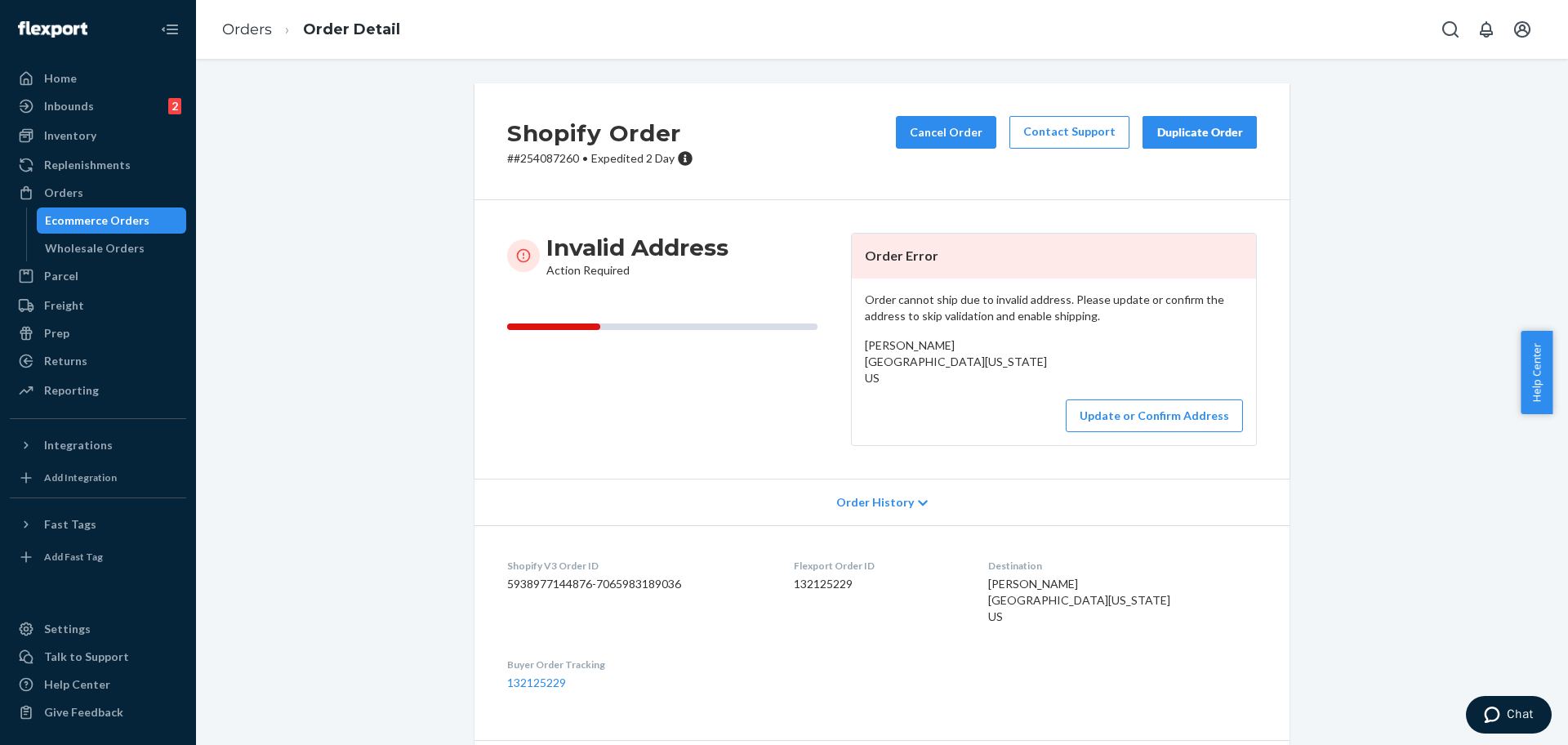 click on "# #254087260 • Expedited 2 Day" at bounding box center (600, 158) 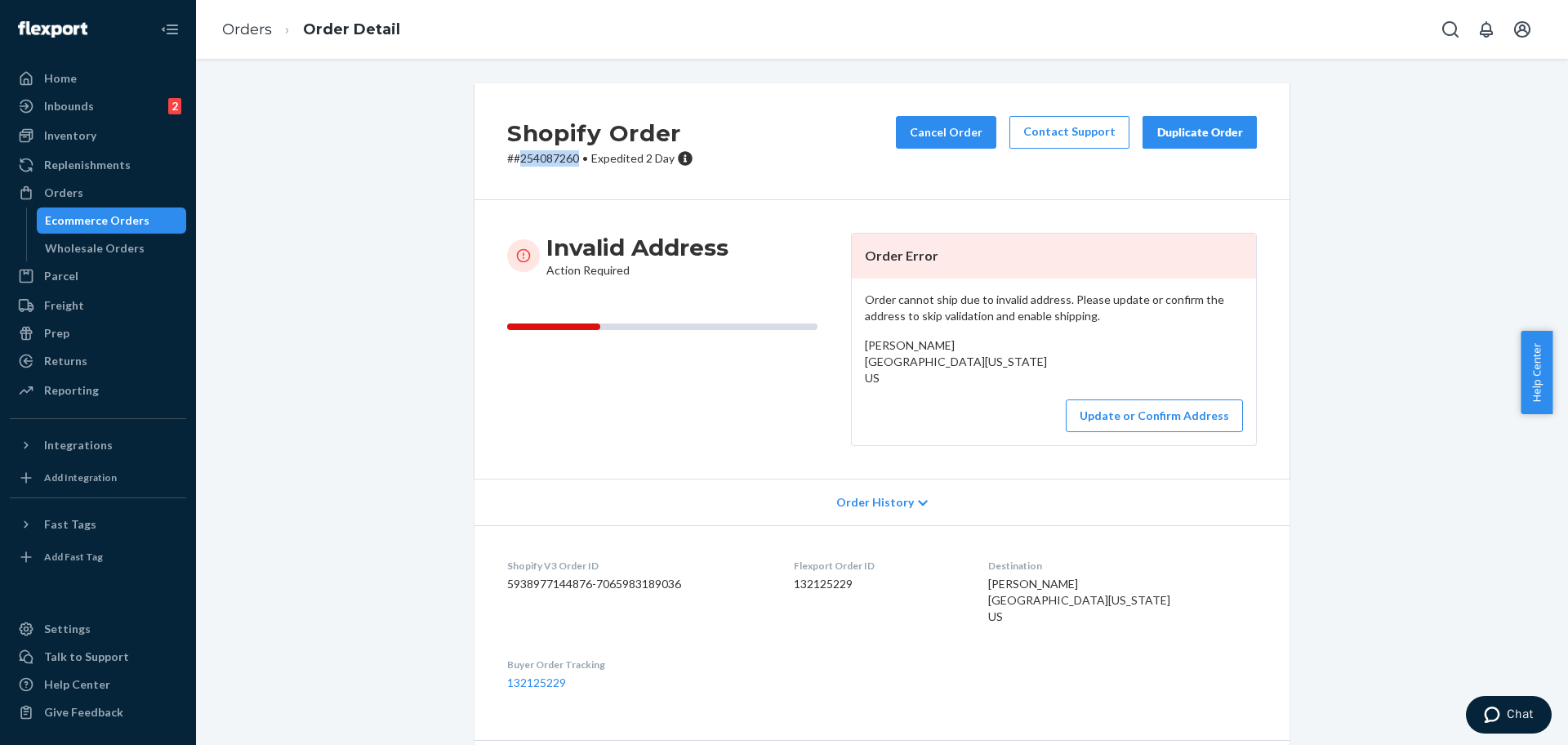 click on "# #254087260 • Expedited 2 Day" at bounding box center (600, 158) 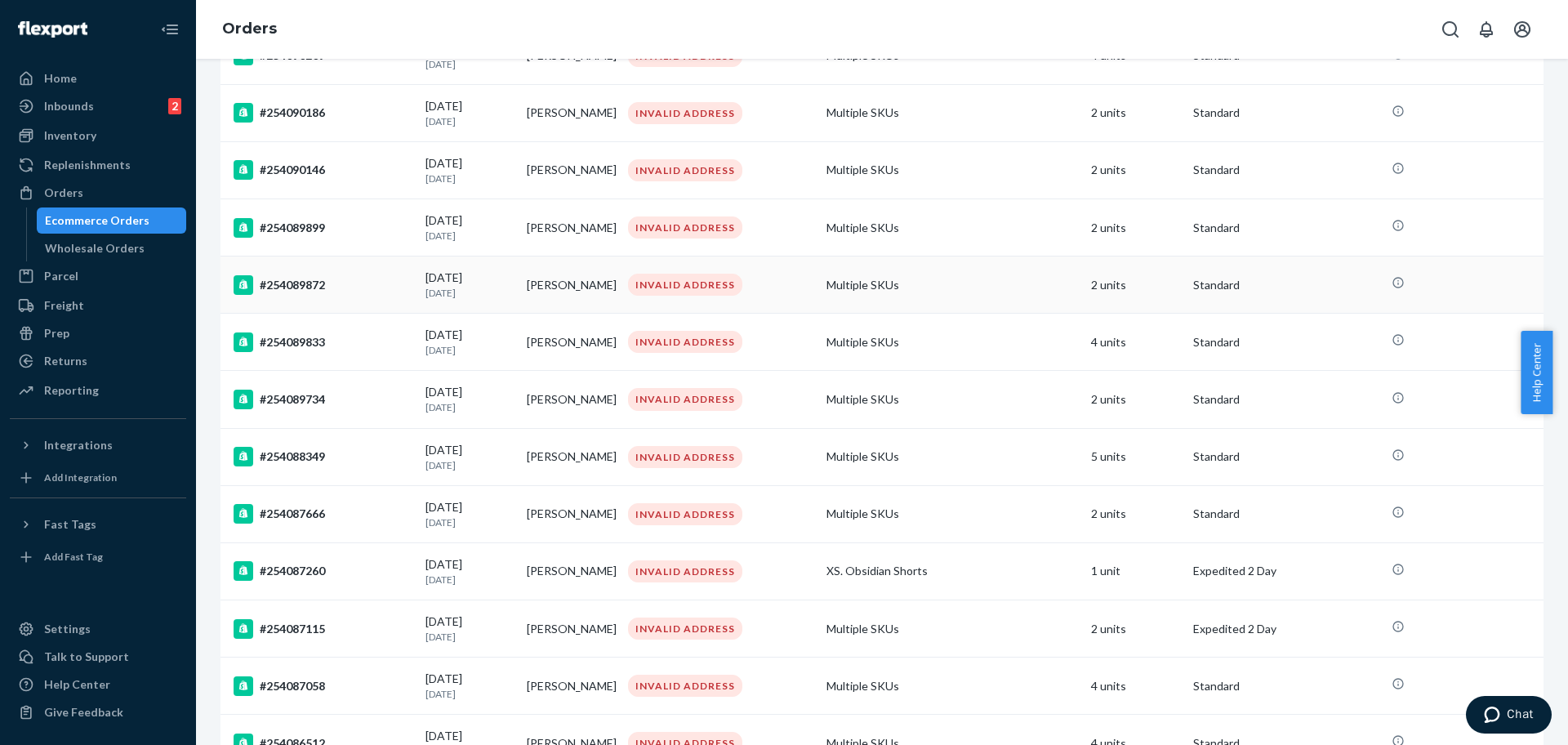scroll, scrollTop: 817, scrollLeft: 0, axis: vertical 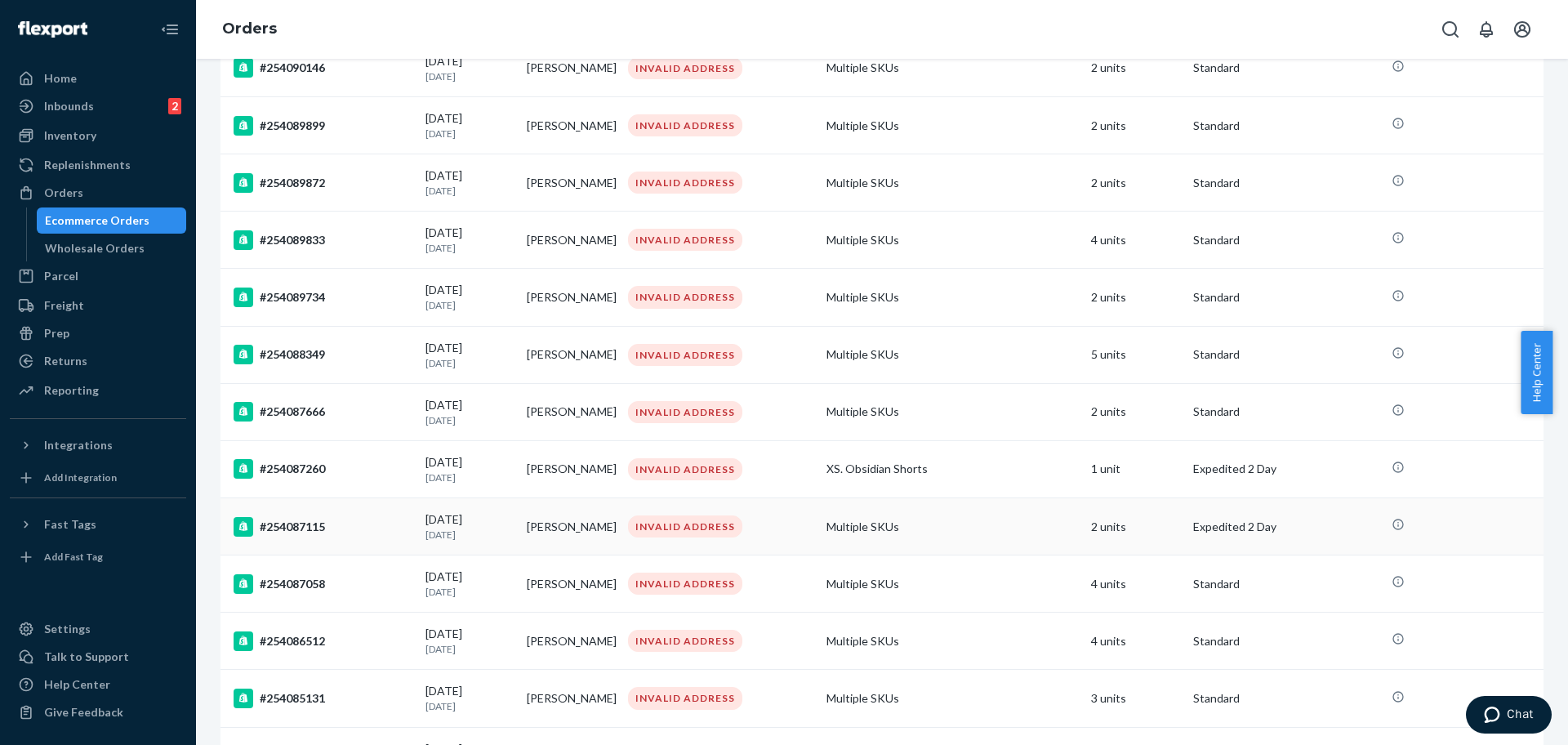 click on "#254087115" at bounding box center (319, 527) 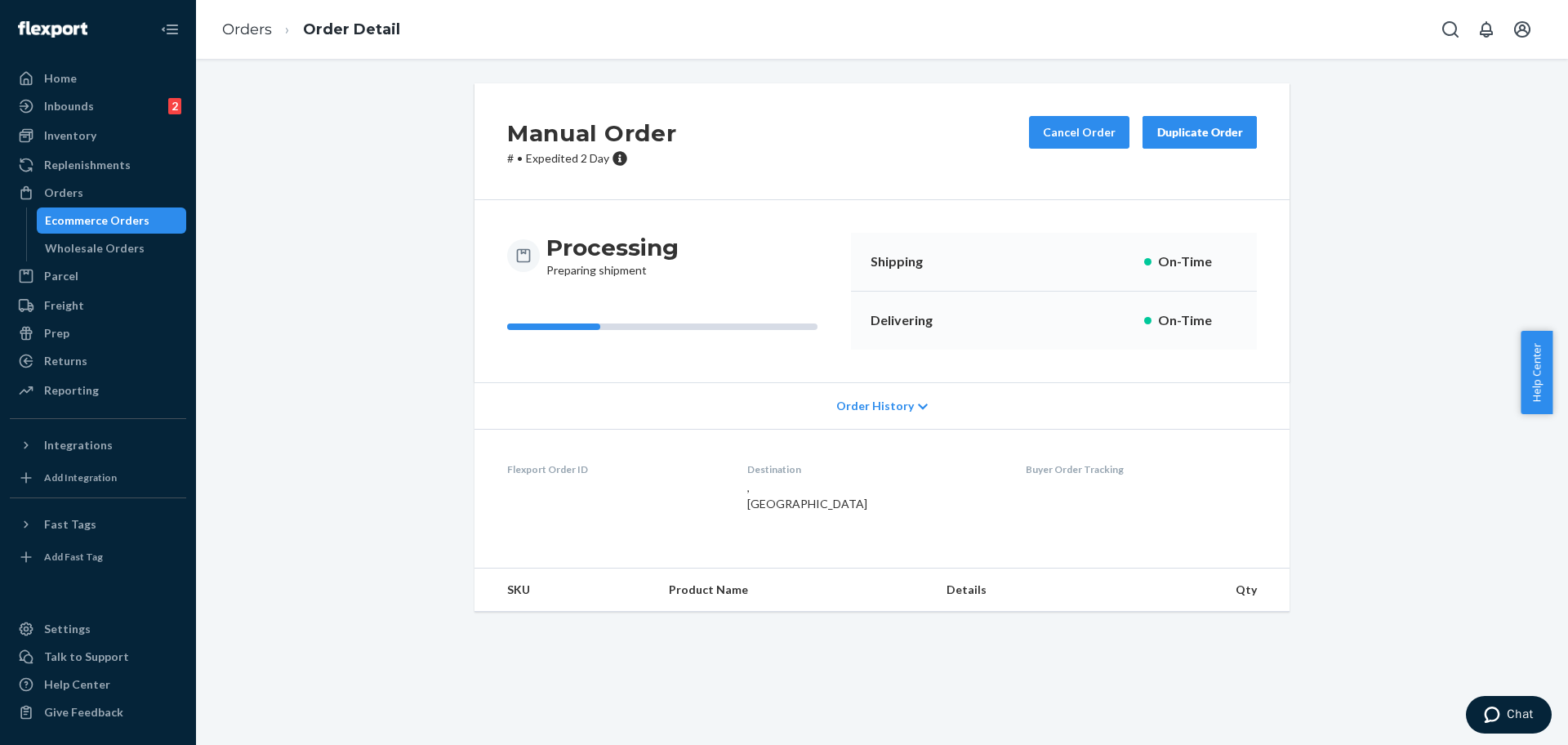 scroll, scrollTop: 0, scrollLeft: 0, axis: both 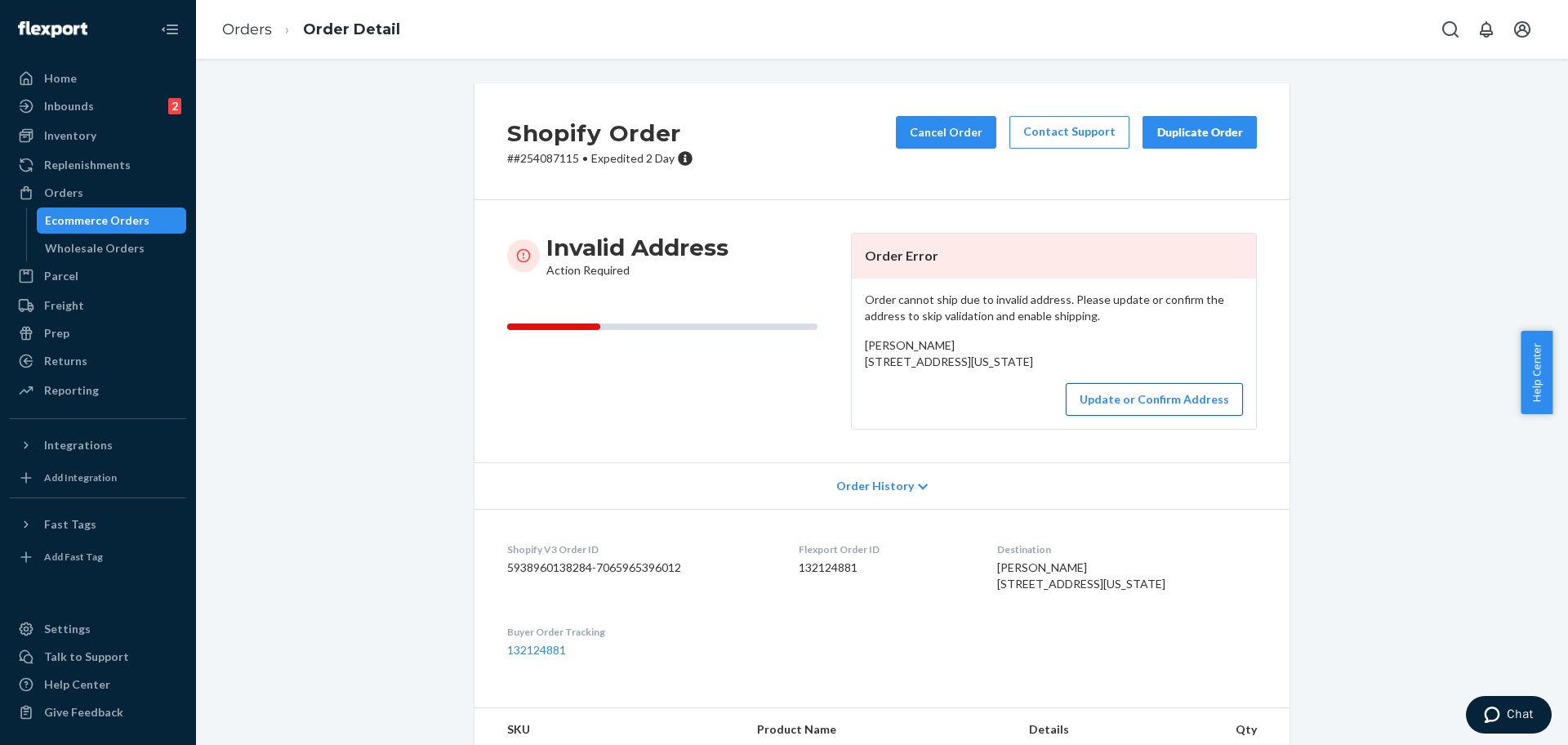 click on "Update or Confirm Address" at bounding box center (1154, 399) 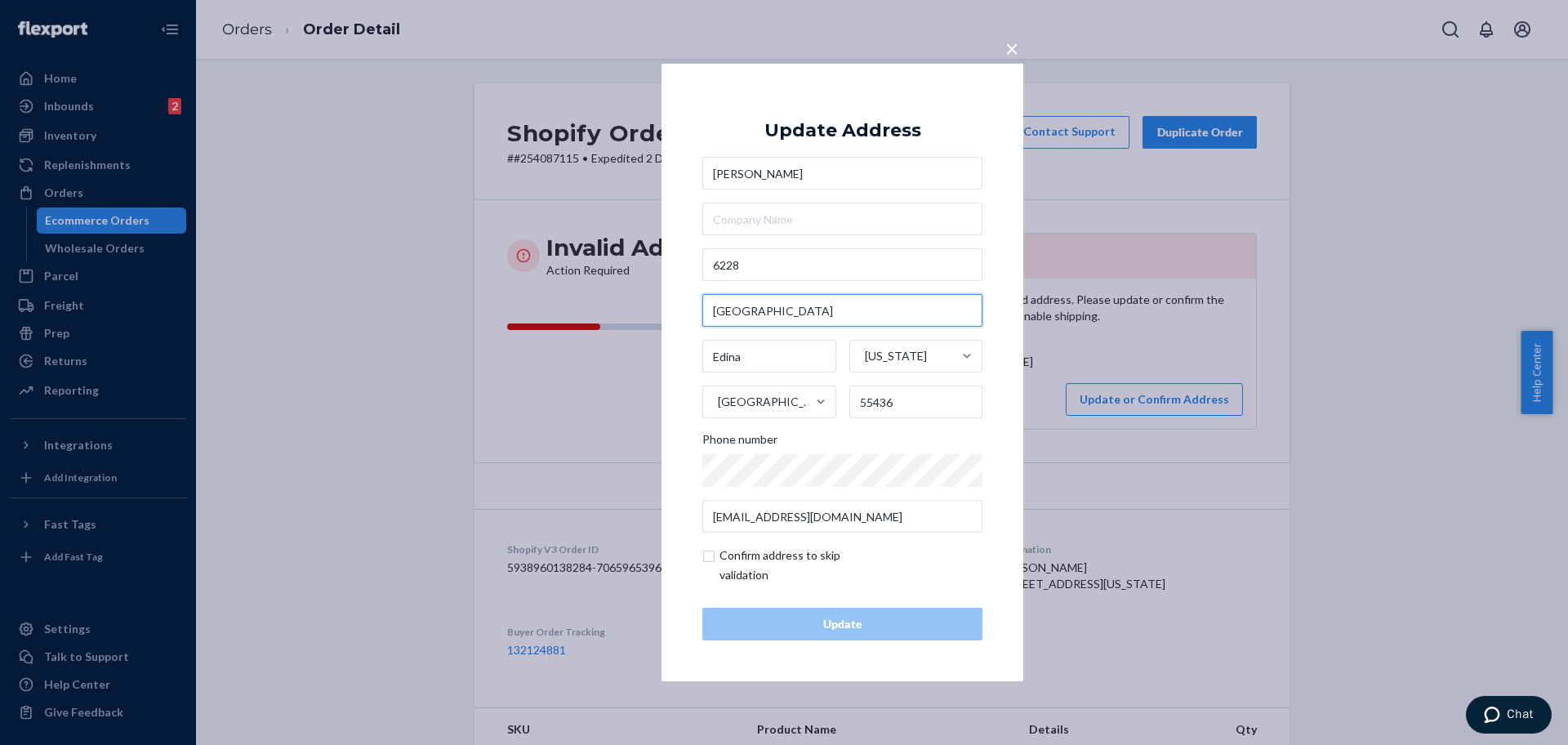 click on "[GEOGRAPHIC_DATA]" at bounding box center (842, 310) 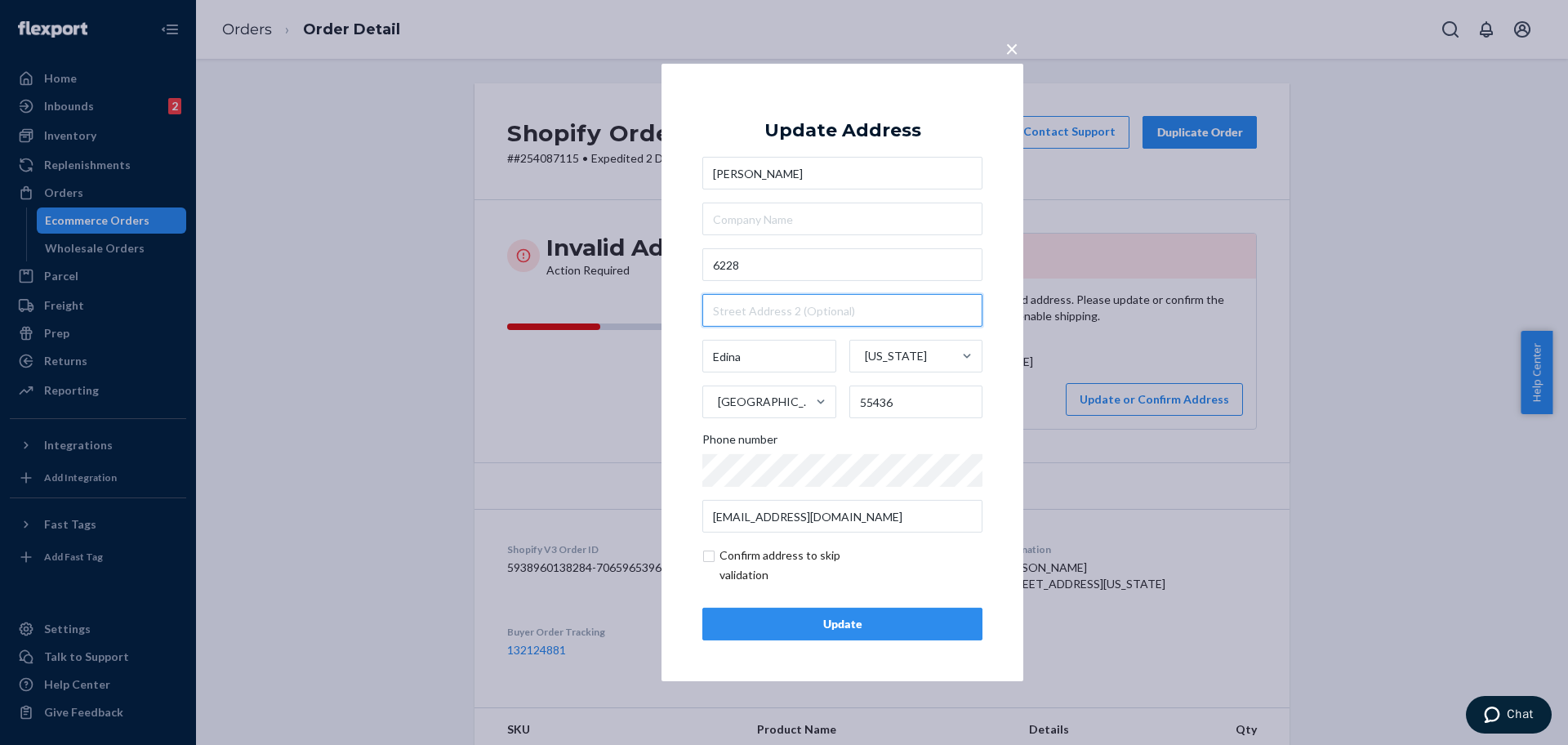 type 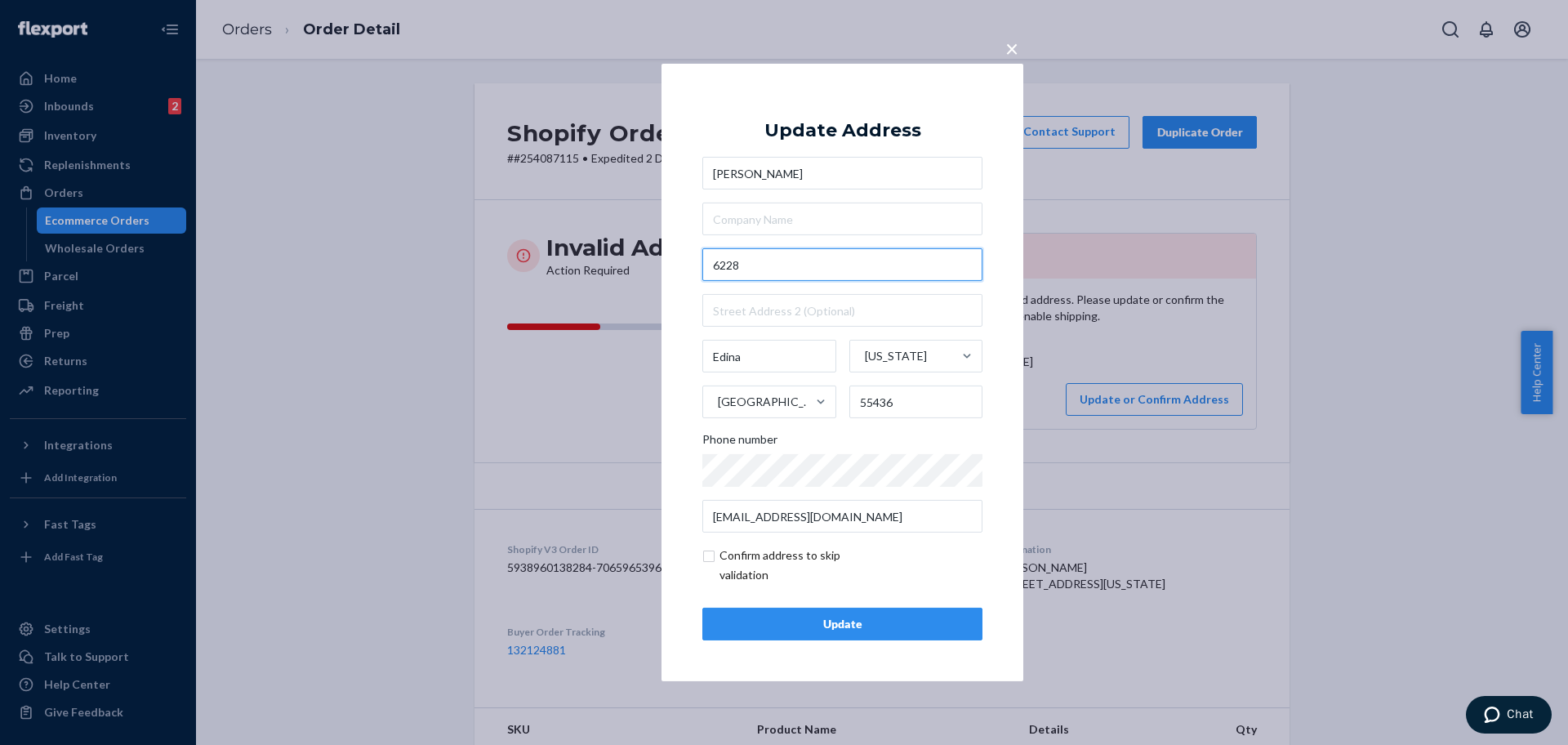 click on "6228" at bounding box center (842, 265) 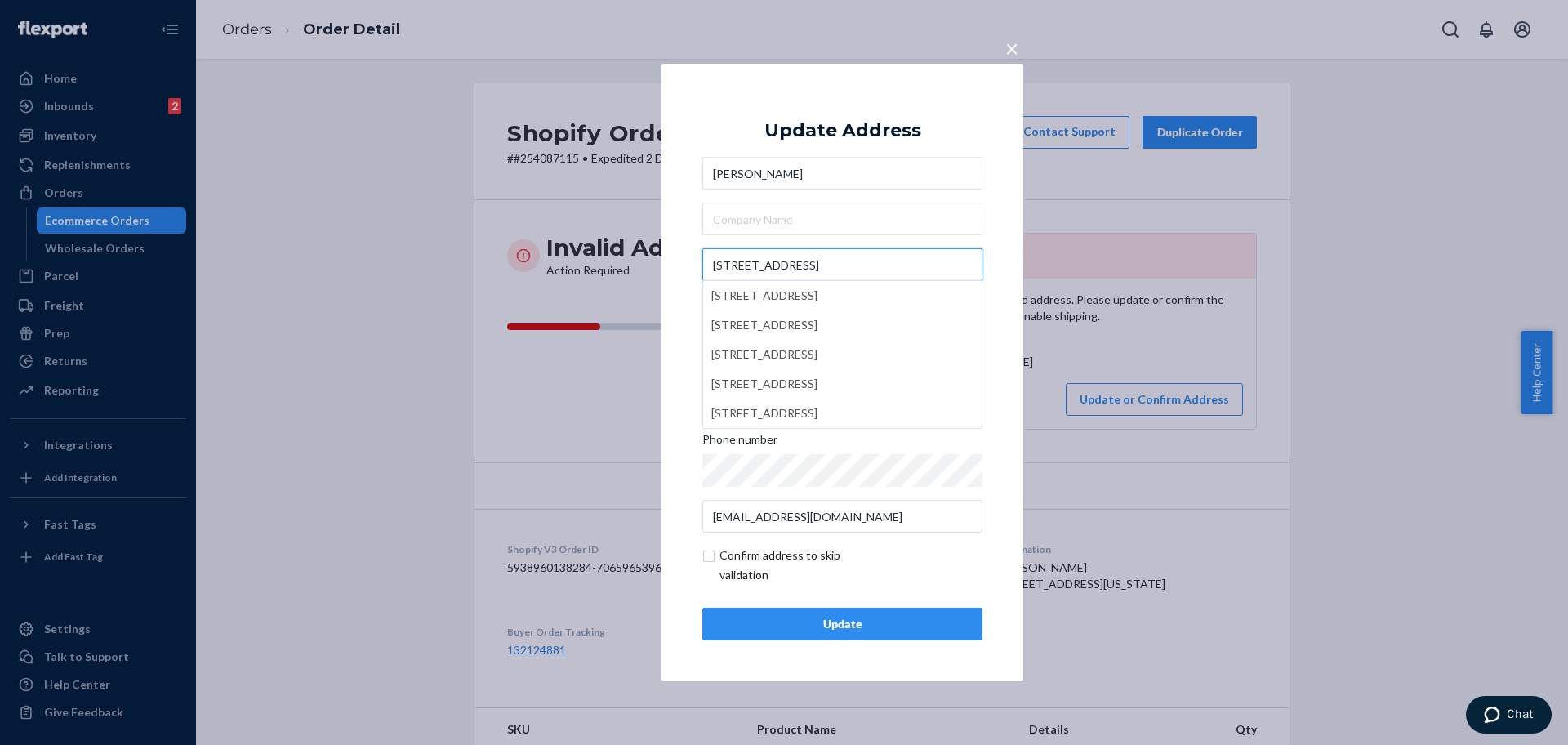 type on "[STREET_ADDRESS]" 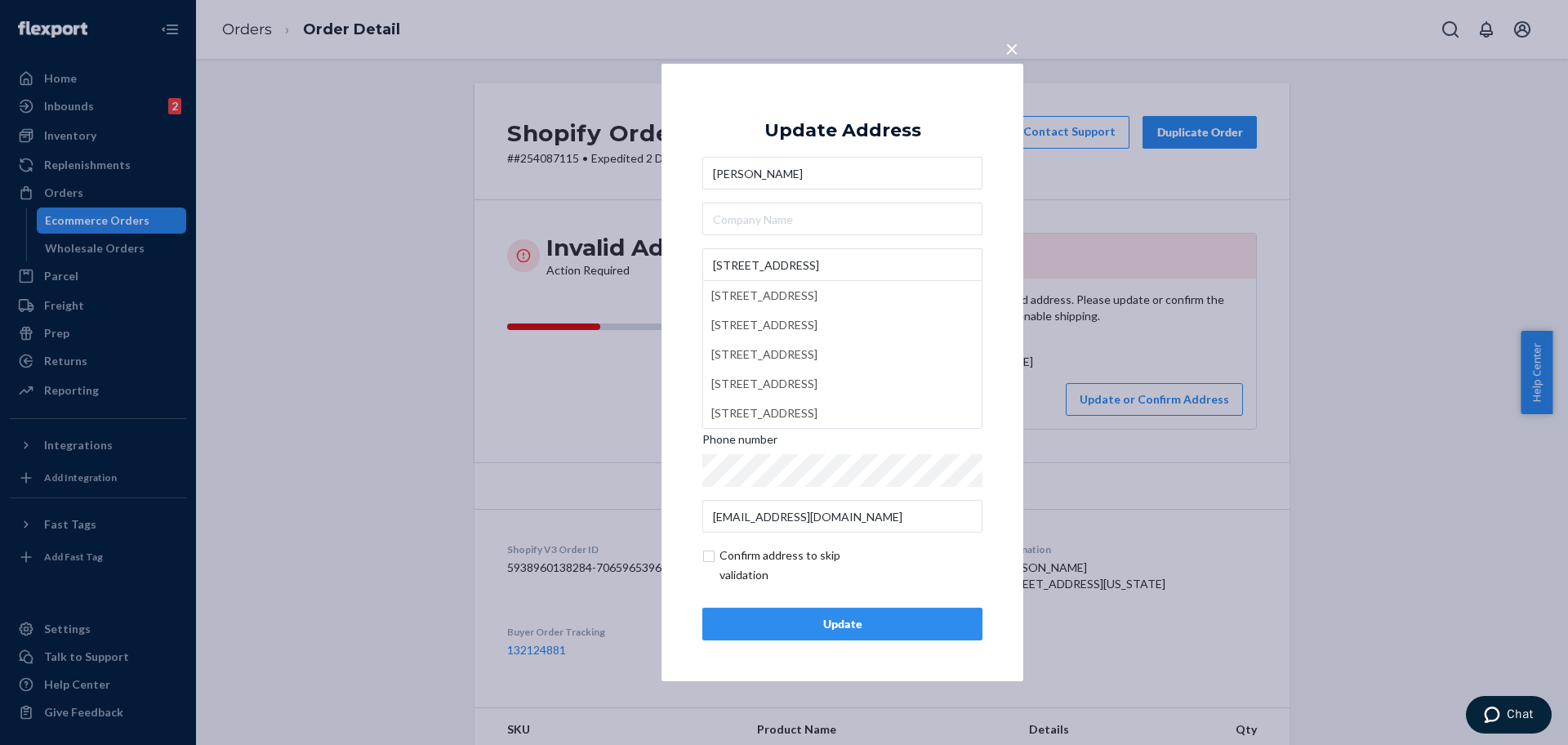 click on "Update" at bounding box center (842, 624) 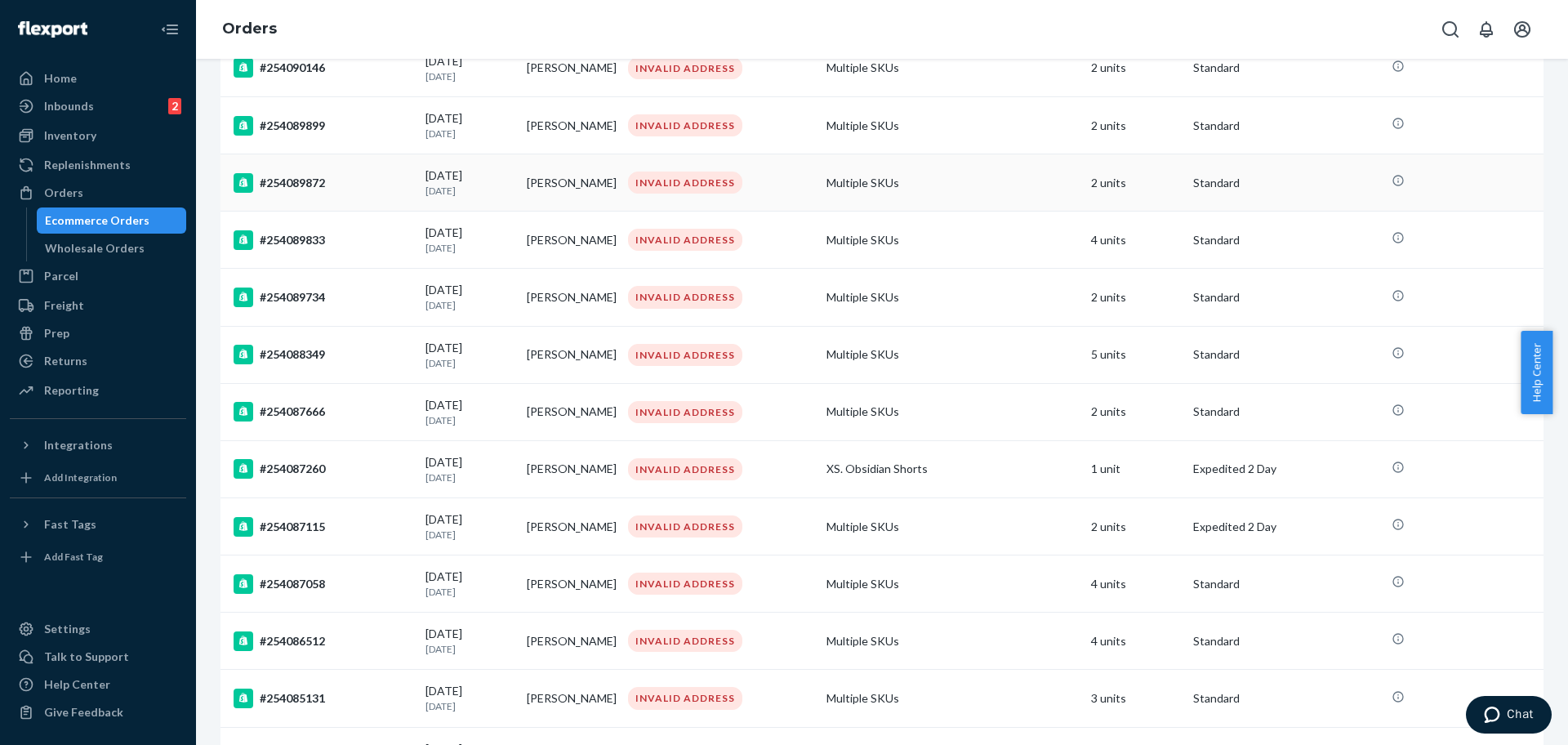 scroll, scrollTop: 919, scrollLeft: 0, axis: vertical 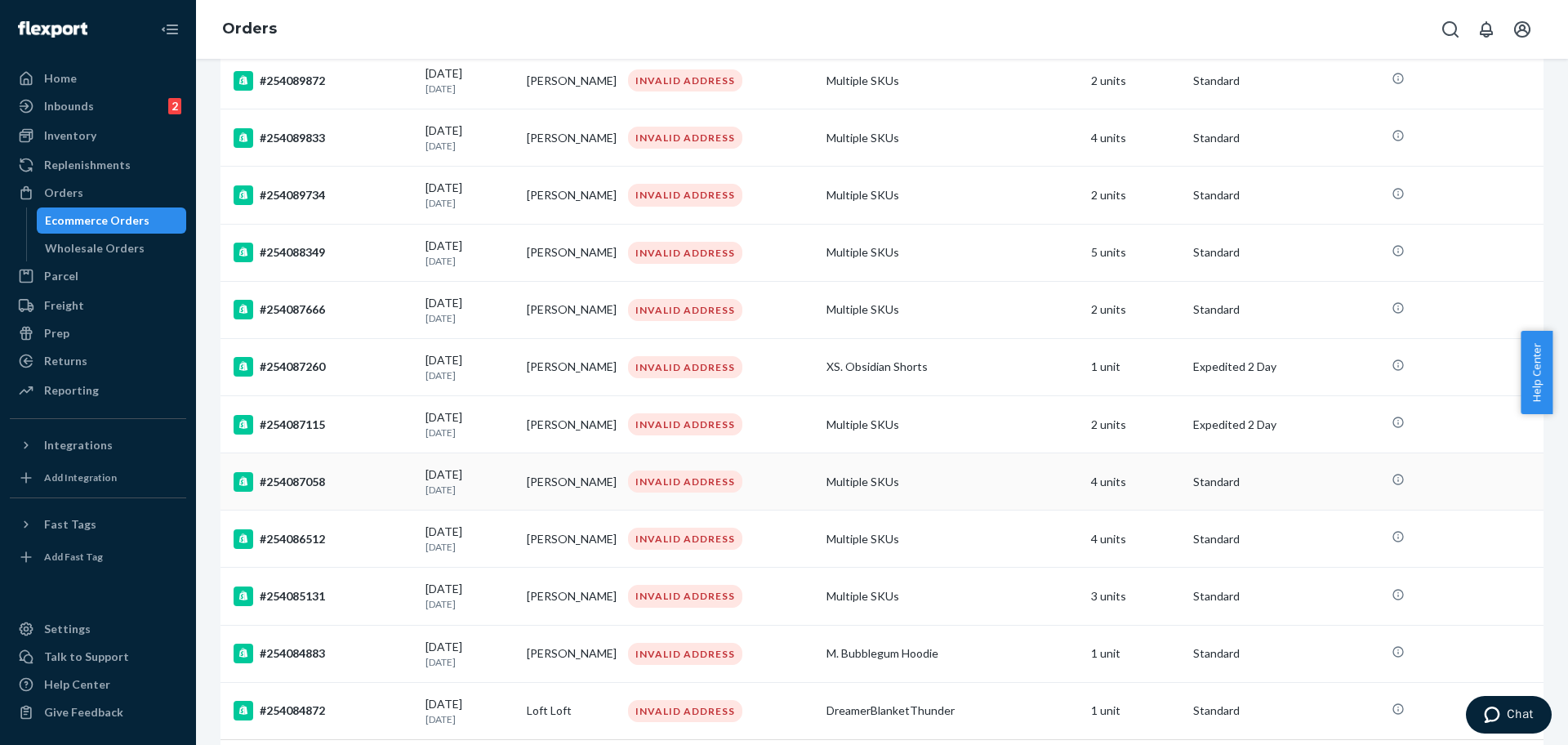 click on "#254087058" at bounding box center (323, 482) 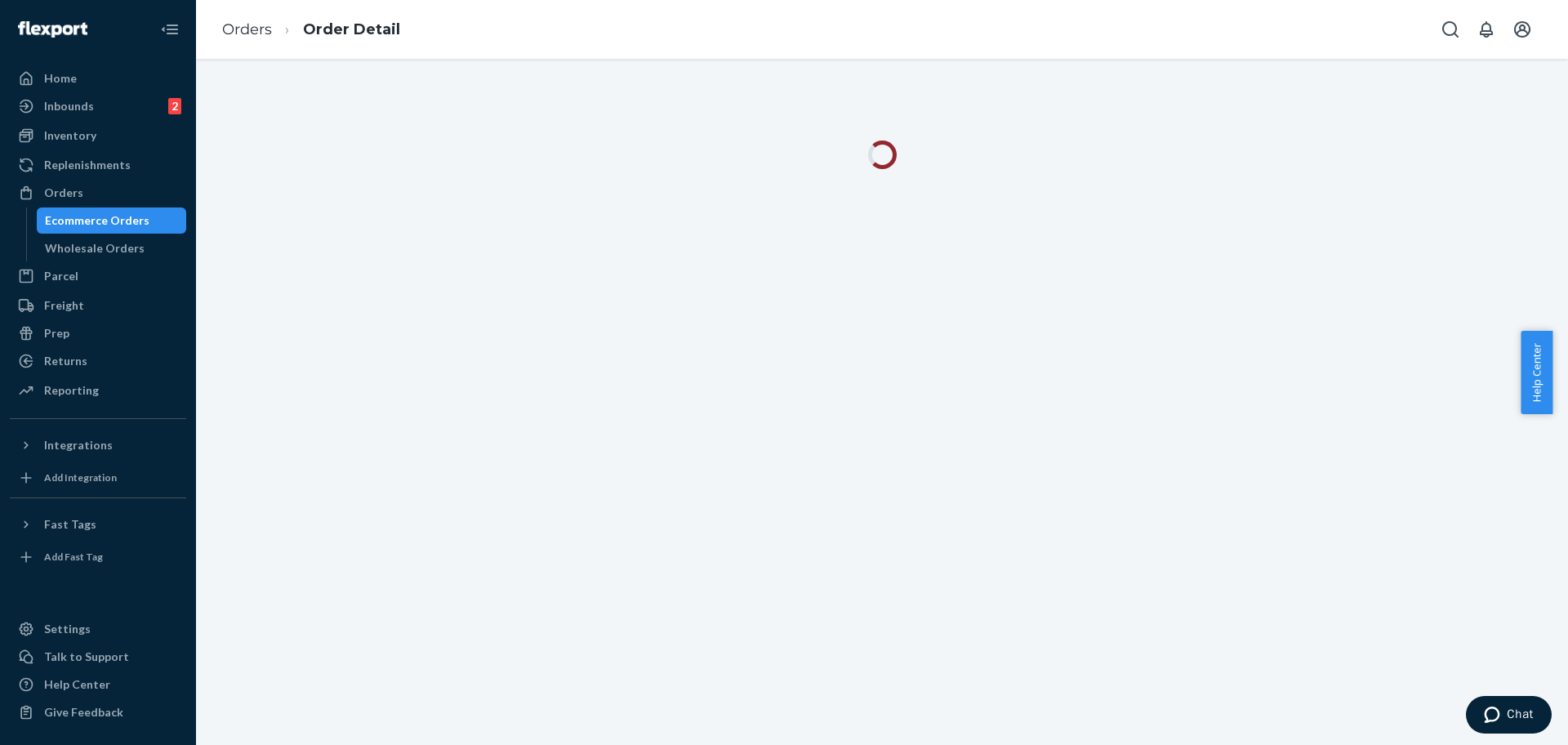 scroll, scrollTop: 0, scrollLeft: 0, axis: both 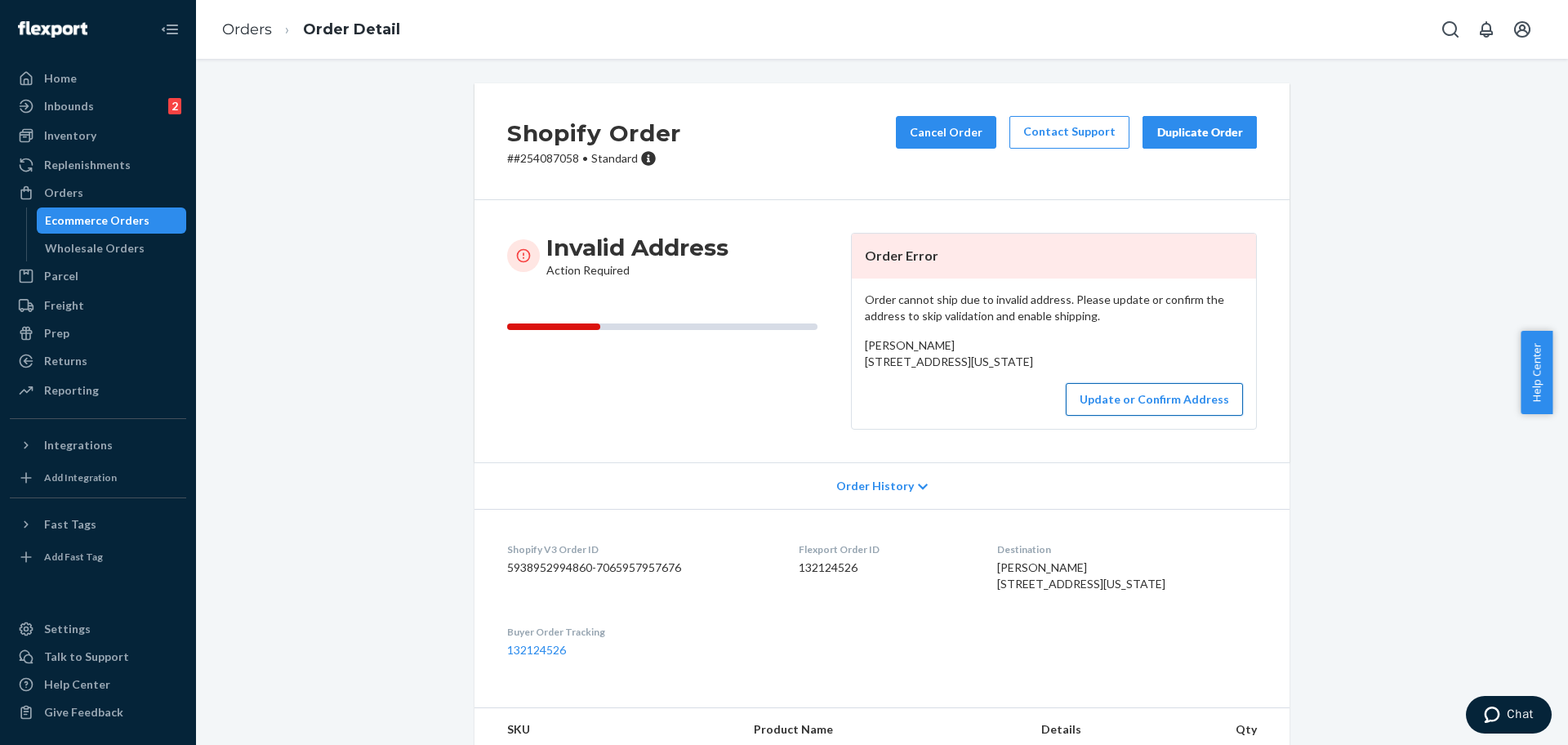 click on "Update or Confirm Address" at bounding box center (1154, 399) 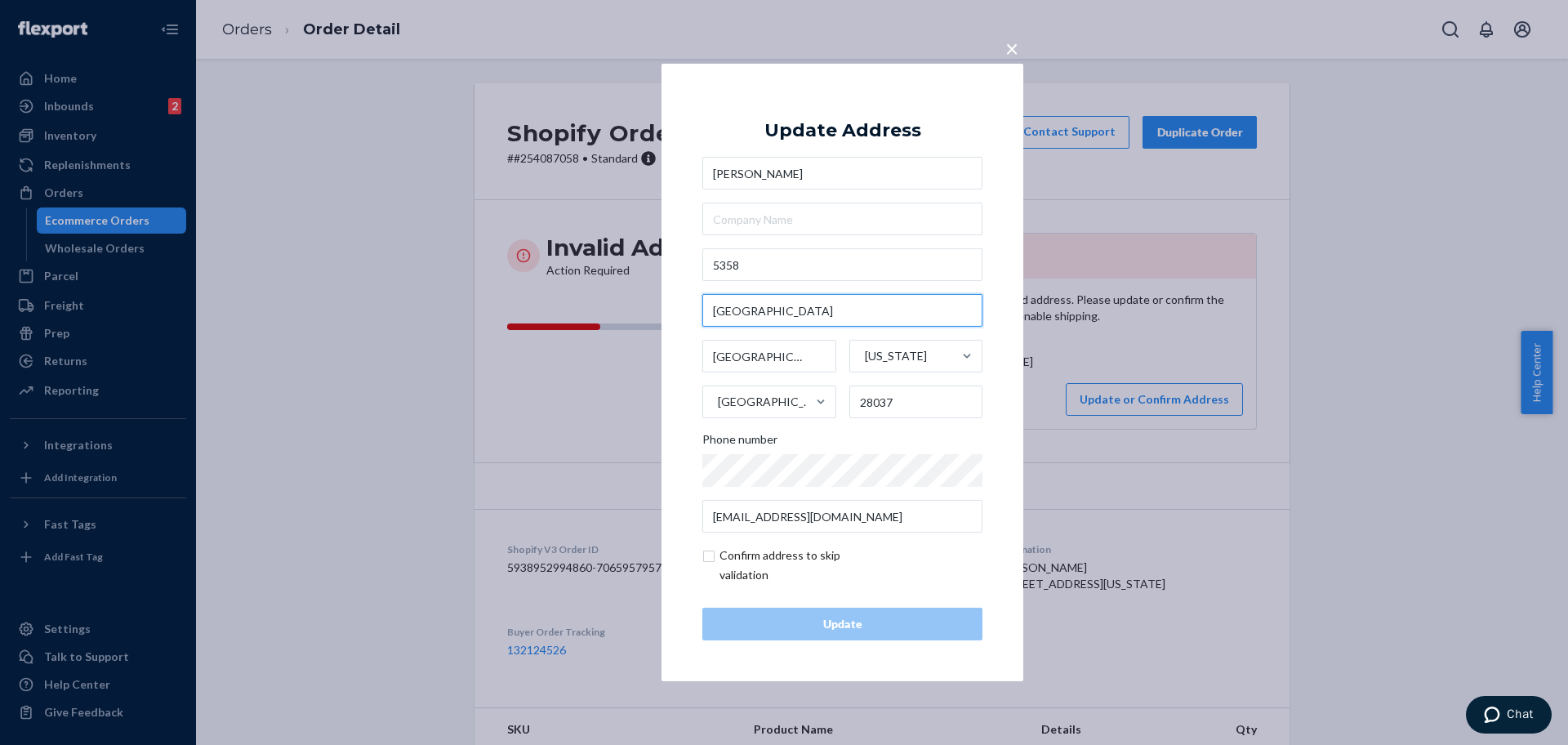 click on "[GEOGRAPHIC_DATA]" at bounding box center (842, 310) 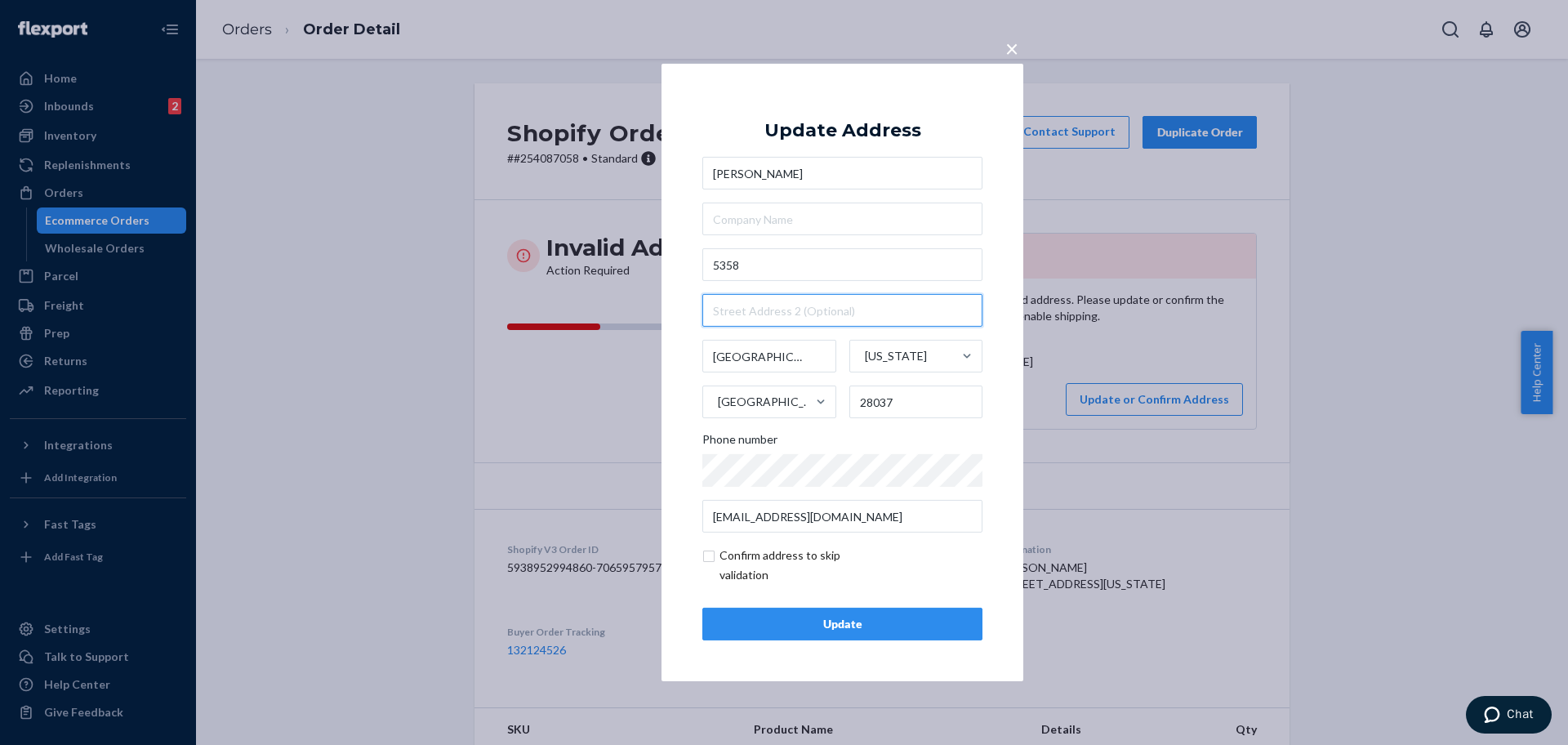 type 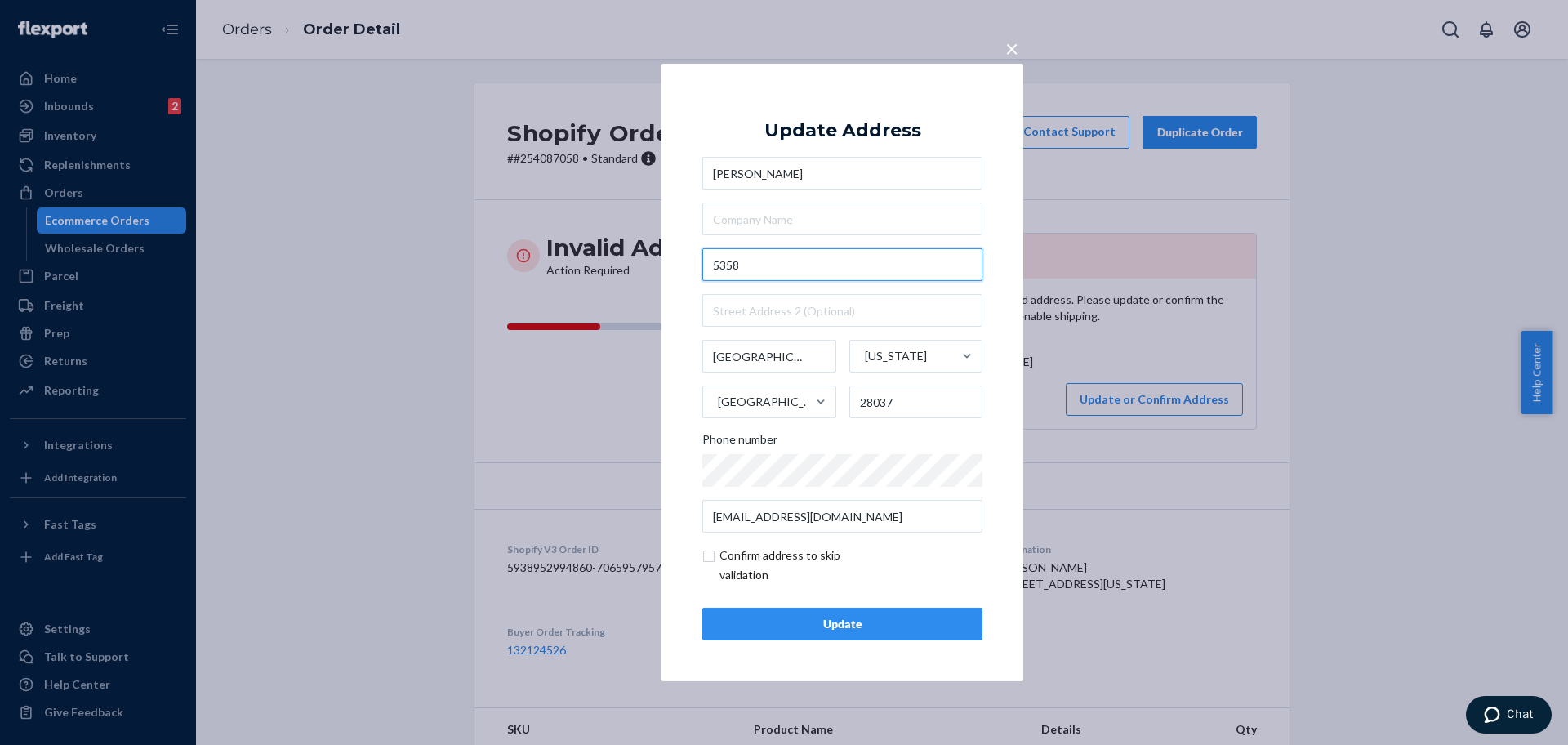click on "5358" at bounding box center [842, 265] 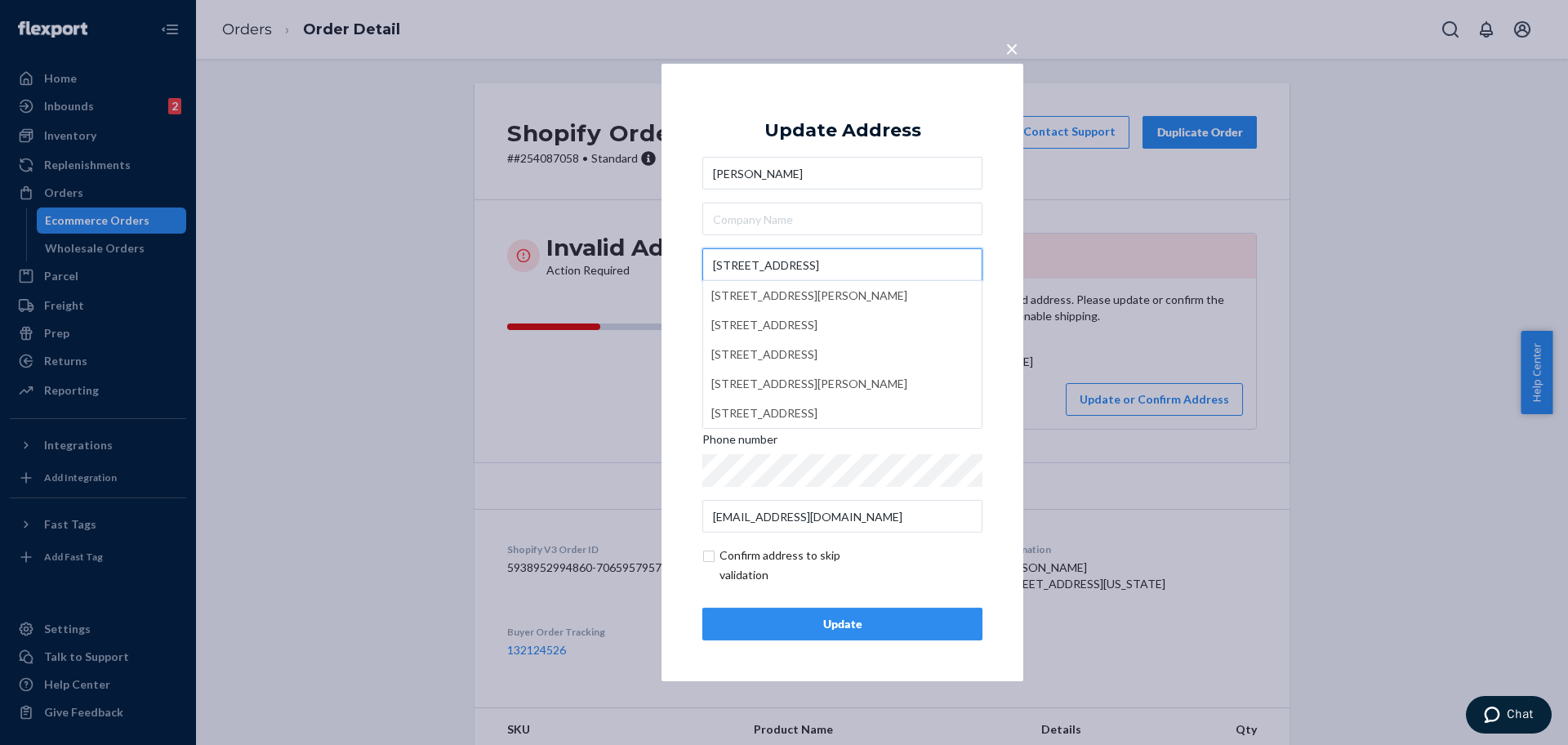 type on "[STREET_ADDRESS]" 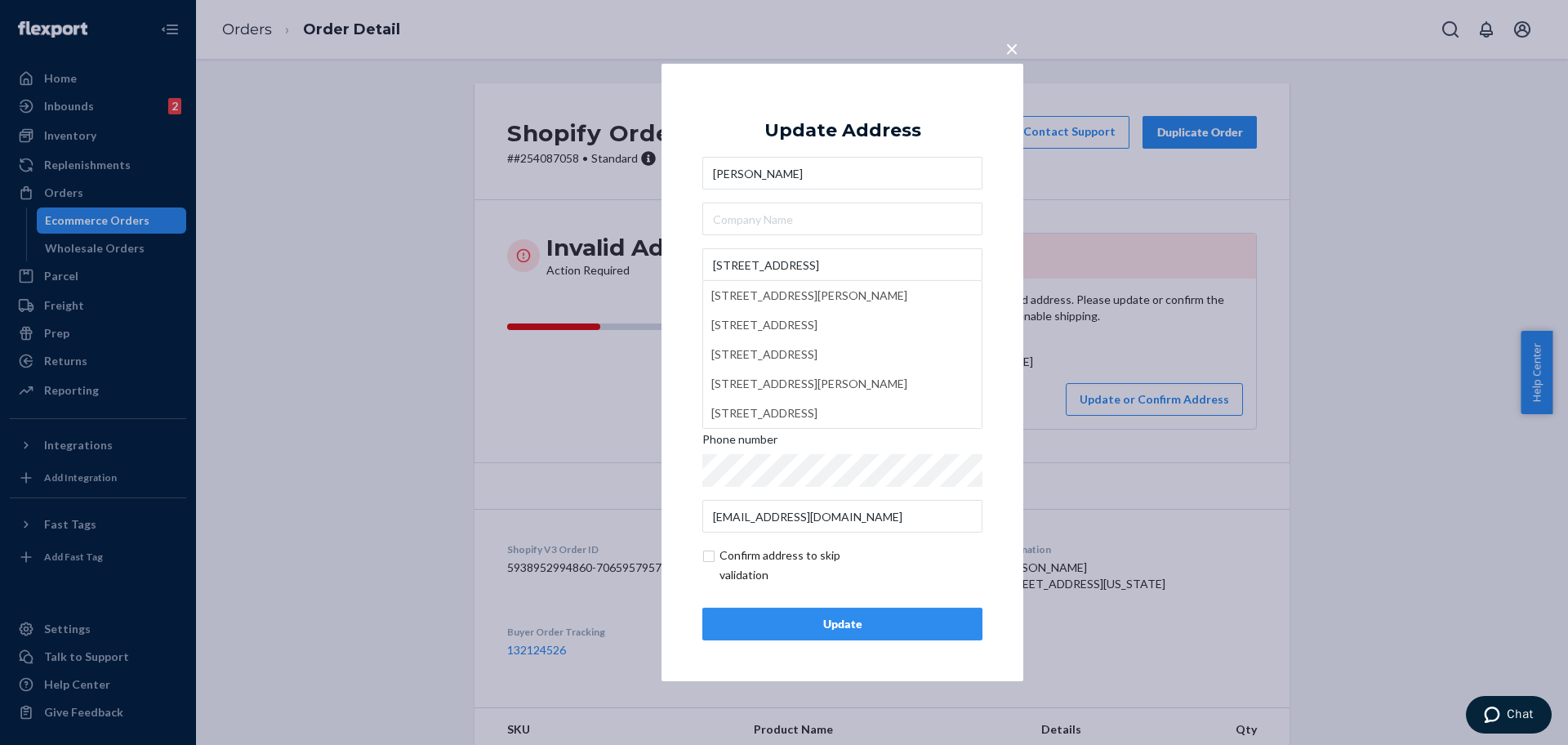 click on "Update" at bounding box center (842, 624) 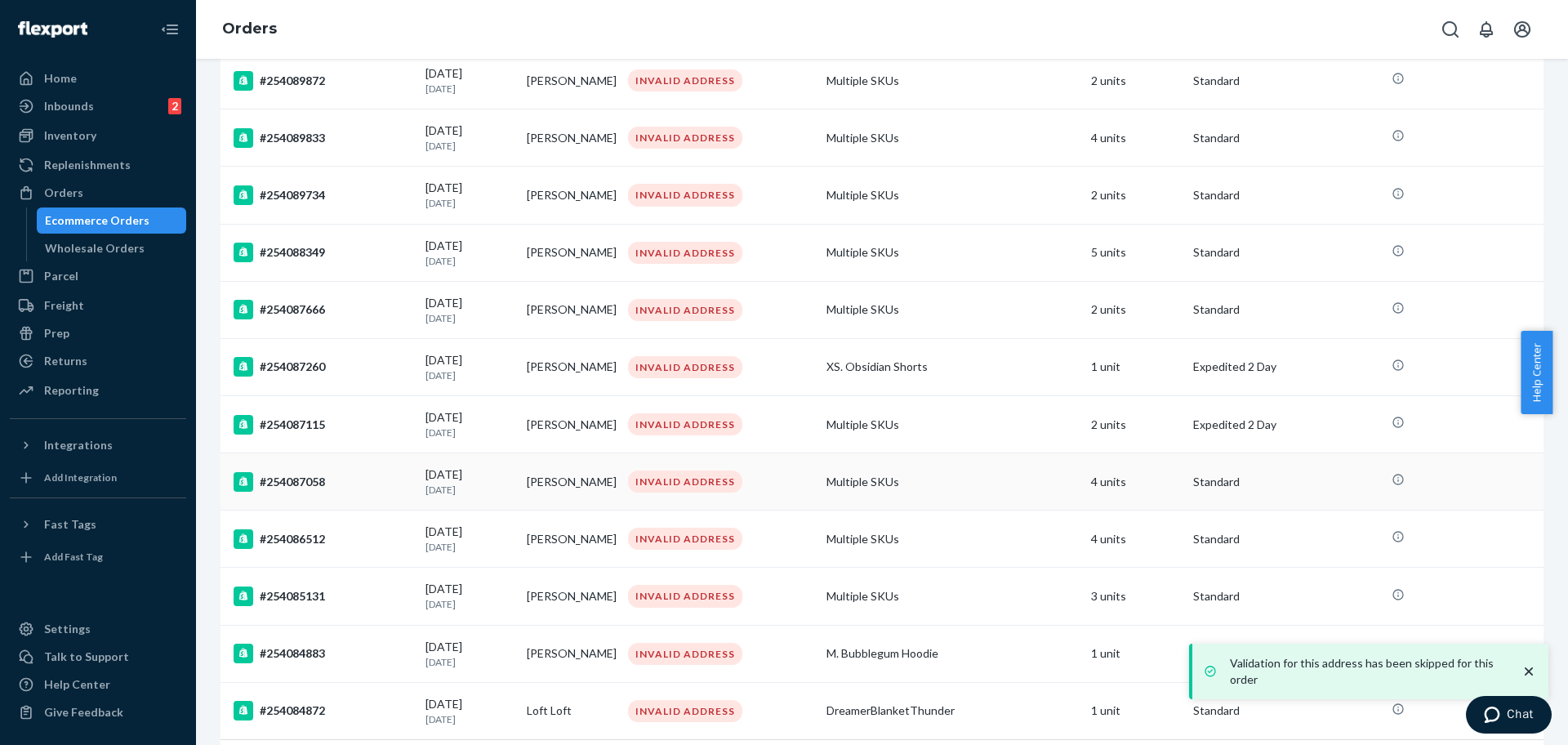 scroll, scrollTop: 1021, scrollLeft: 0, axis: vertical 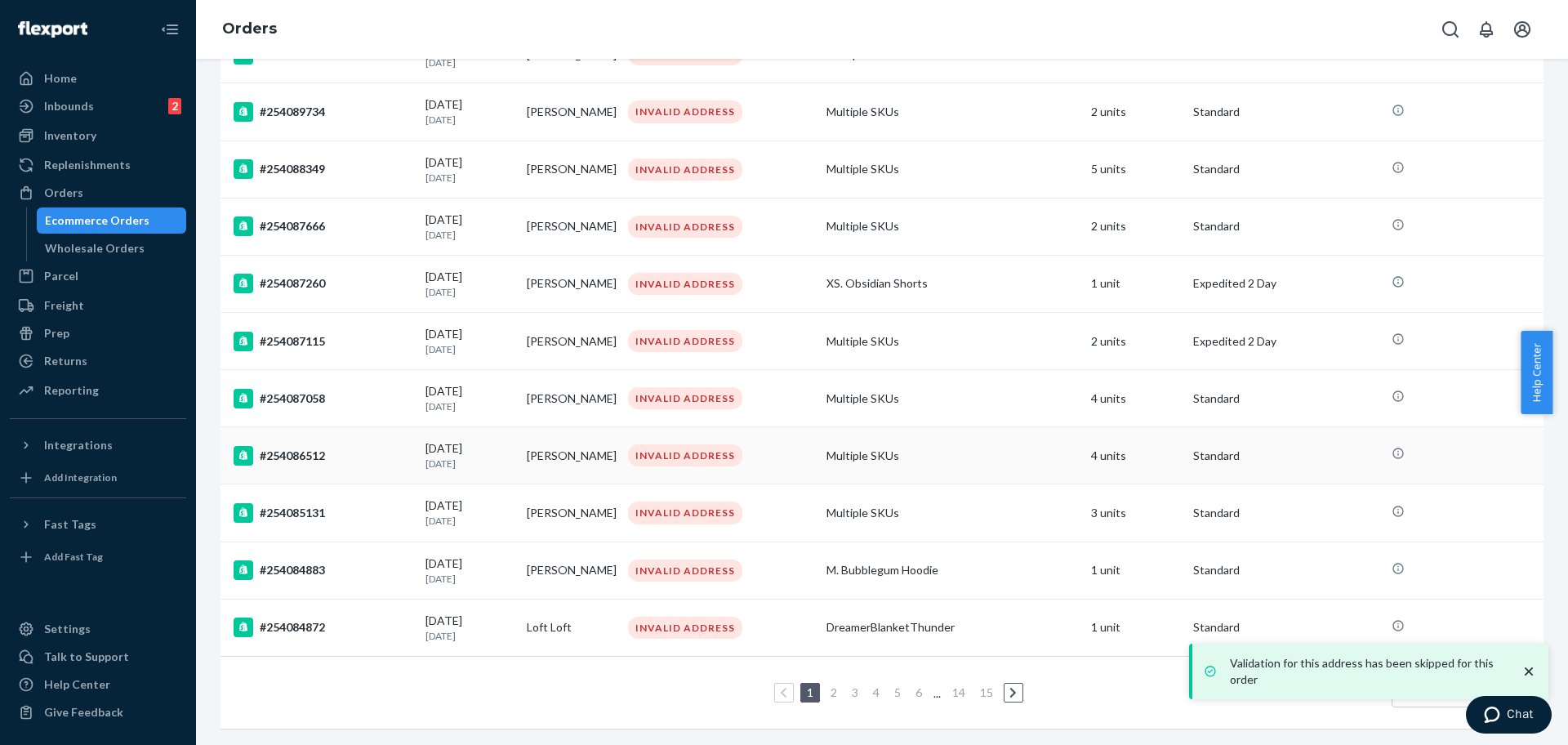 click on "#254086512" at bounding box center [323, 456] 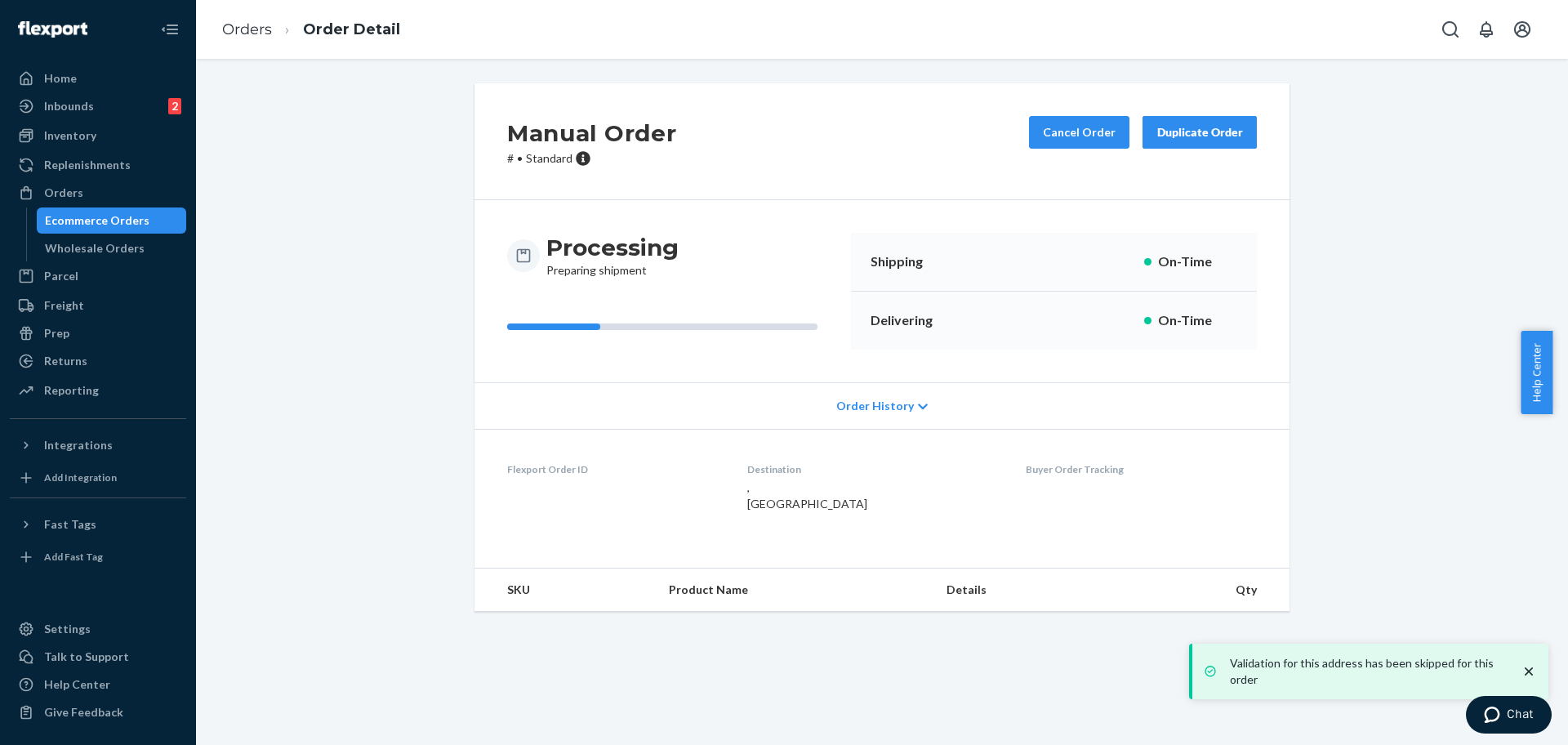 scroll, scrollTop: 0, scrollLeft: 0, axis: both 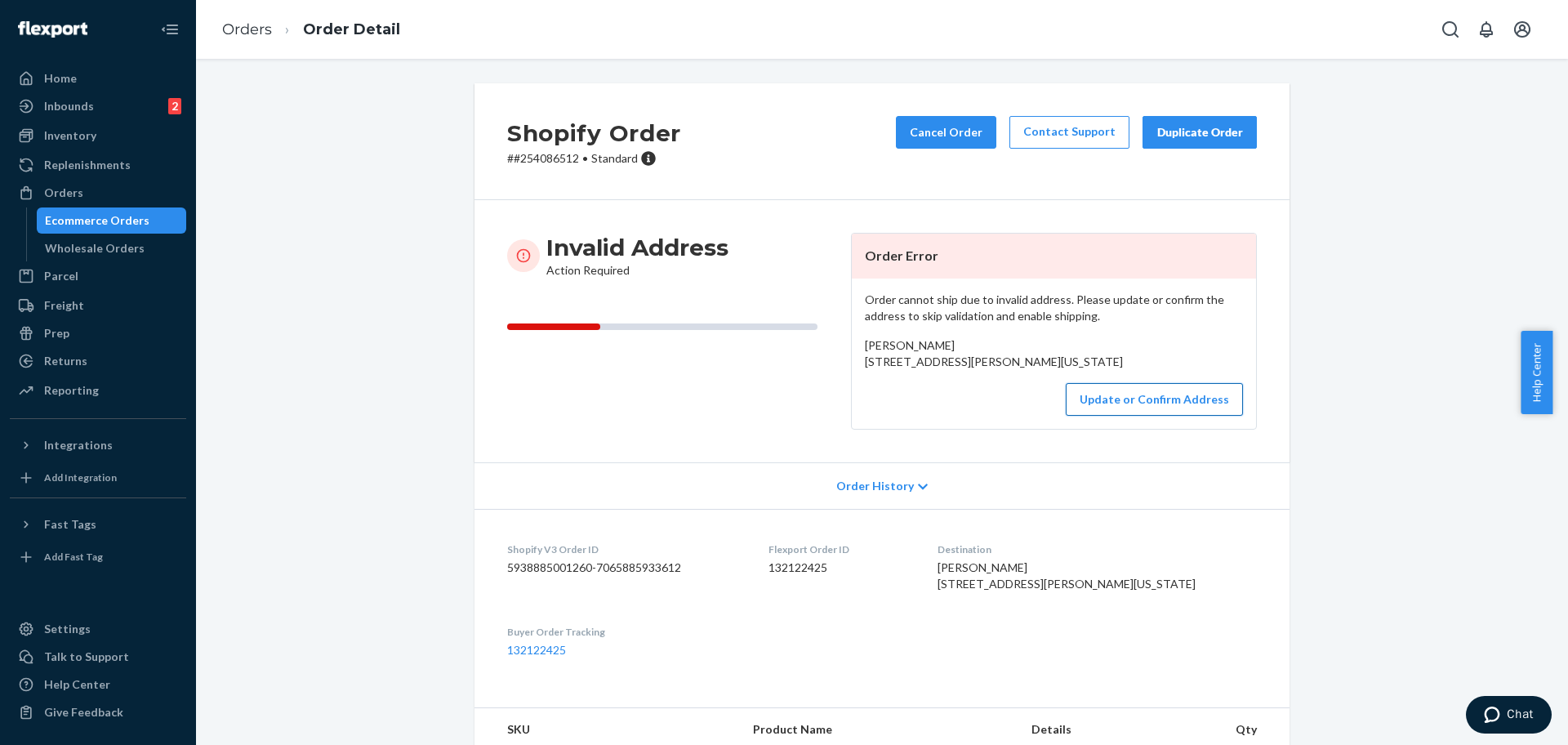 click on "Update or Confirm Address" at bounding box center (1154, 399) 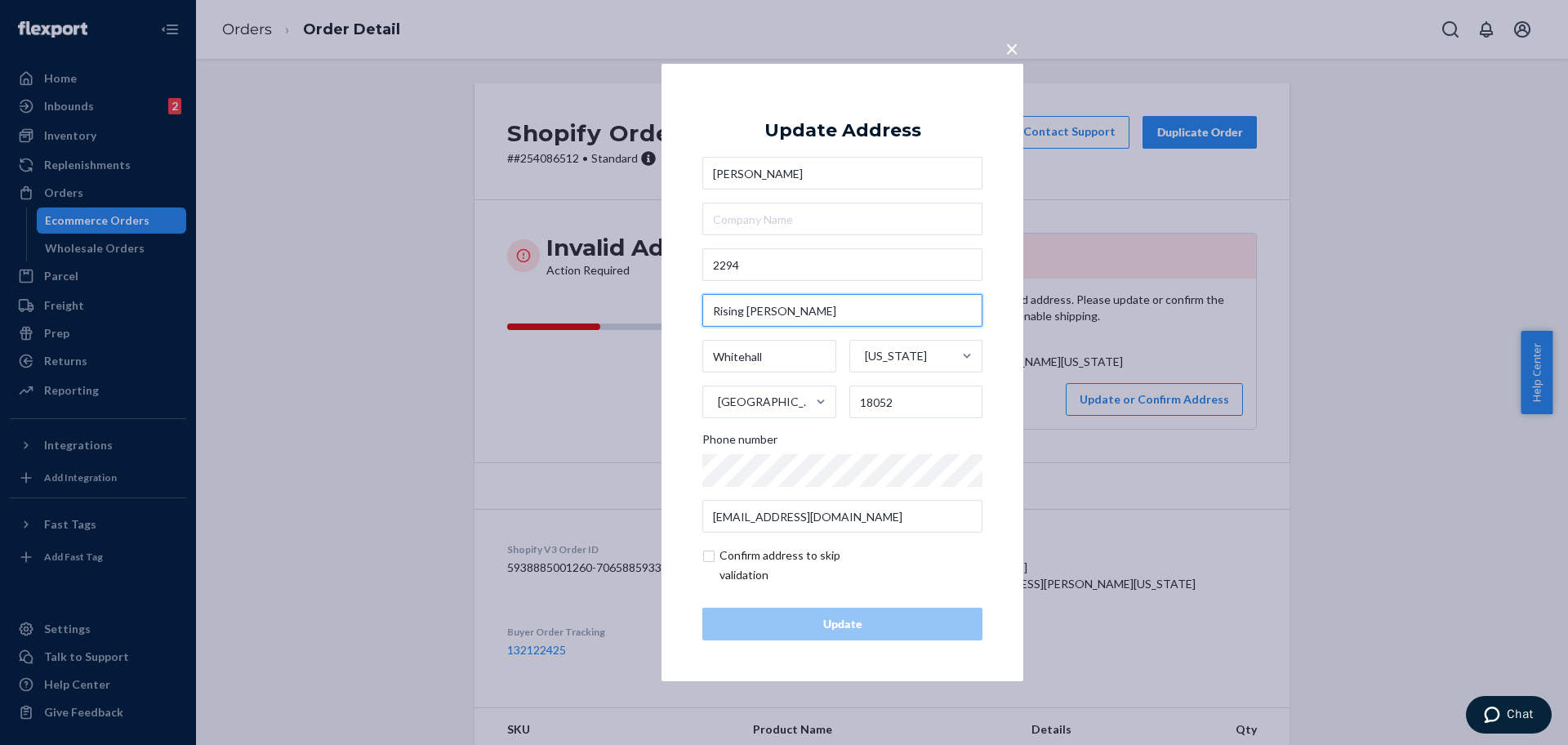 click on "Rising [PERSON_NAME]" at bounding box center (842, 310) 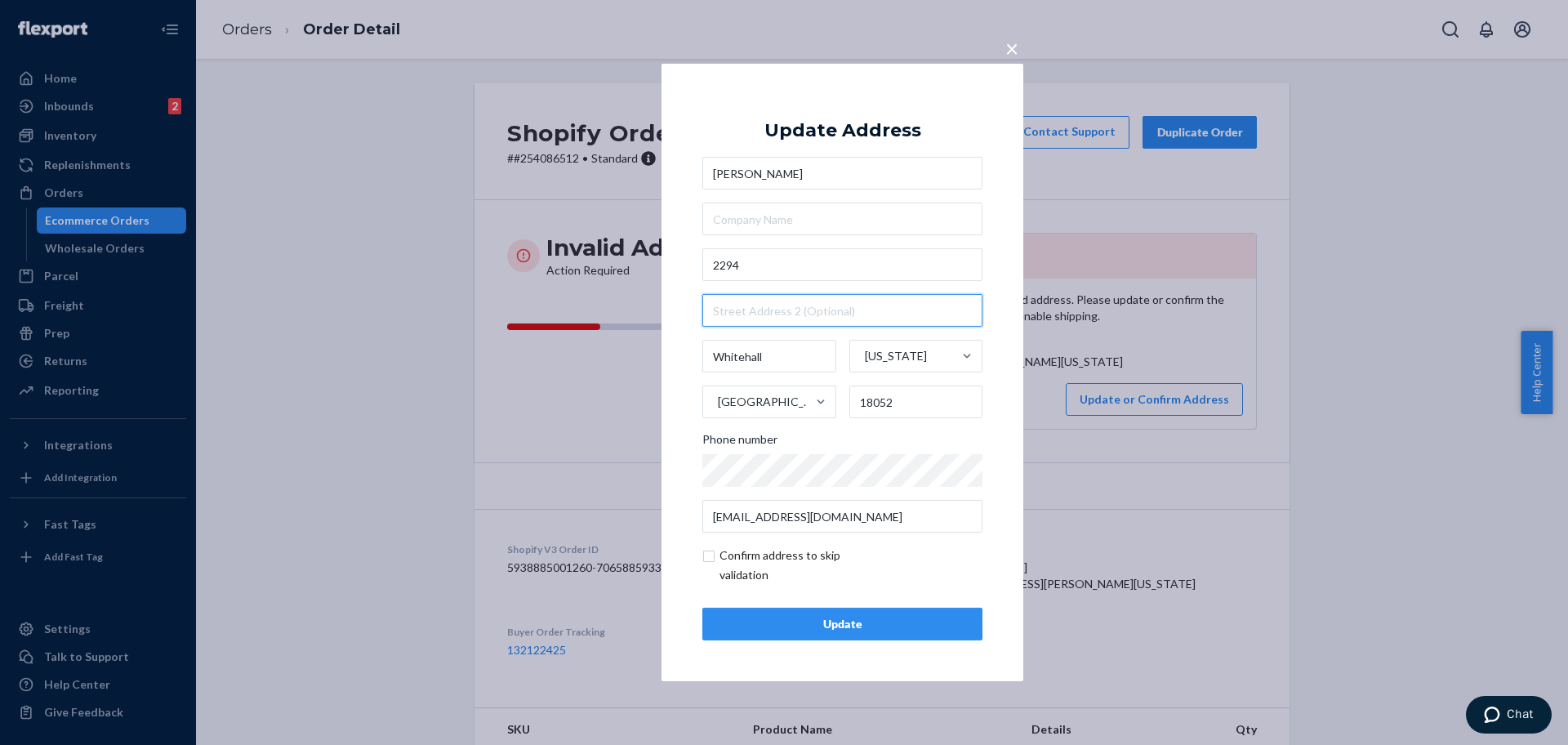 type 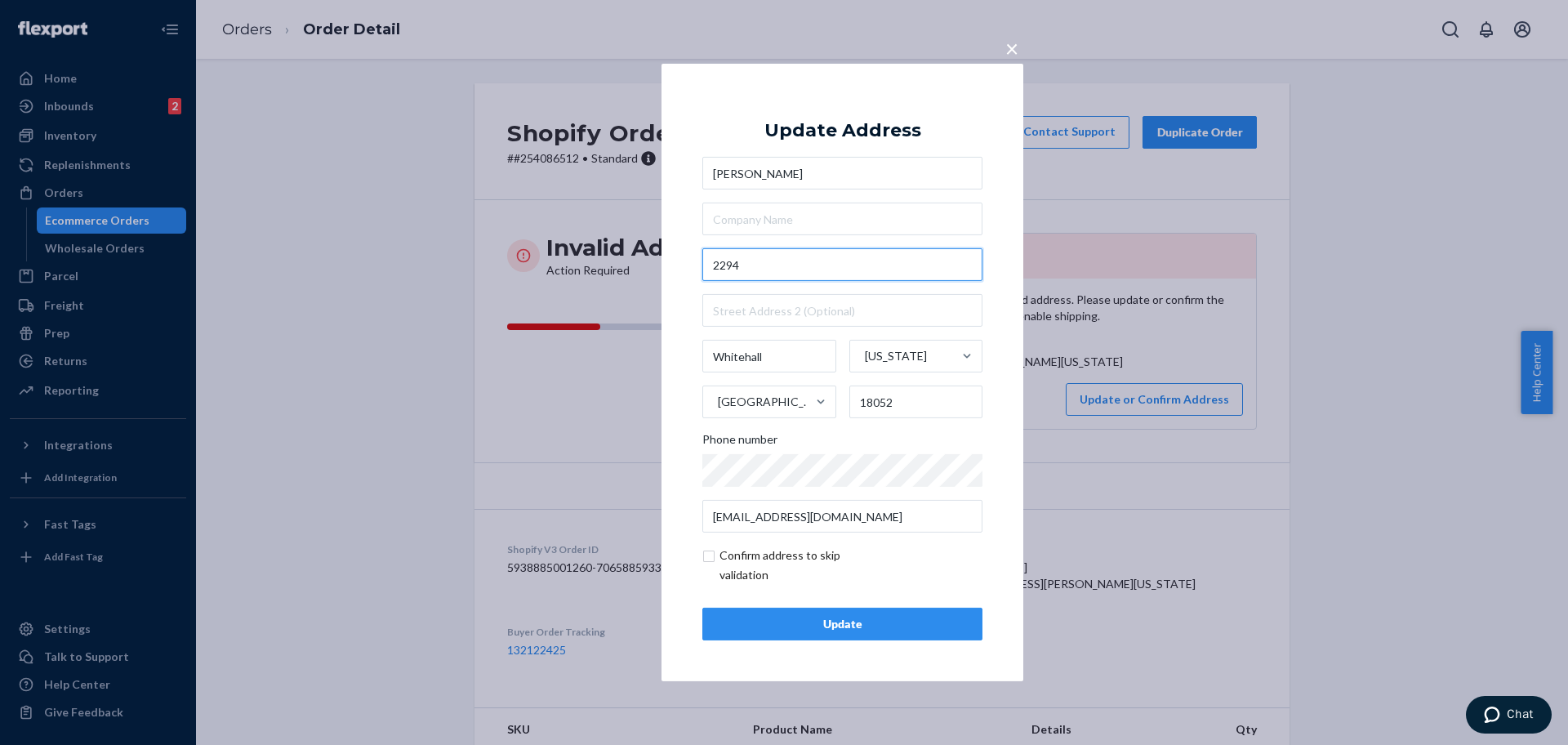 click on "2294" at bounding box center (842, 265) 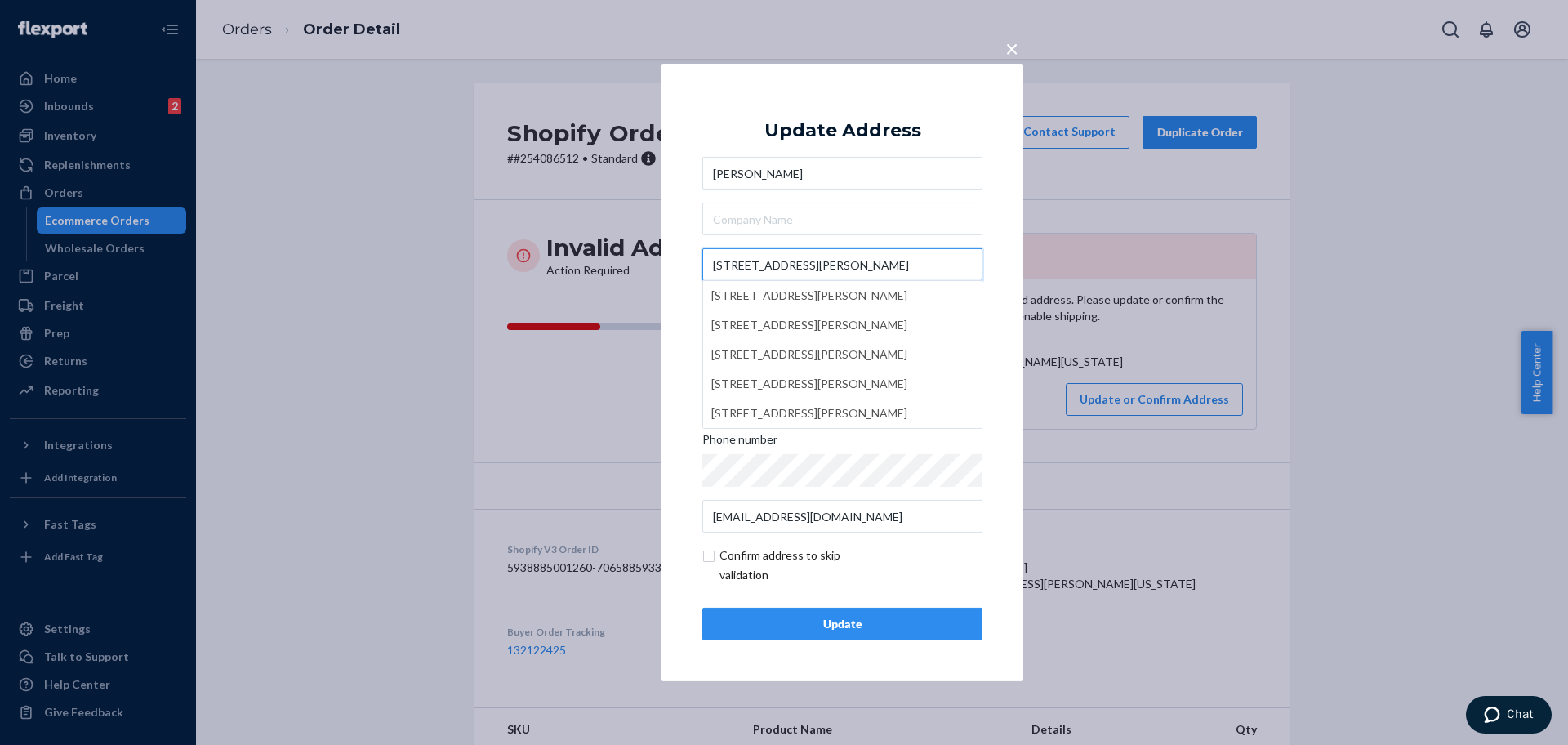 type on "[STREET_ADDRESS][PERSON_NAME]" 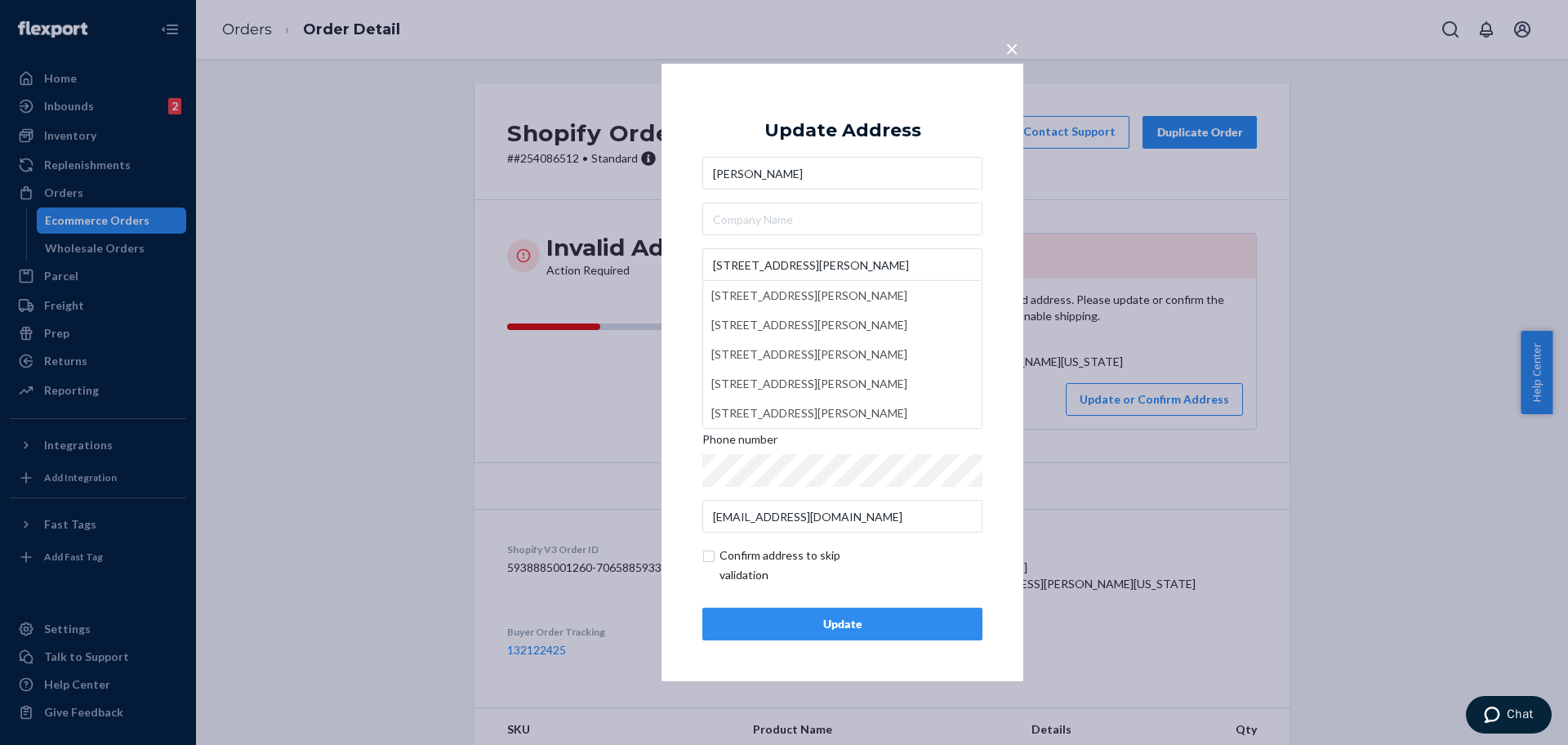 click on "Update" at bounding box center [842, 624] 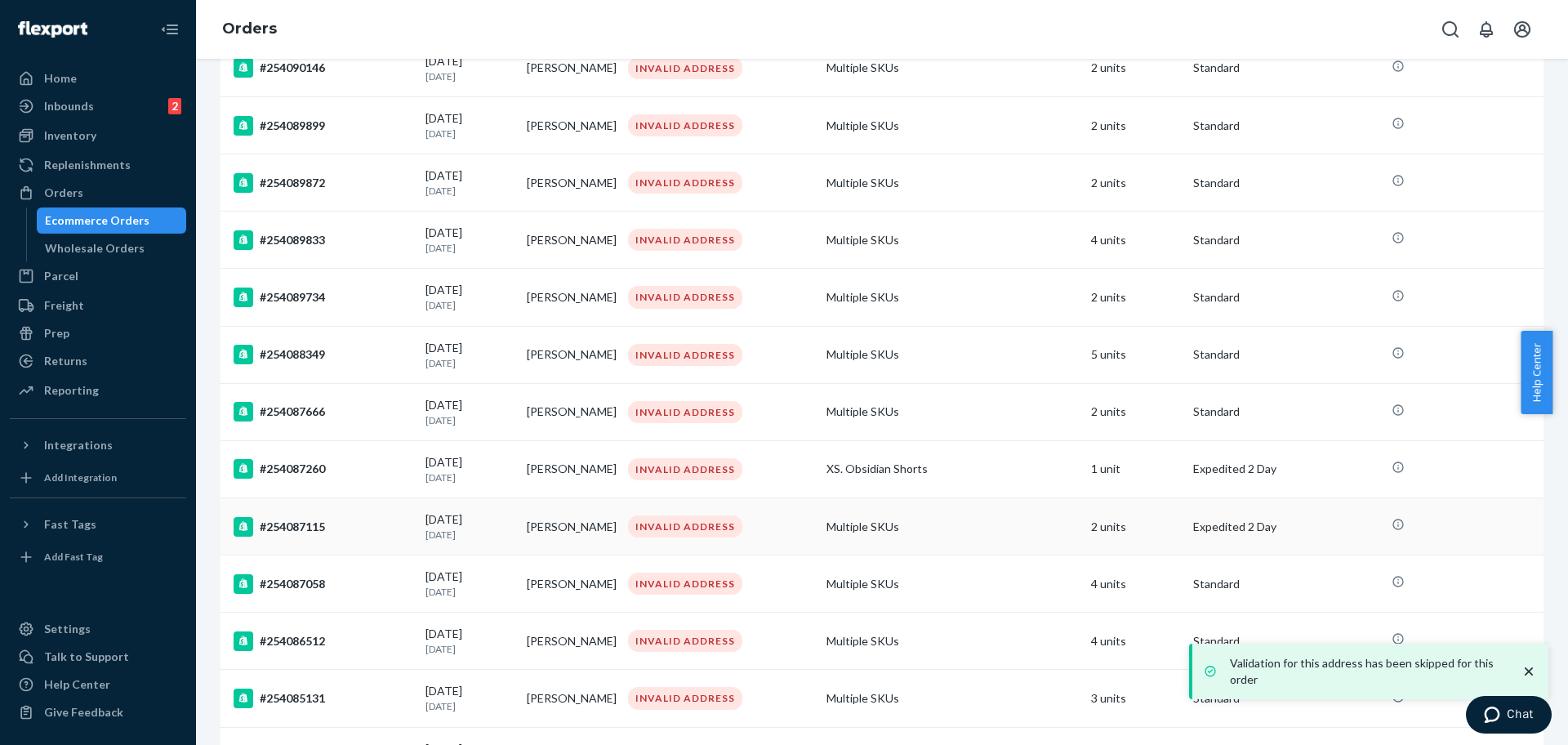 scroll, scrollTop: 1021, scrollLeft: 0, axis: vertical 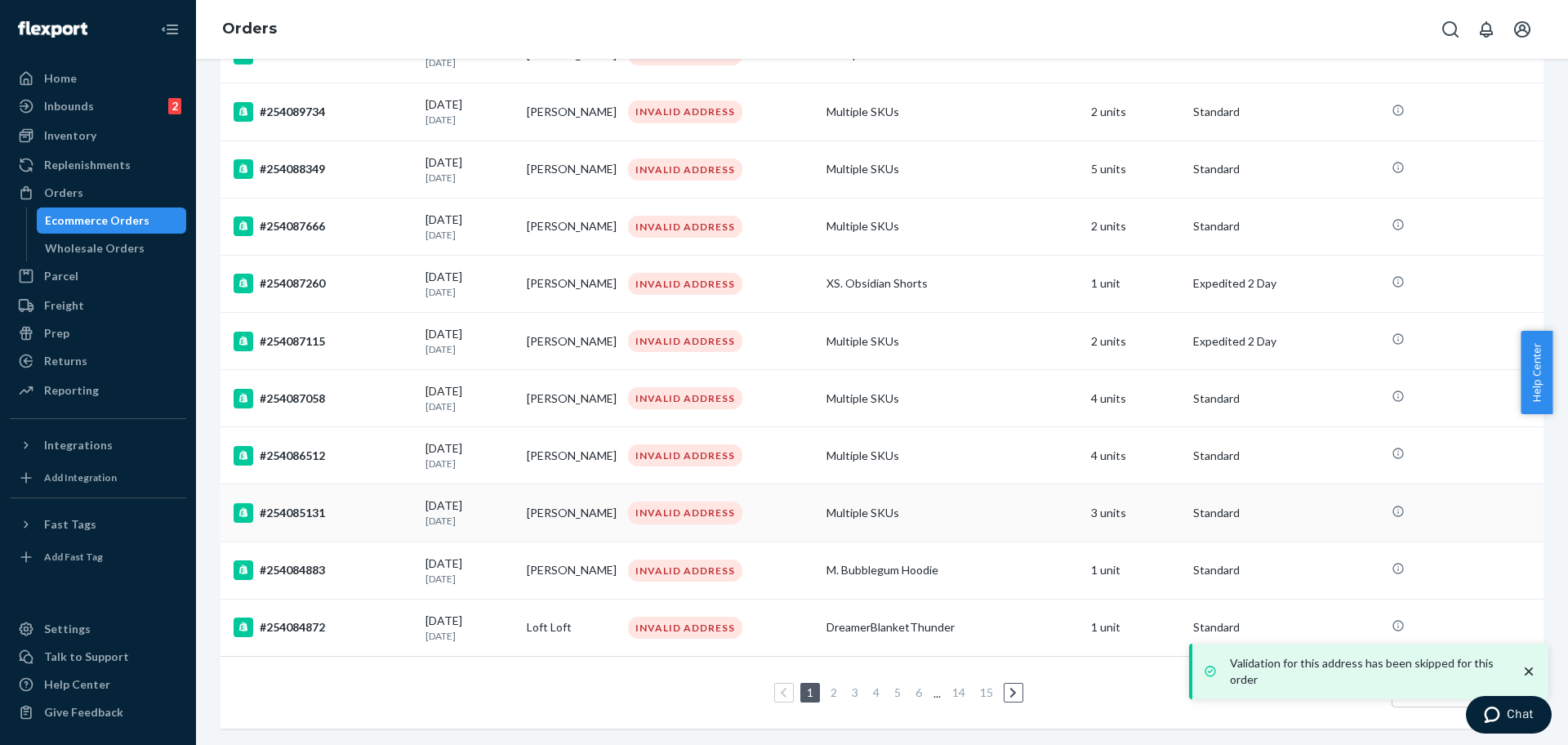 click on "#254085131" at bounding box center (323, 513) 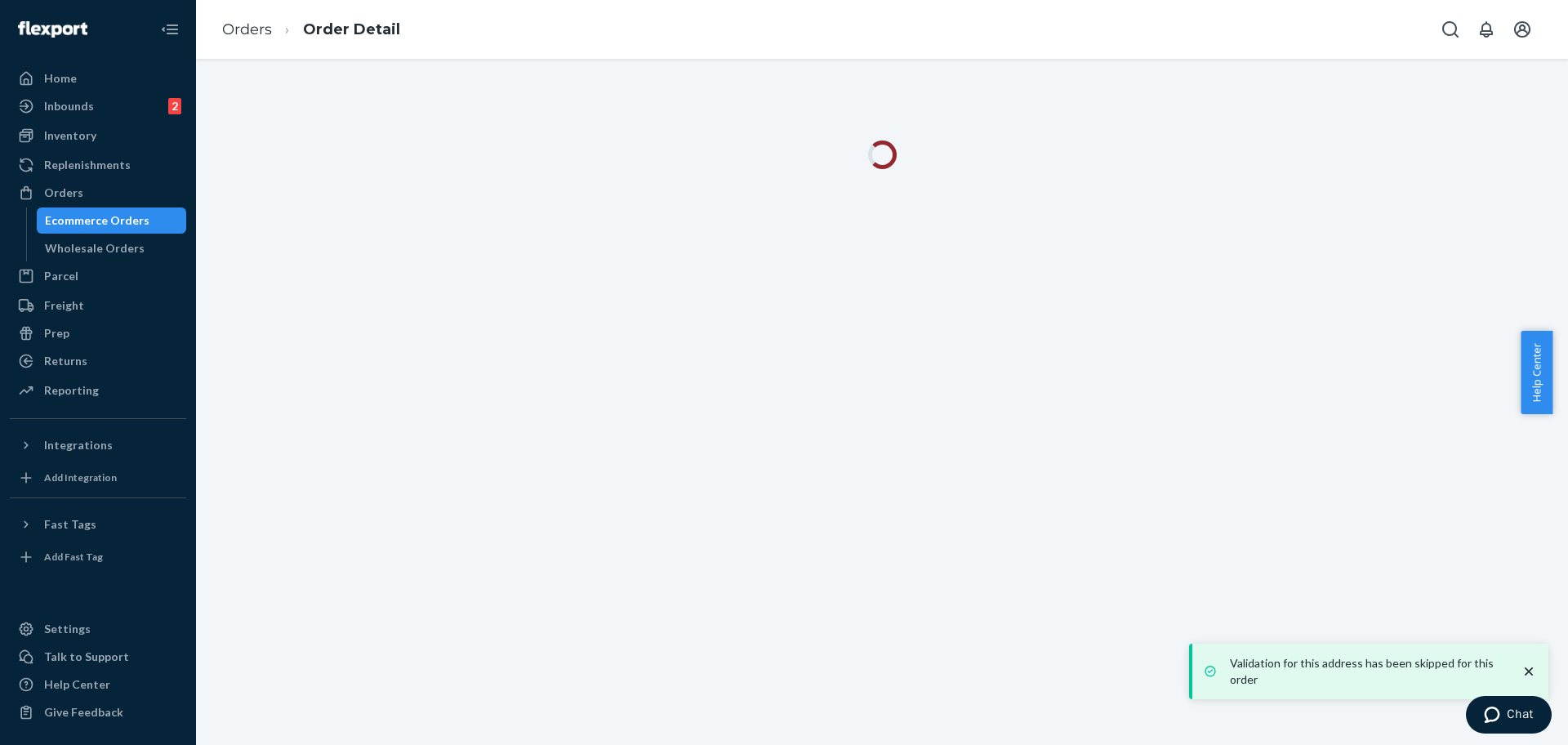scroll, scrollTop: 0, scrollLeft: 0, axis: both 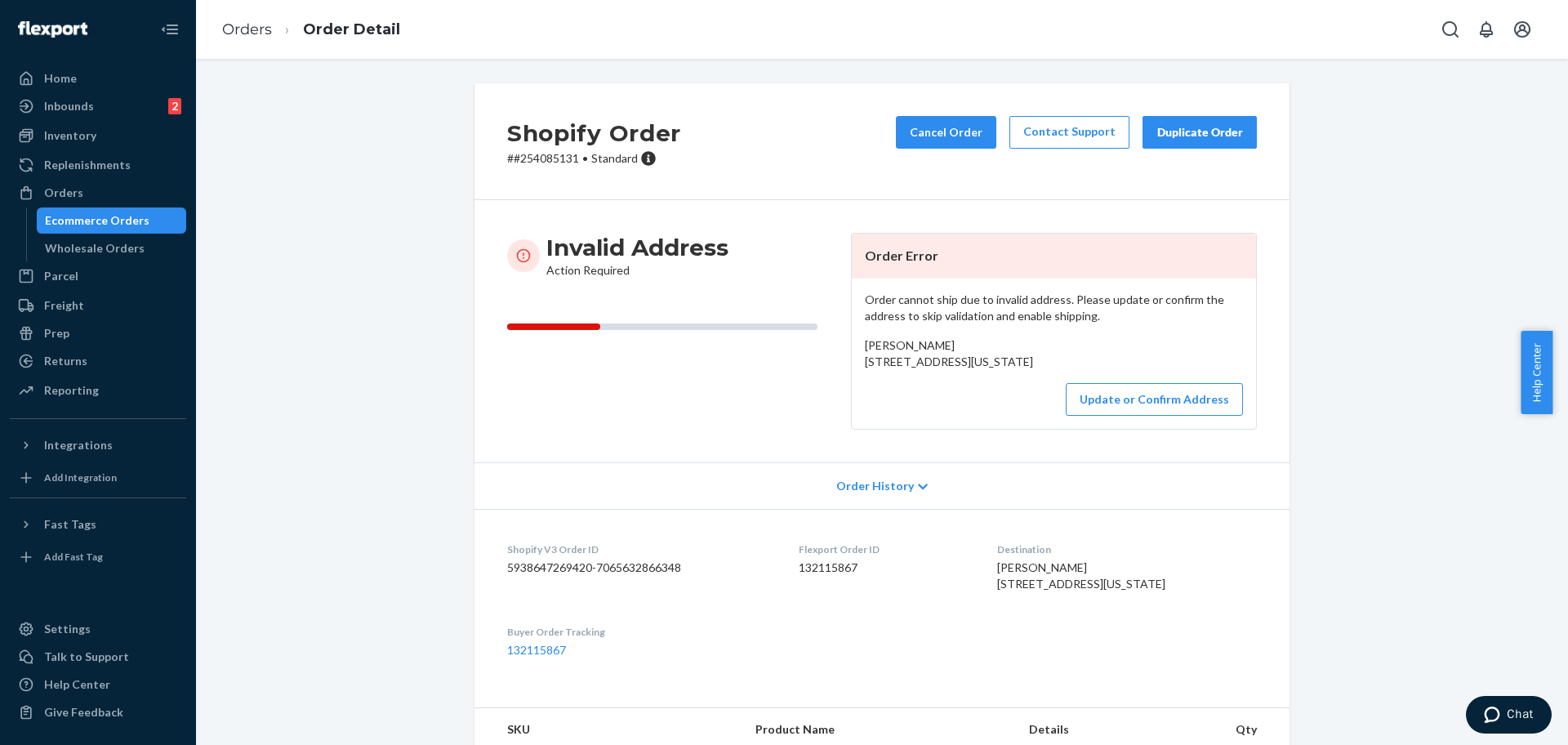 drag, startPoint x: 1004, startPoint y: 380, endPoint x: 835, endPoint y: 367, distance: 169.49926 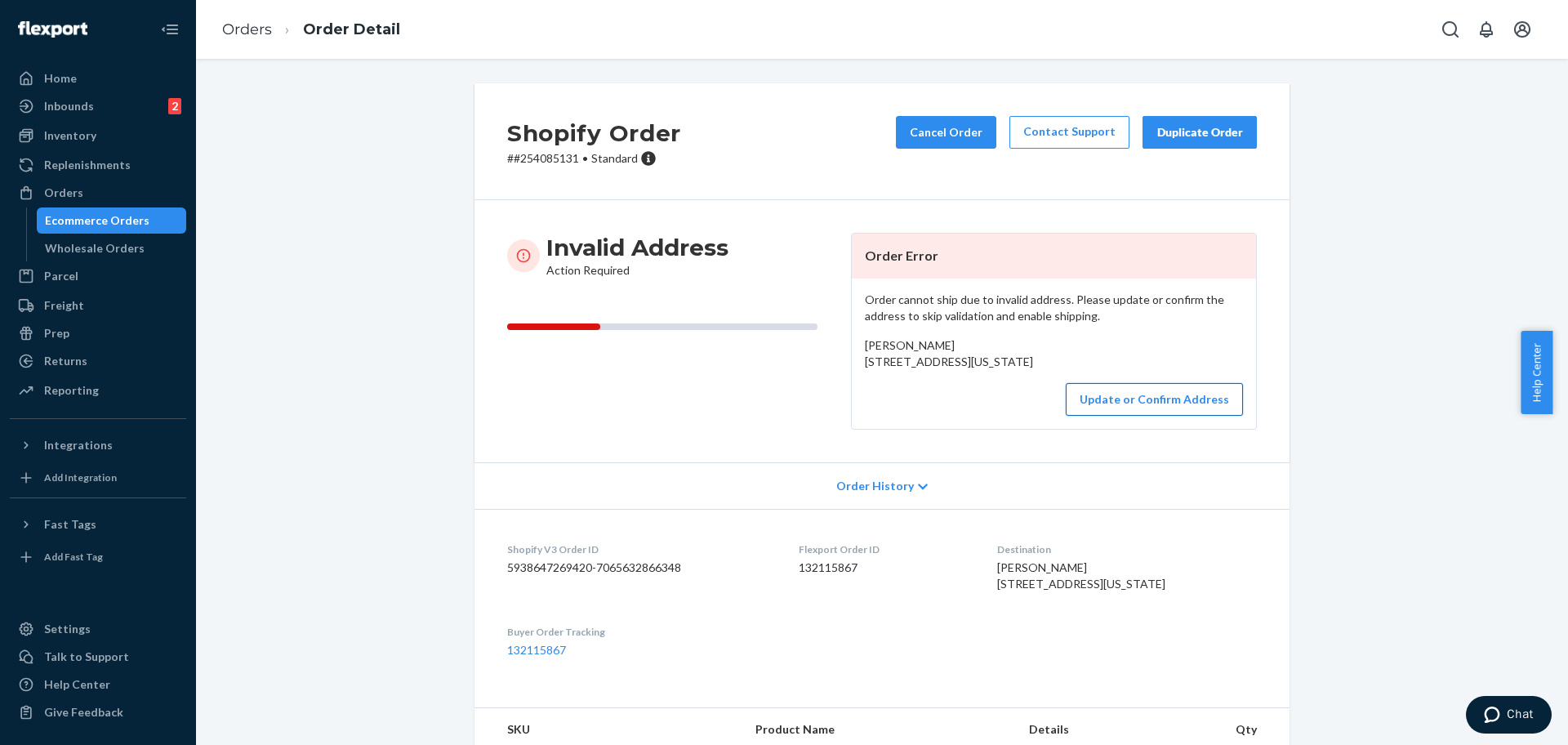 click on "Update or Confirm Address" at bounding box center (1154, 399) 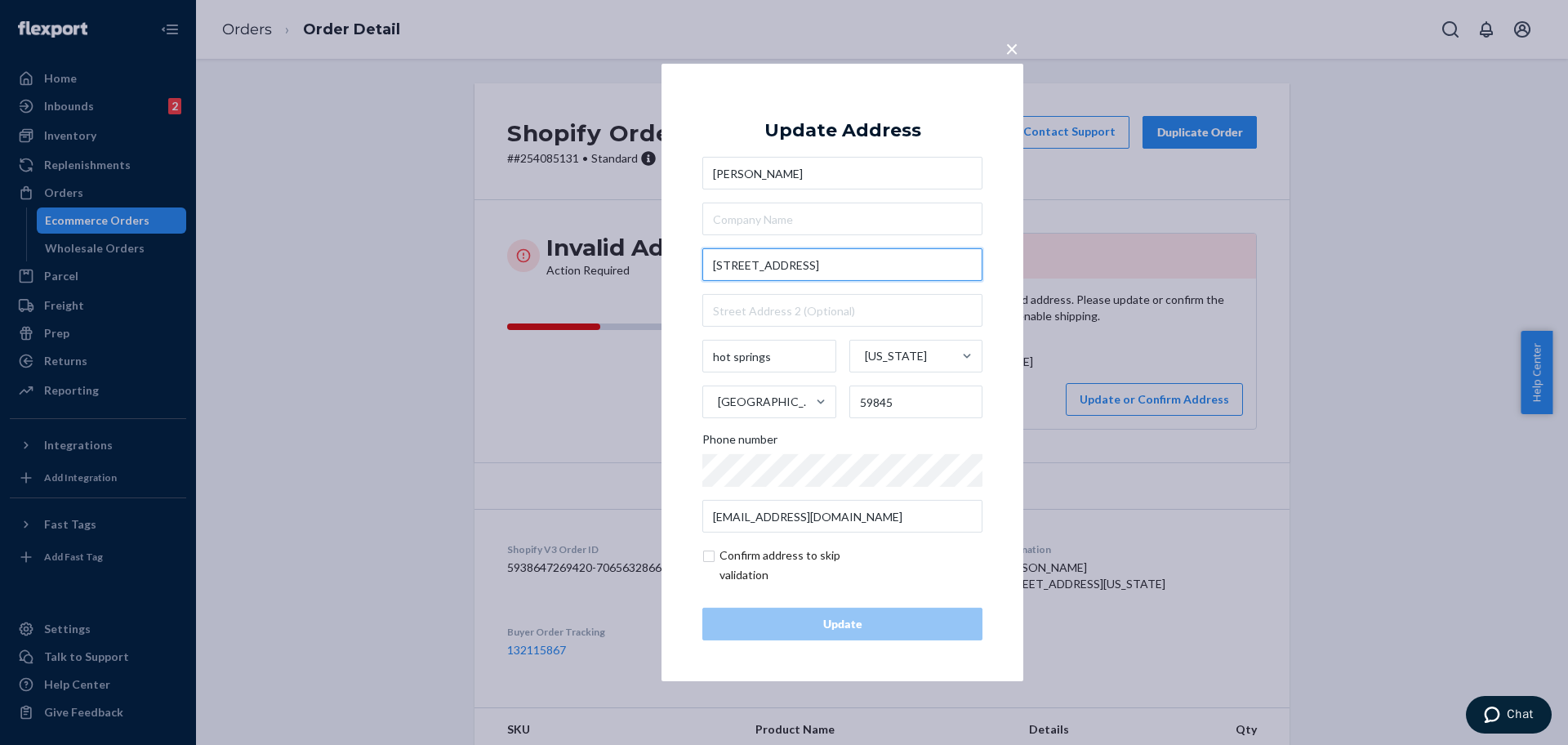click on "[STREET_ADDRESS]" at bounding box center [842, 265] 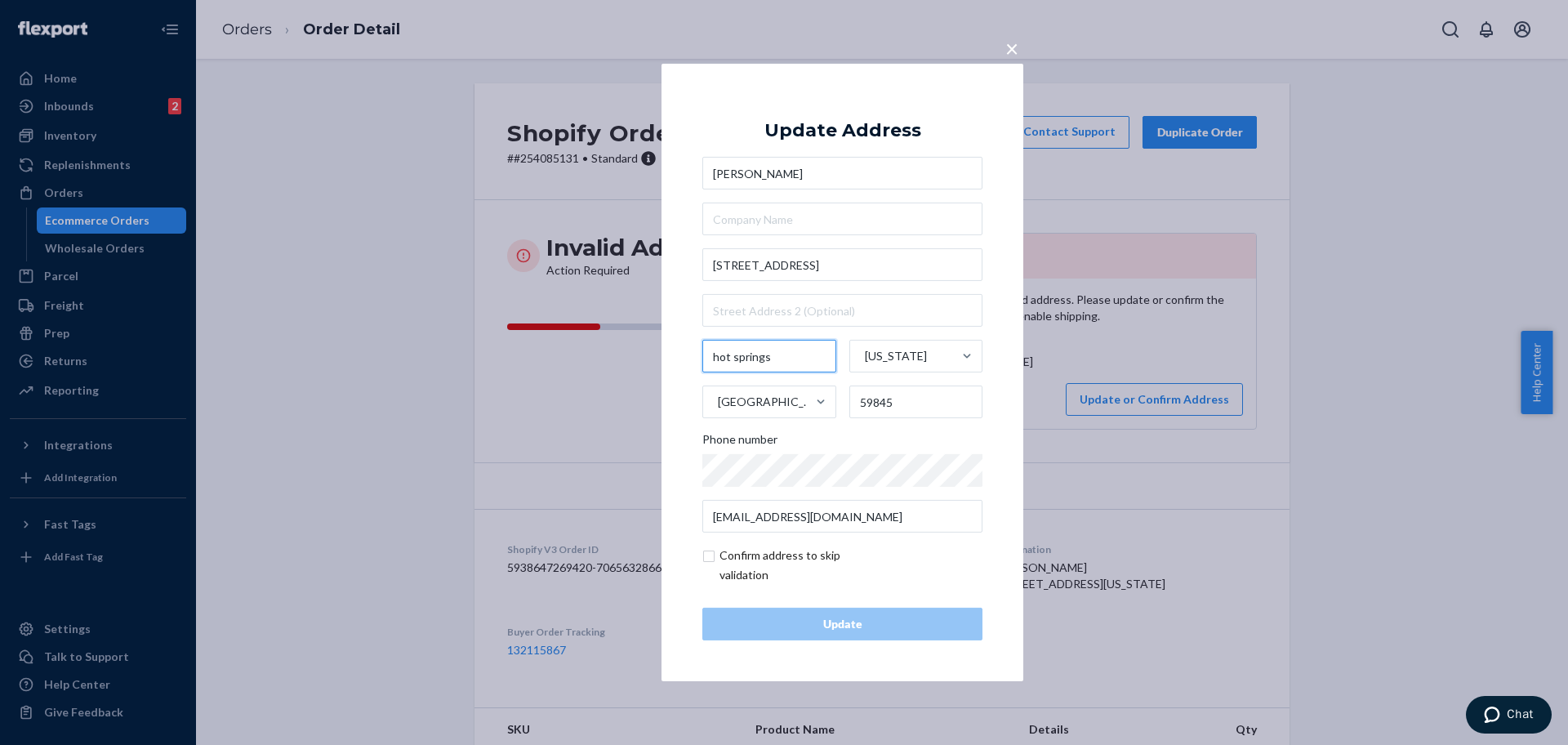 click on "hot springs" at bounding box center (769, 356) 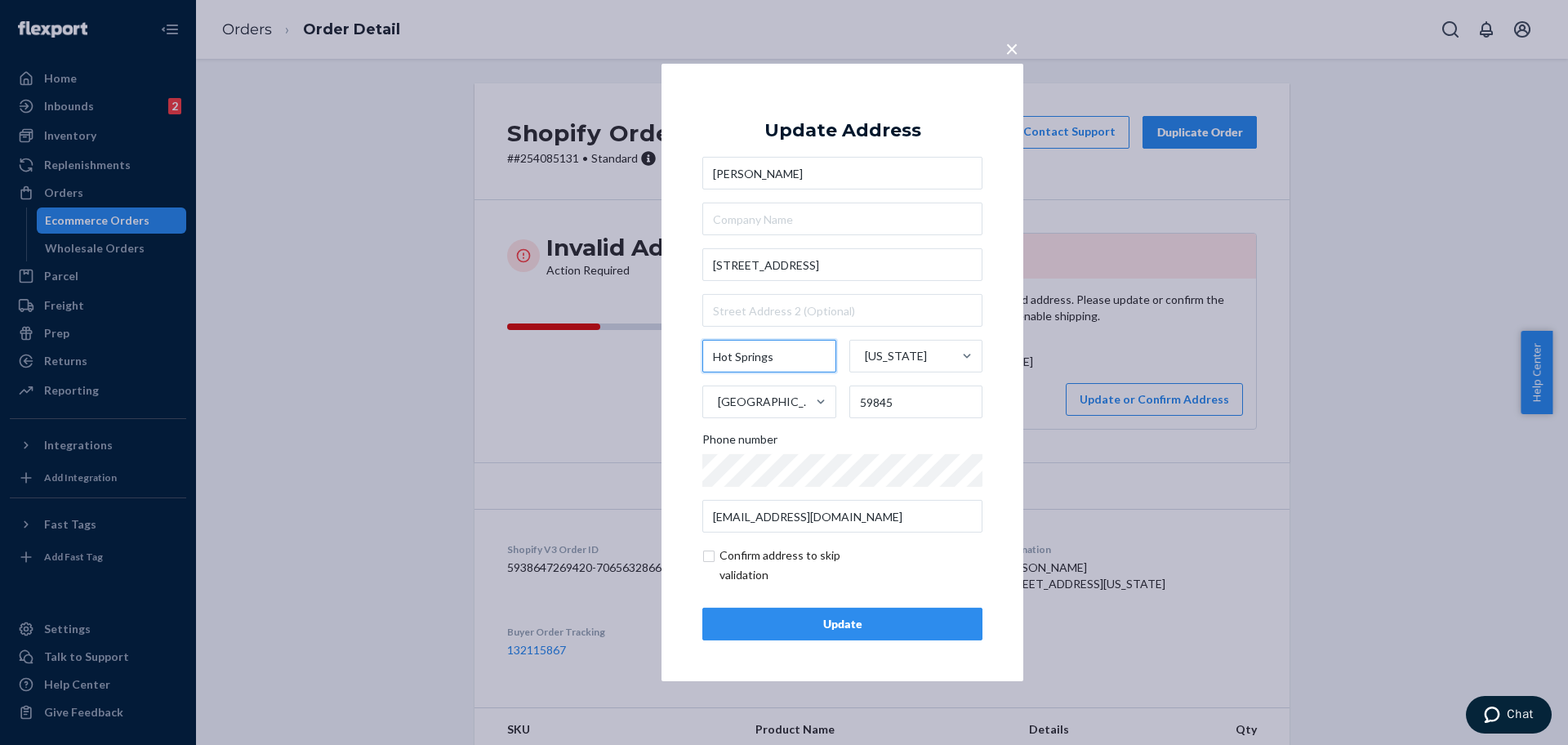 type on "Hot Springs" 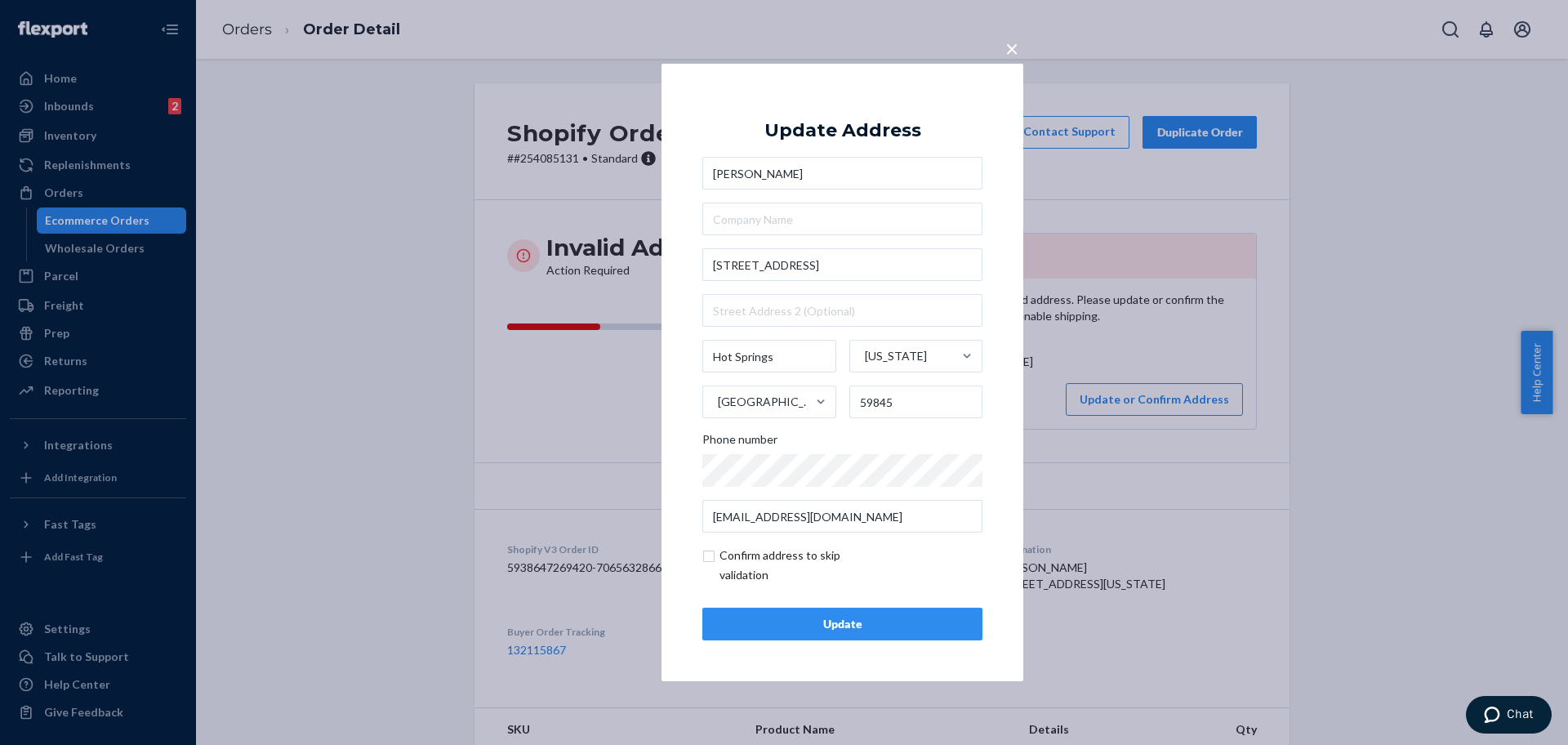 click at bounding box center [797, 565] 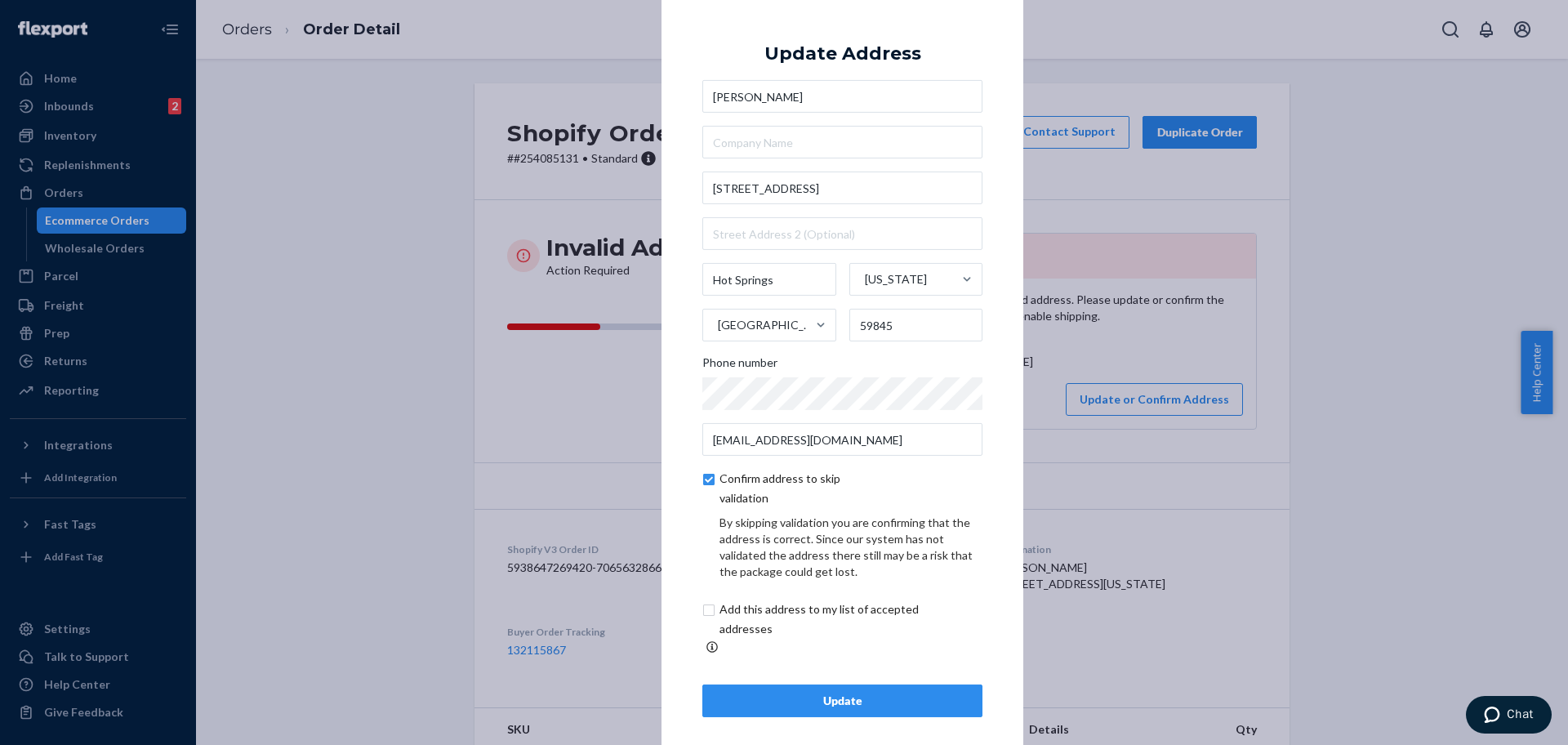 click on "Update" at bounding box center [842, 701] 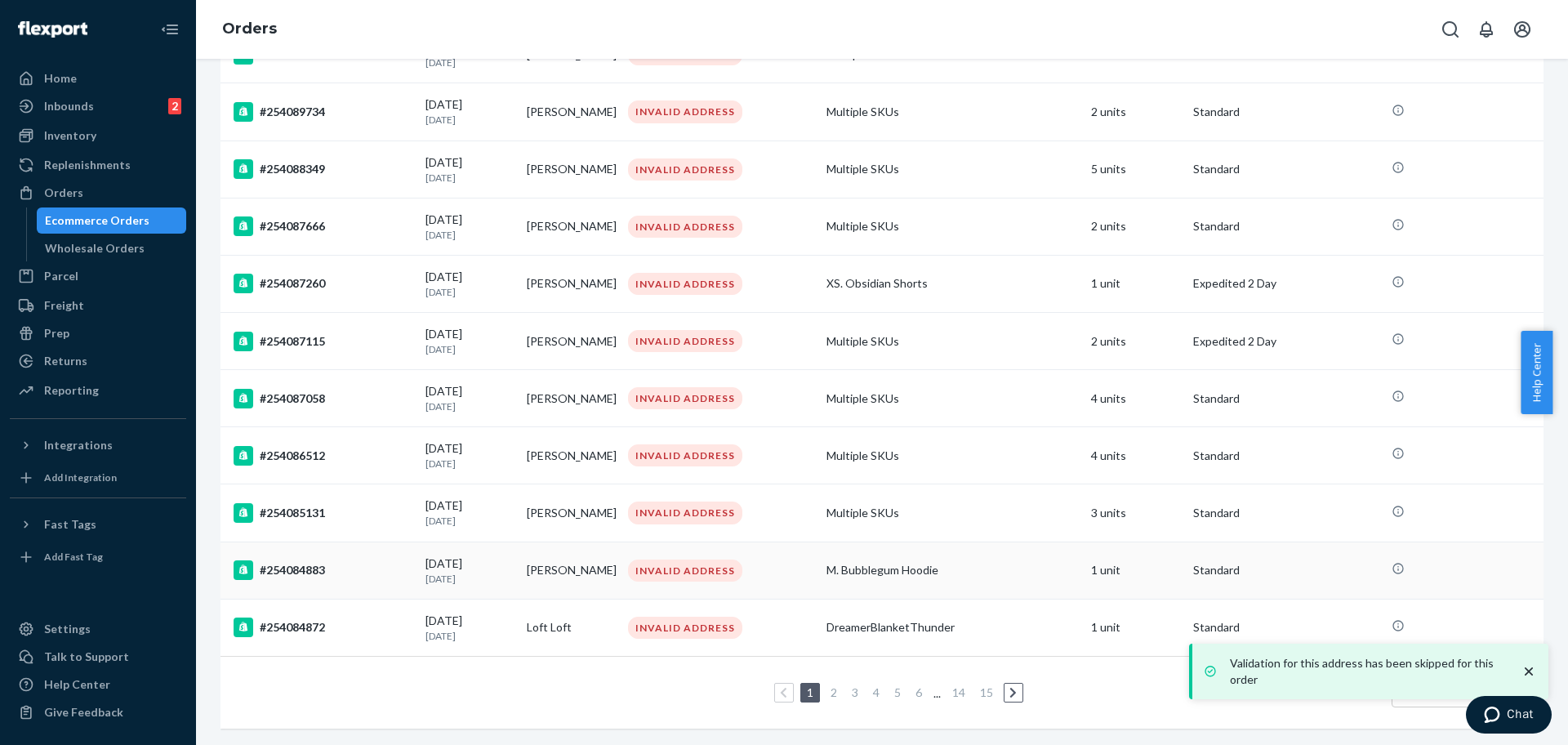 scroll, scrollTop: 1023, scrollLeft: 0, axis: vertical 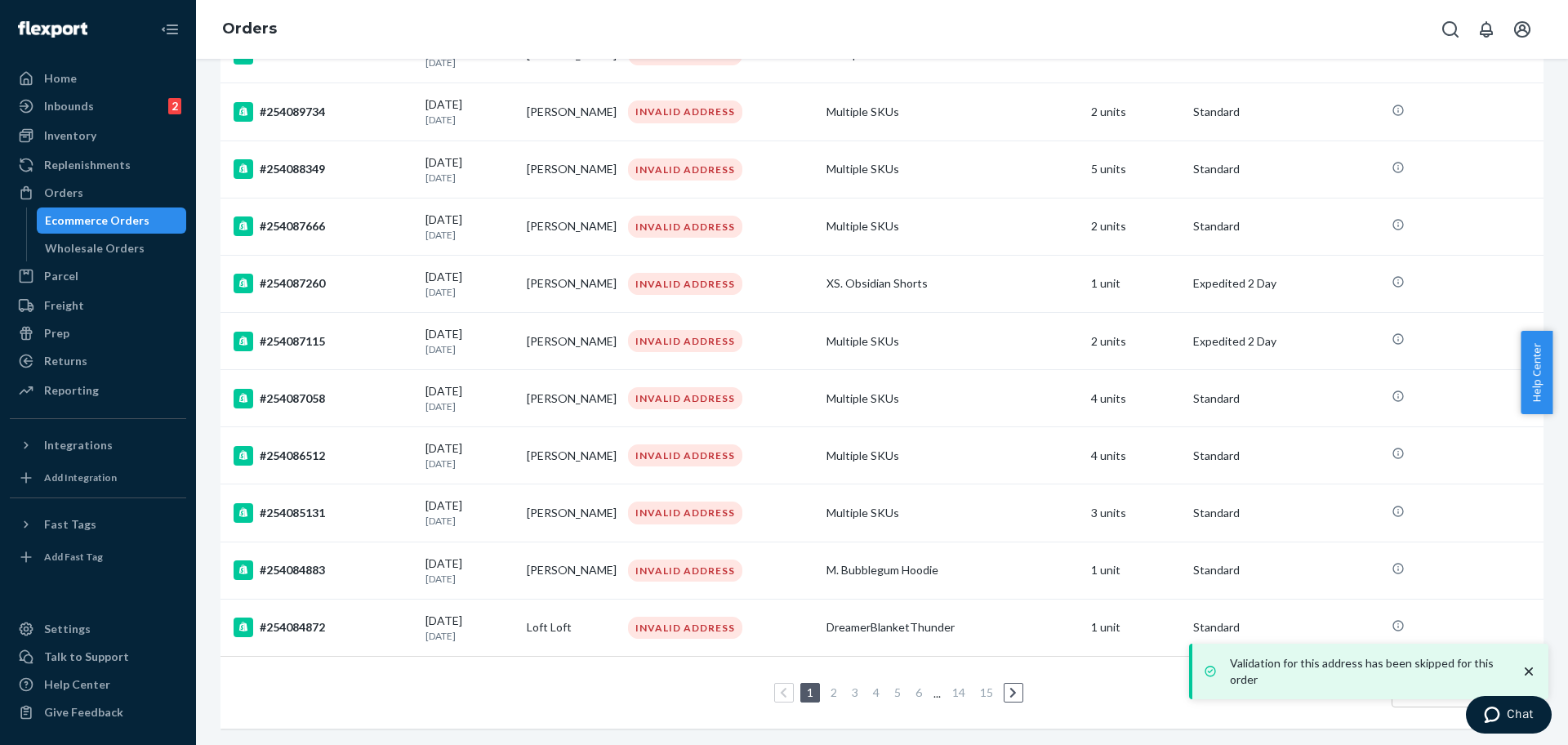 click on "#254084883" at bounding box center (323, 570) 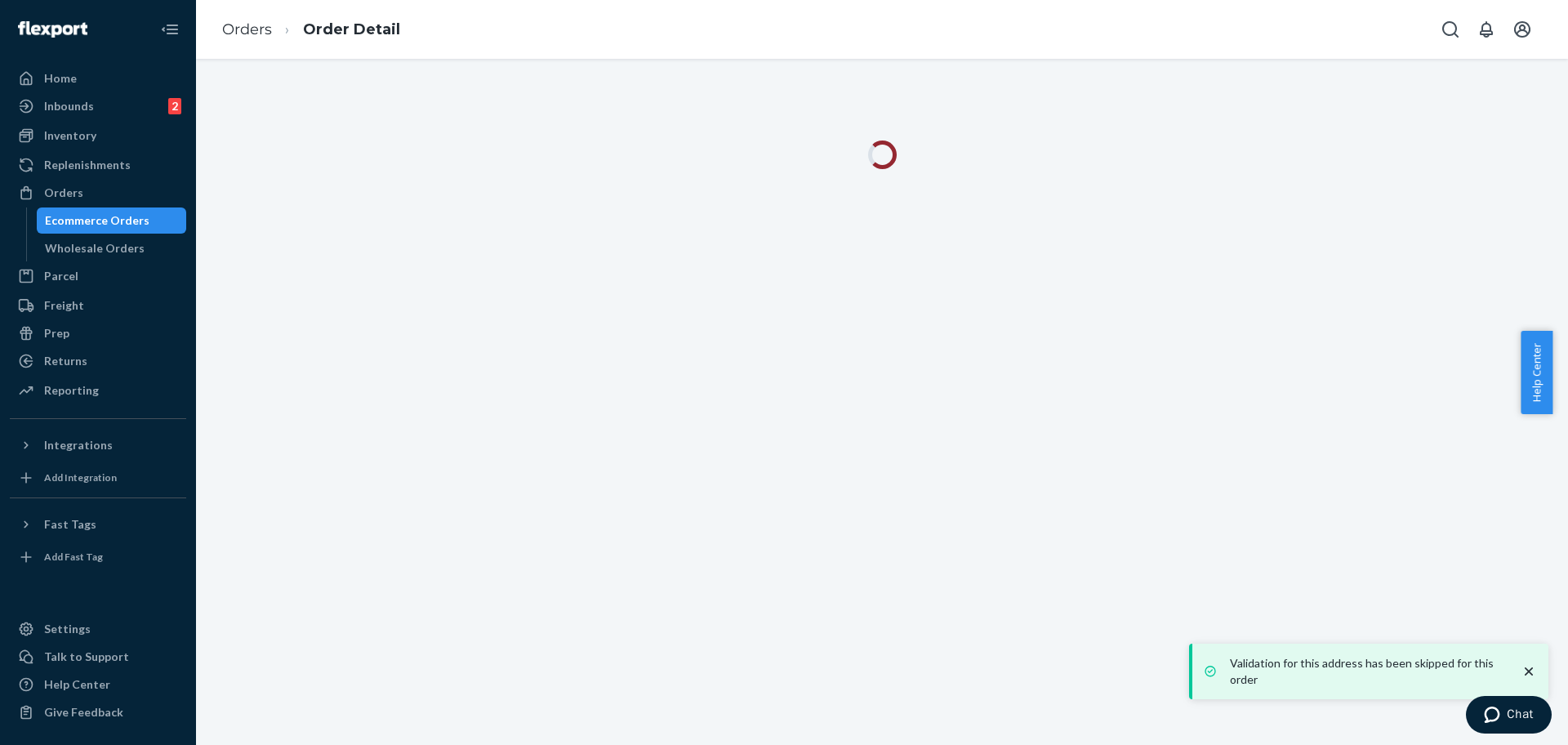 scroll, scrollTop: 0, scrollLeft: 0, axis: both 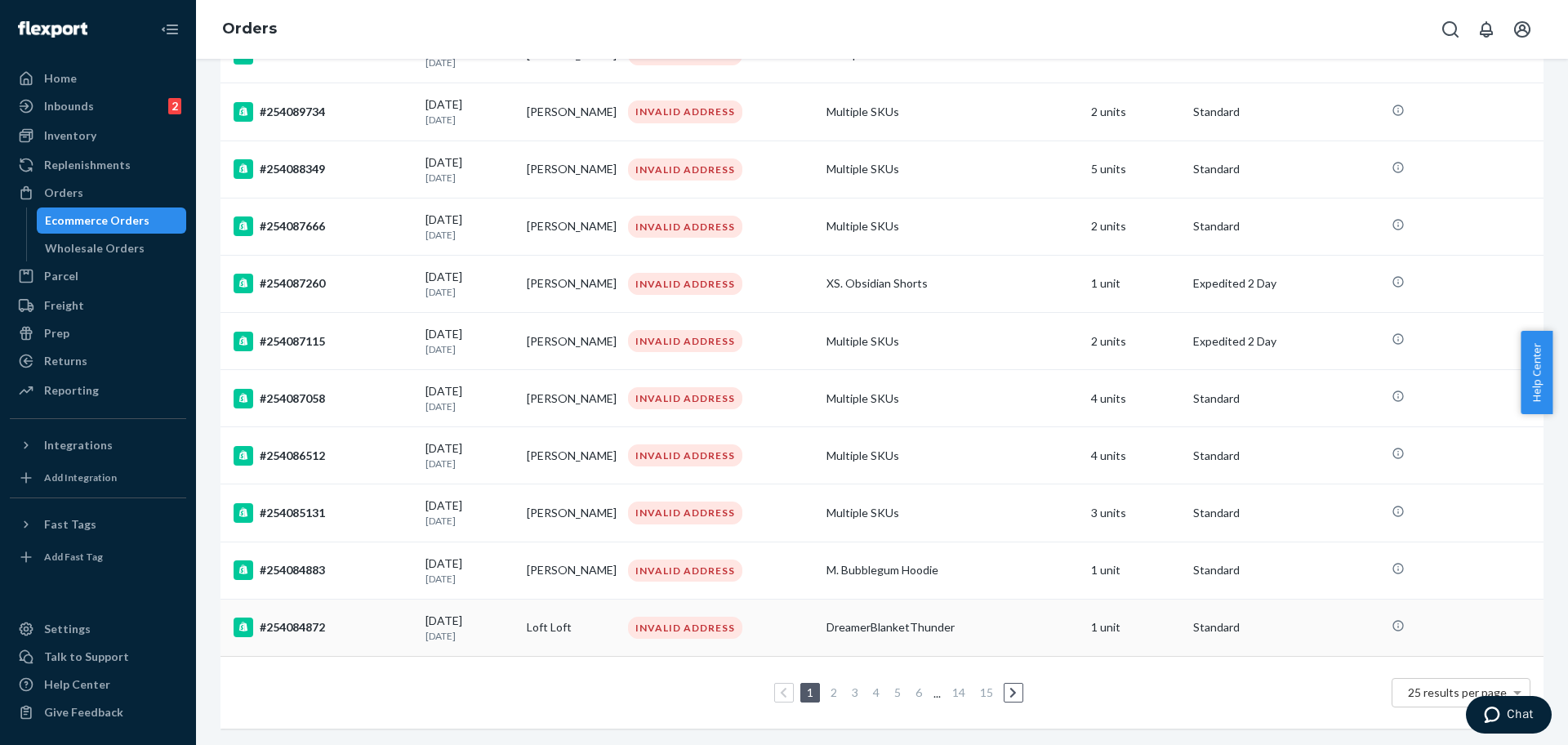 click on "#254084872" at bounding box center [323, 627] 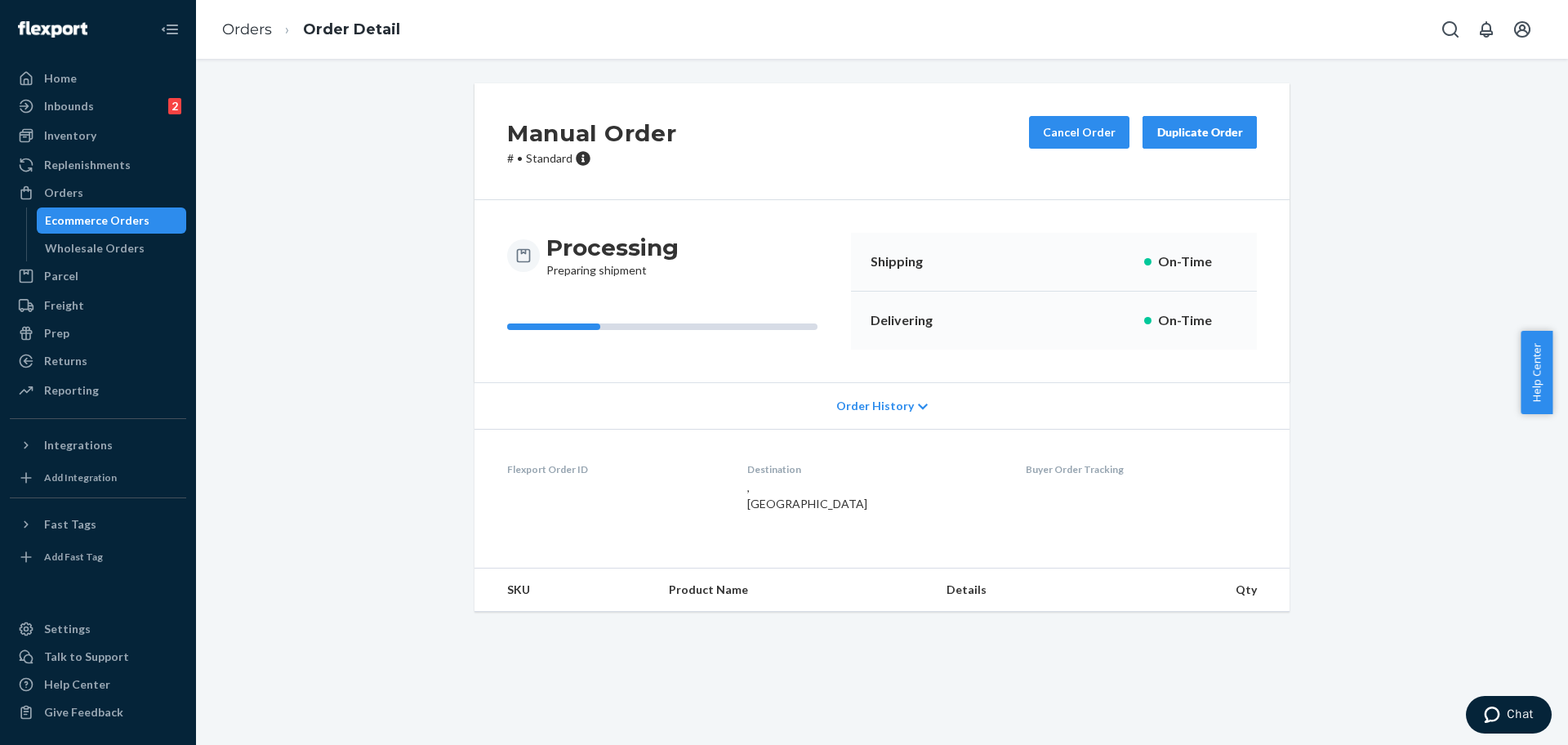 scroll, scrollTop: 0, scrollLeft: 0, axis: both 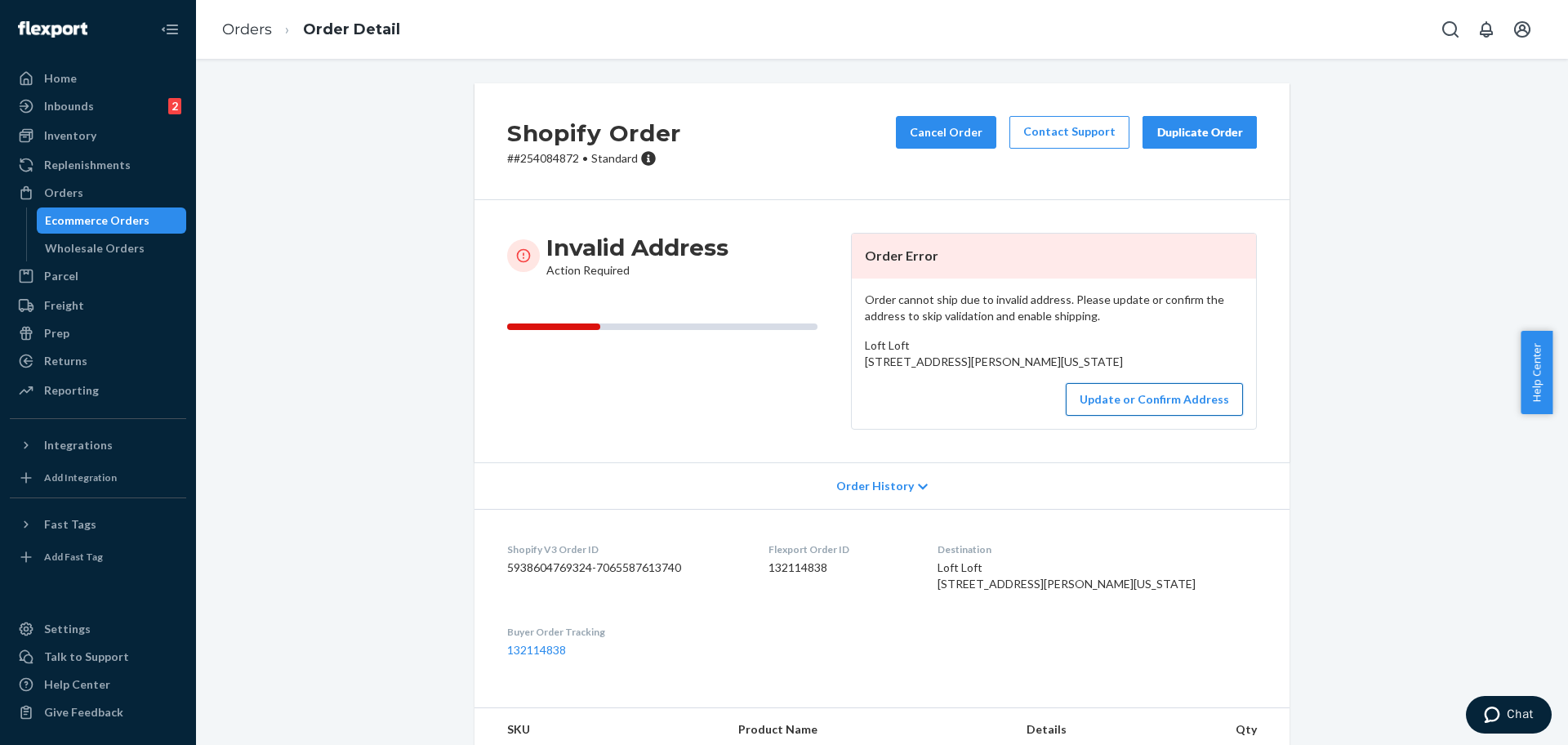 click on "Update or Confirm Address" at bounding box center [1154, 399] 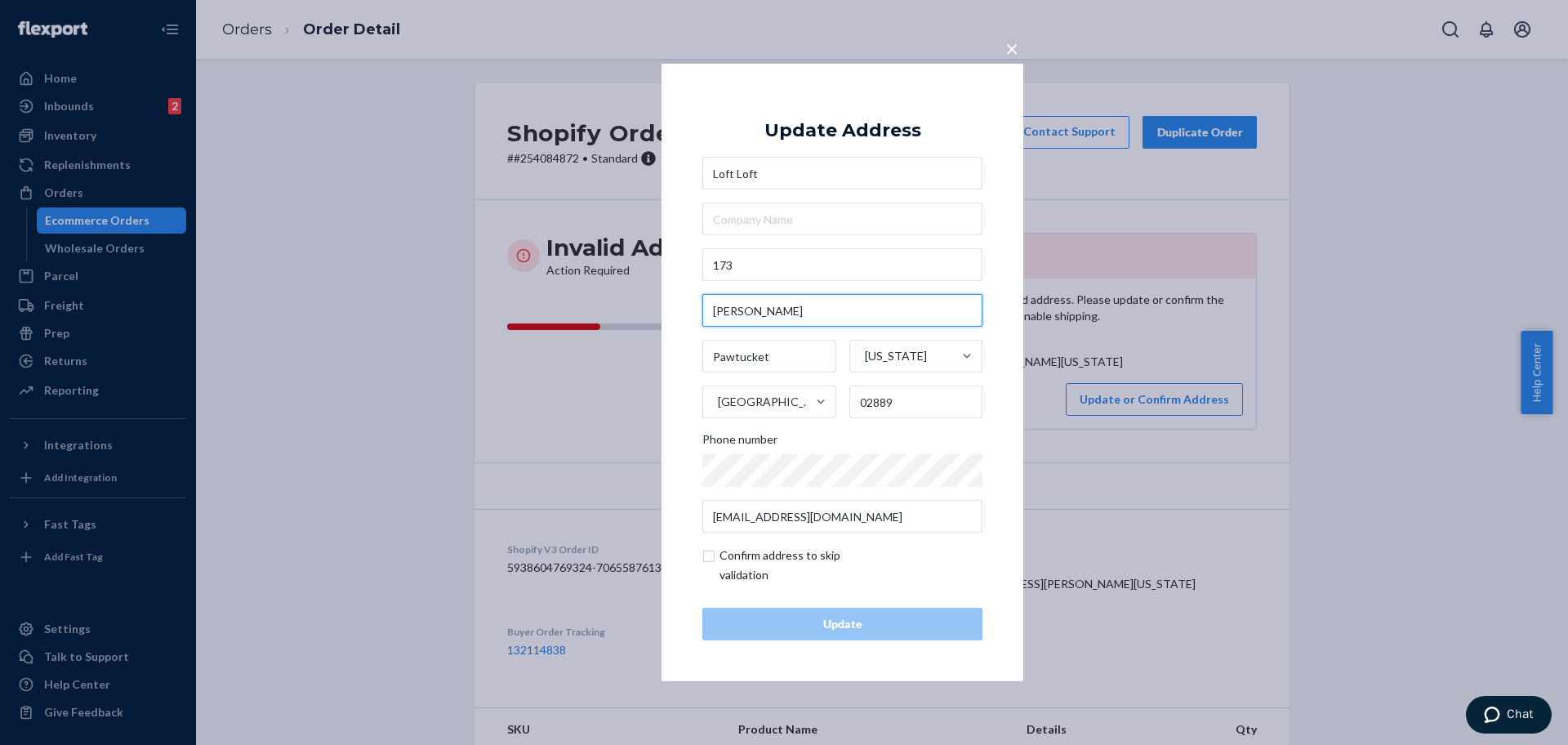click on "[PERSON_NAME]" at bounding box center [842, 310] 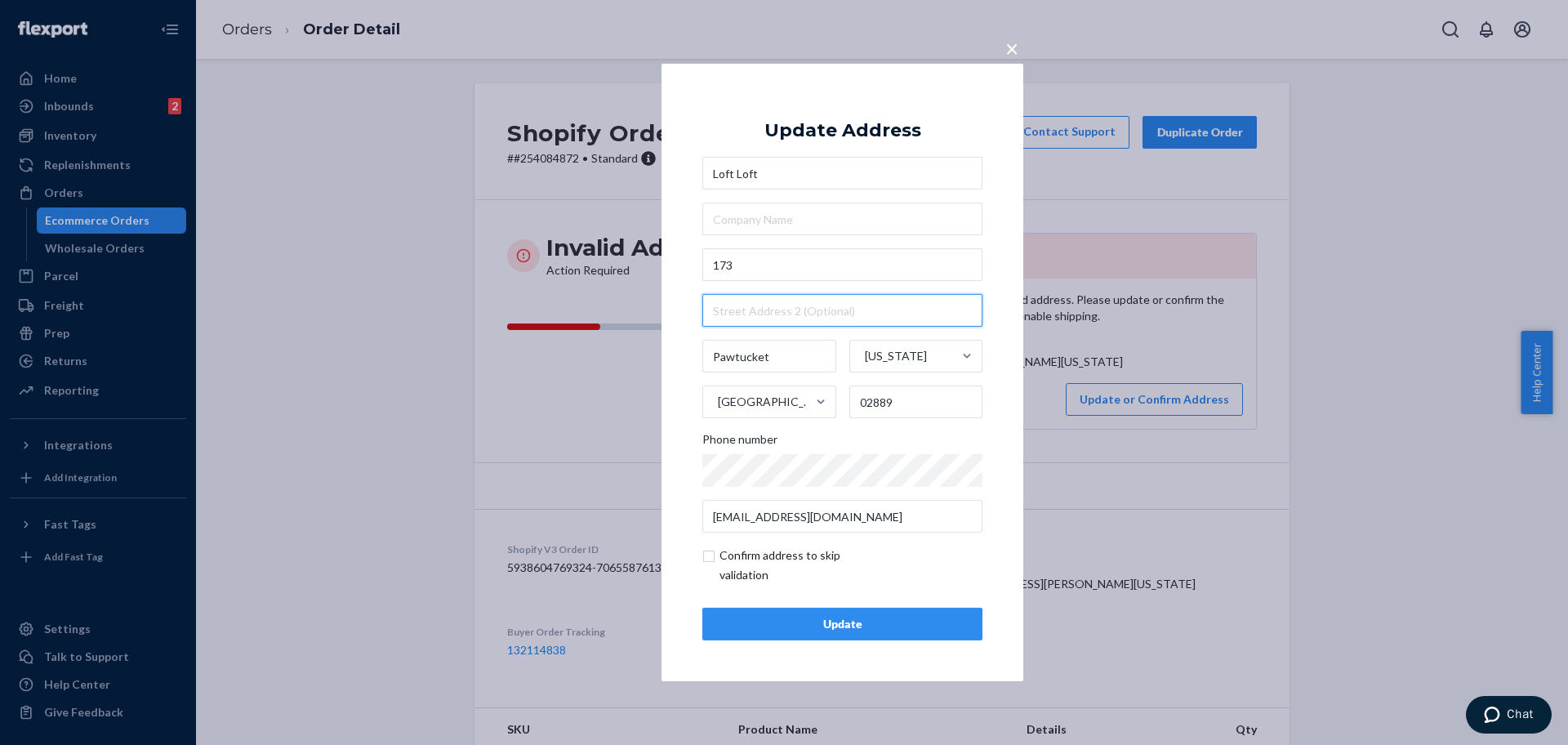 type 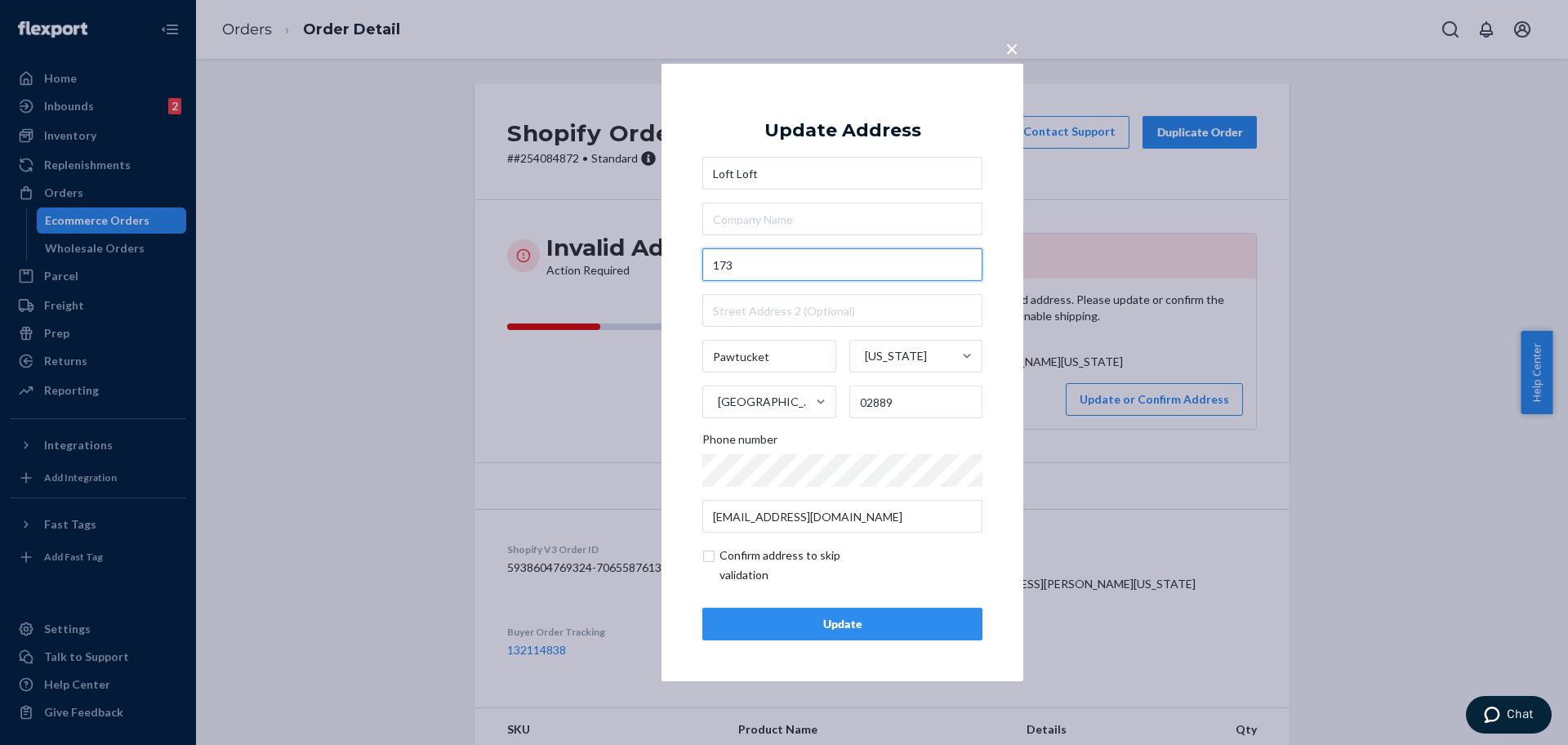 click on "173" at bounding box center [842, 265] 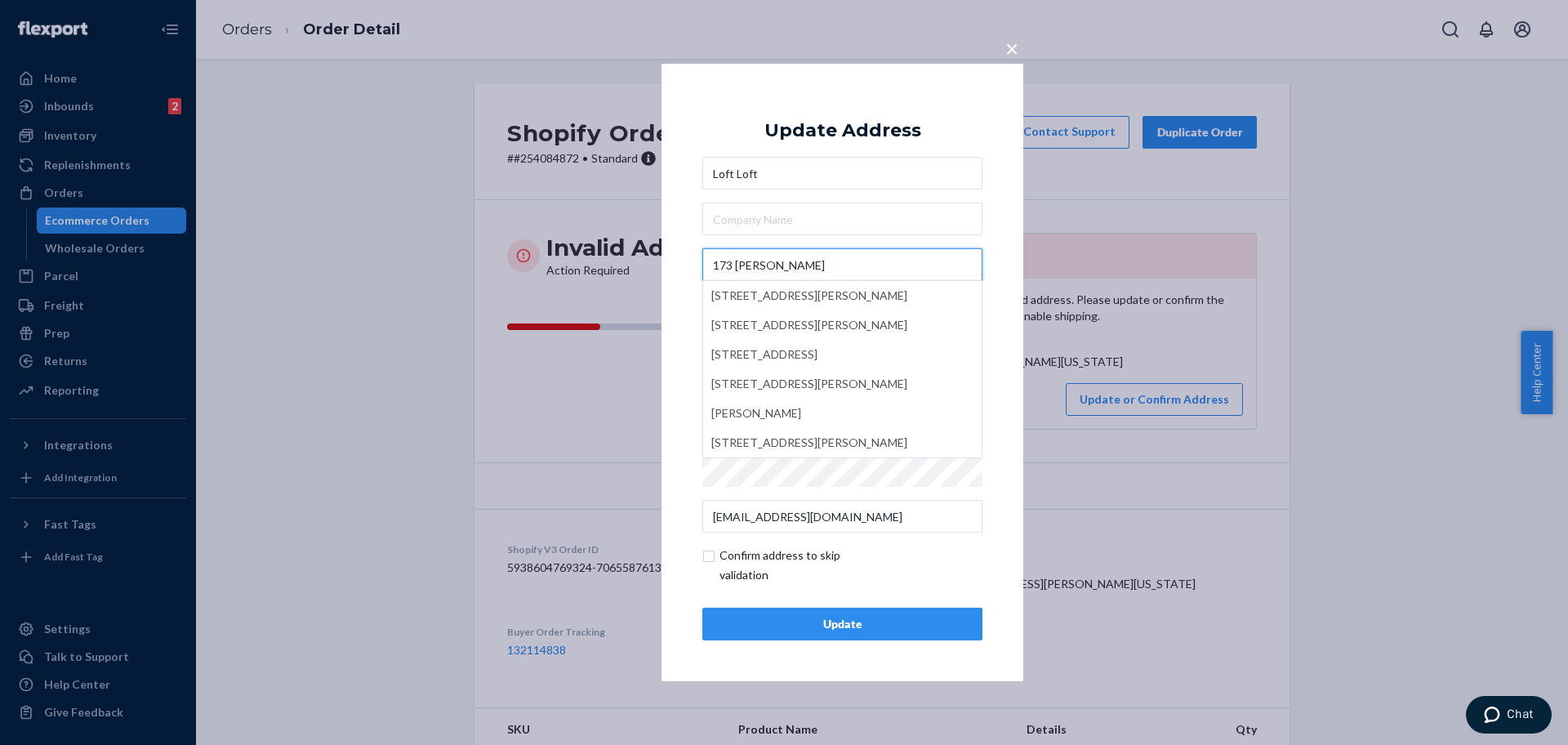 type on "173 [PERSON_NAME]" 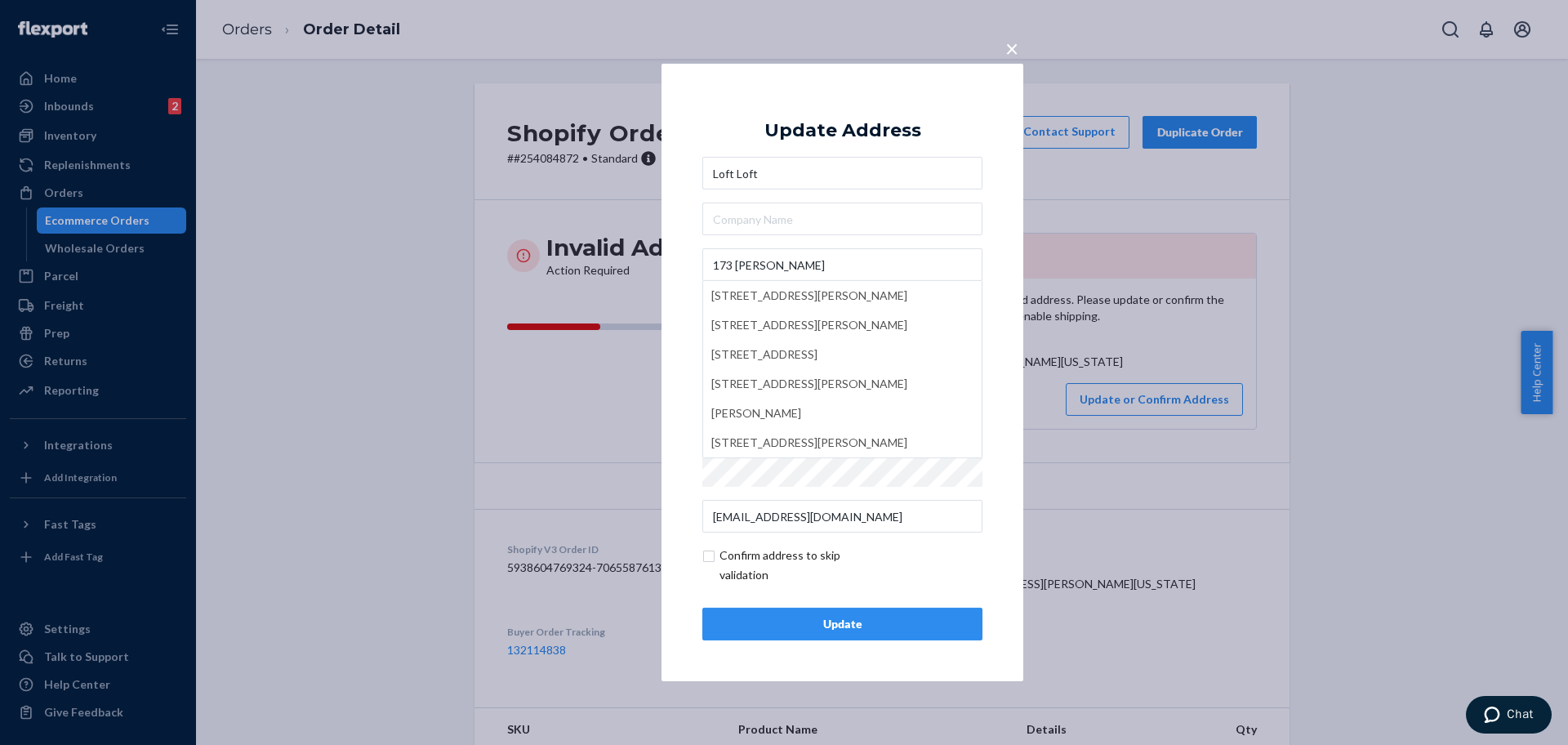 click on "Update" at bounding box center [842, 624] 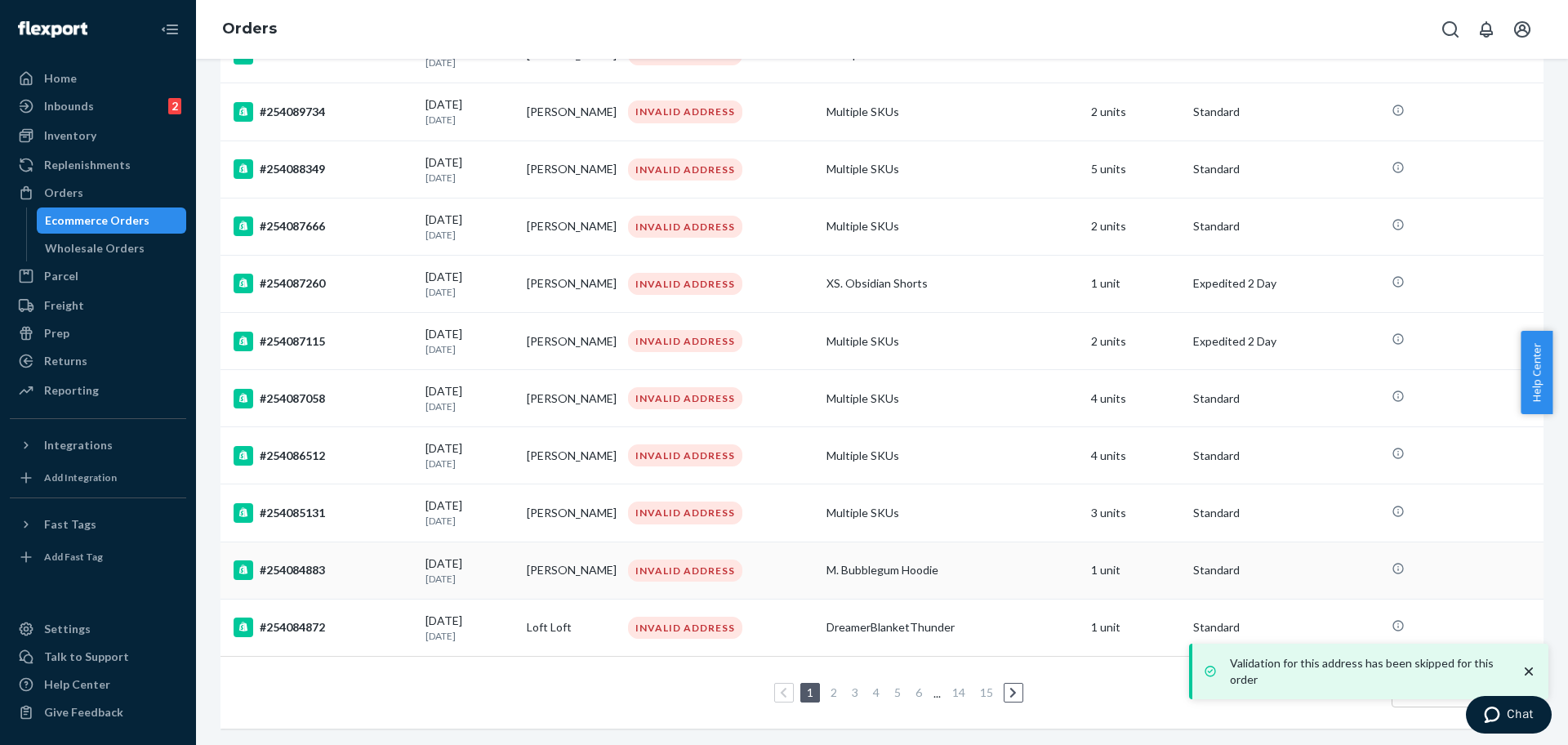 scroll, scrollTop: 1023, scrollLeft: 0, axis: vertical 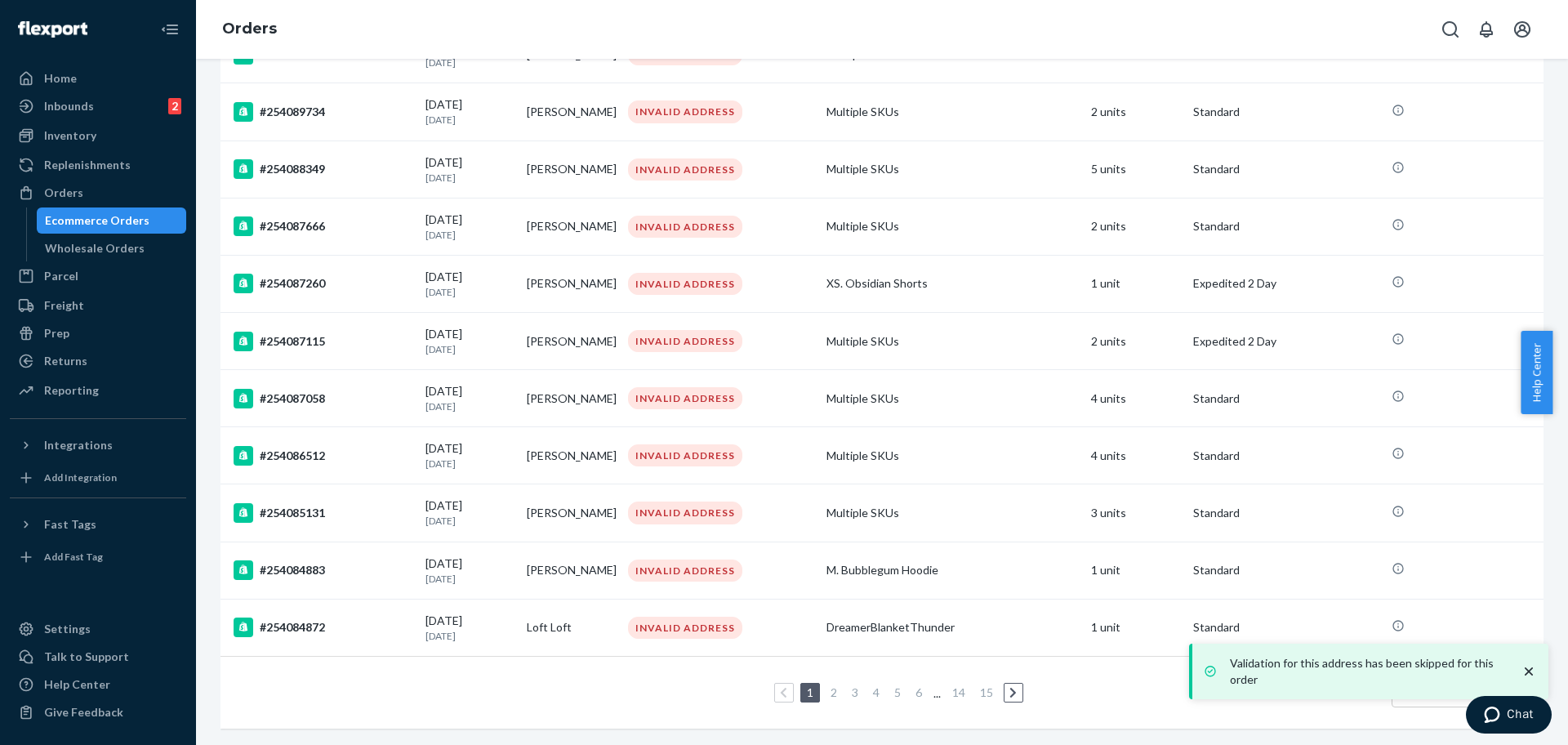 click on "2" at bounding box center [834, 692] 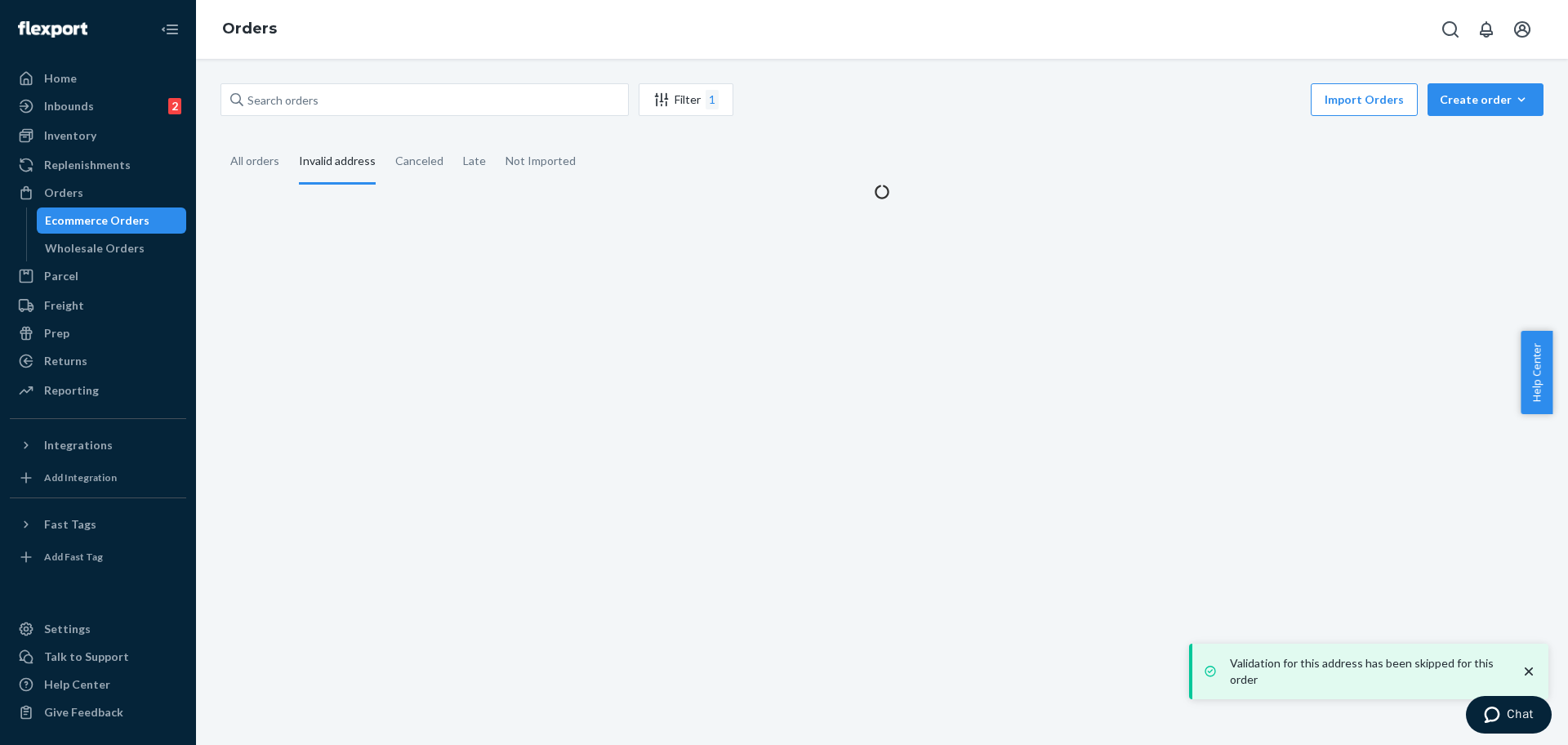 scroll, scrollTop: 0, scrollLeft: 0, axis: both 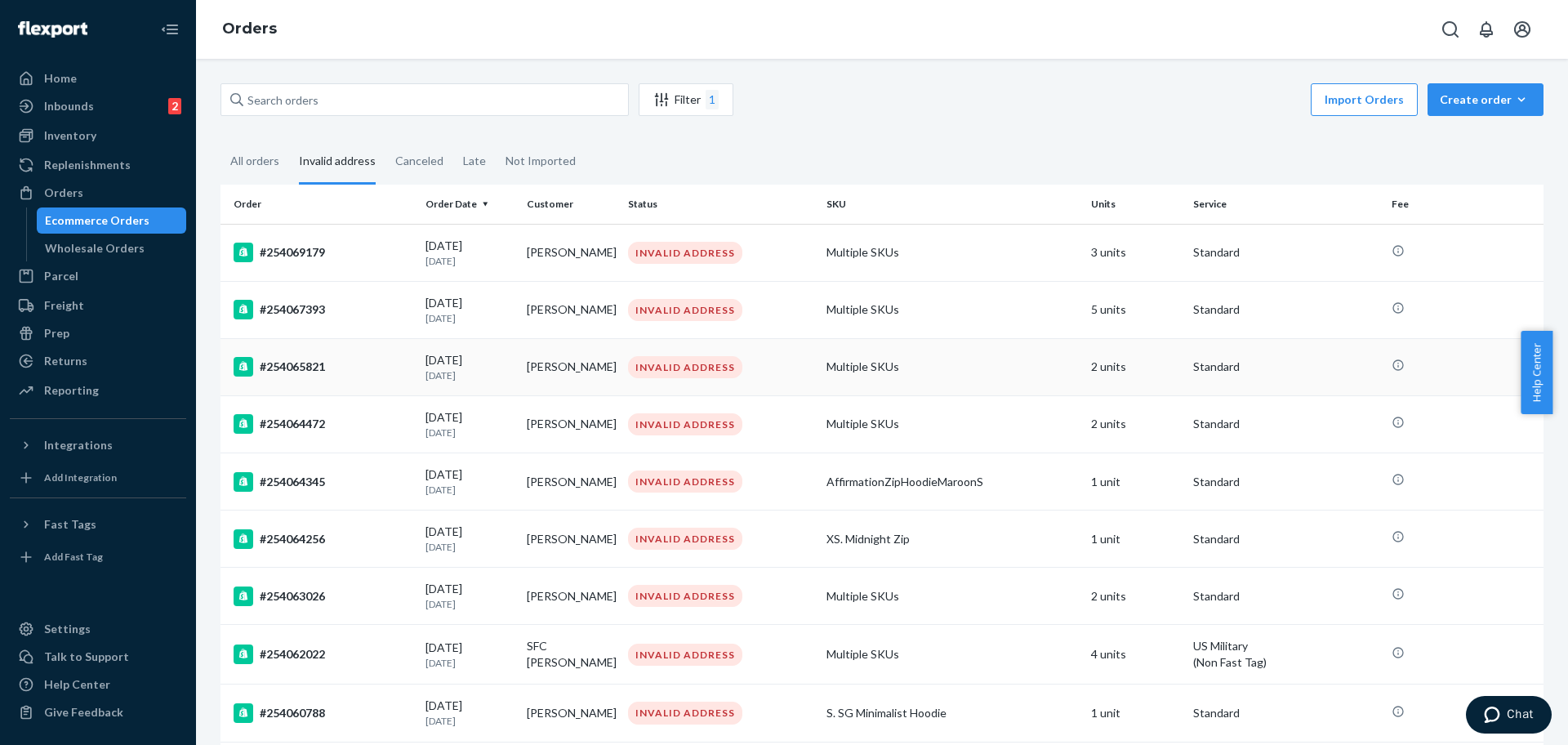 click on "INVALID ADDRESS" at bounding box center (720, 367) 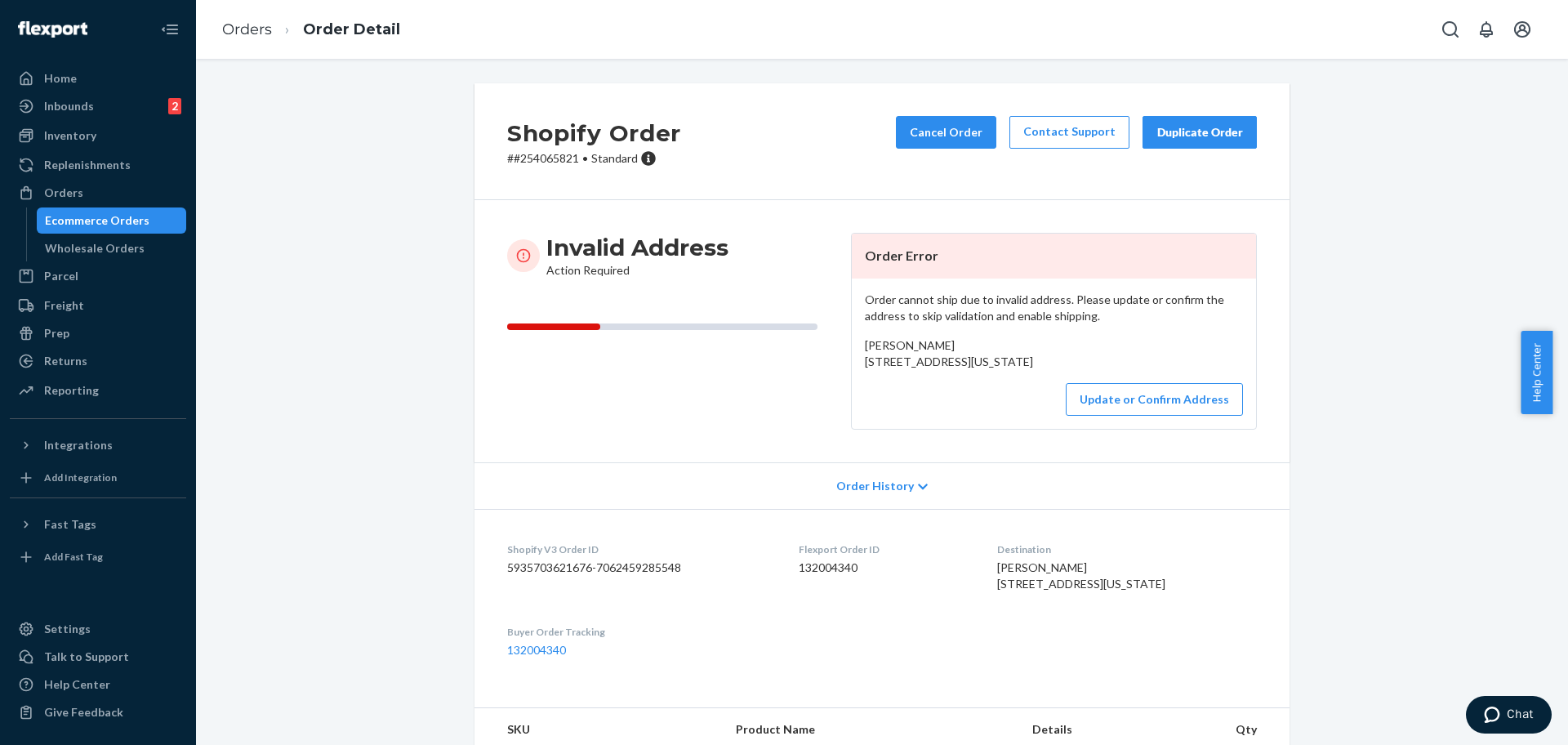 click on "# #254065821 • Standard" at bounding box center (594, 158) 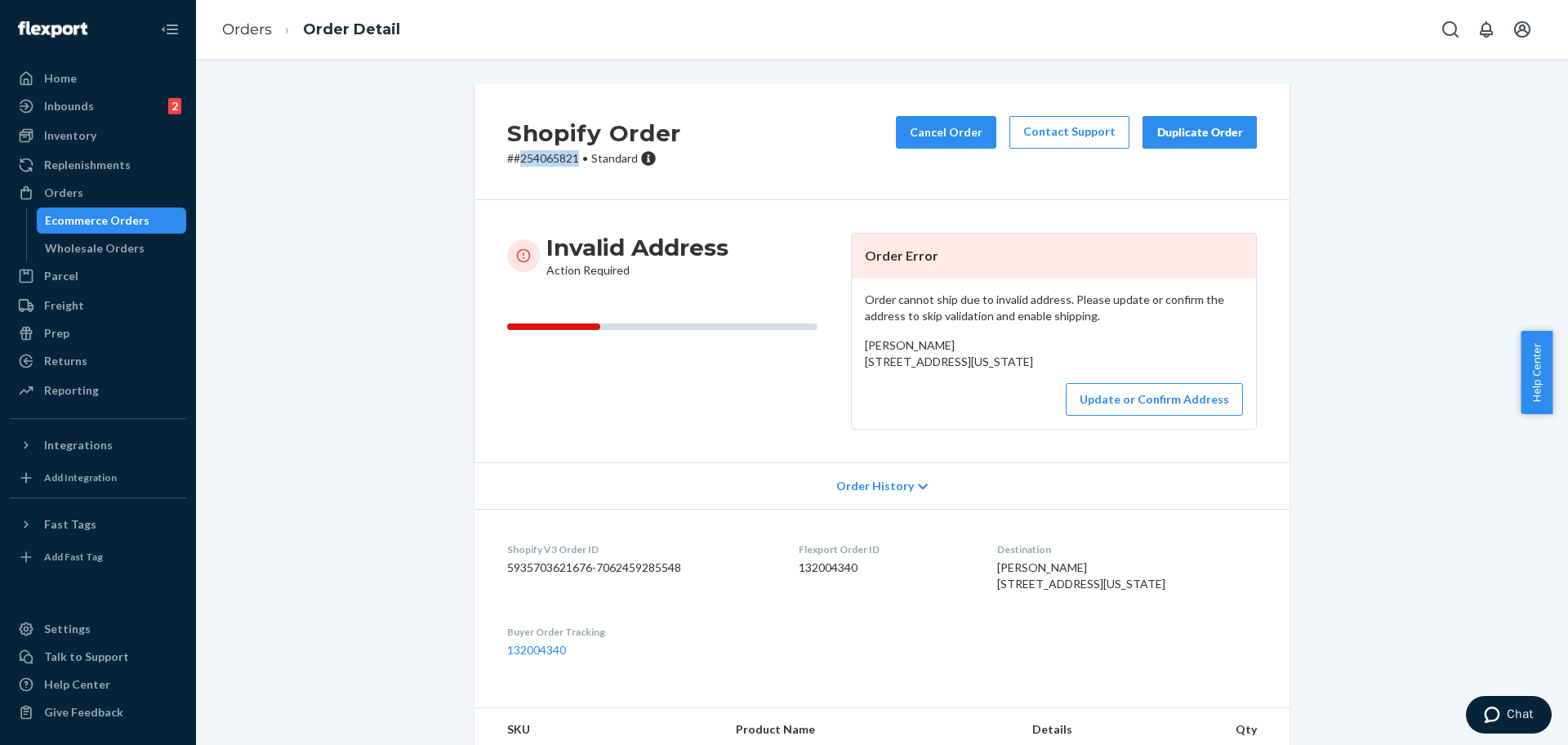 click on "# #254065821 • Standard" at bounding box center (594, 158) 